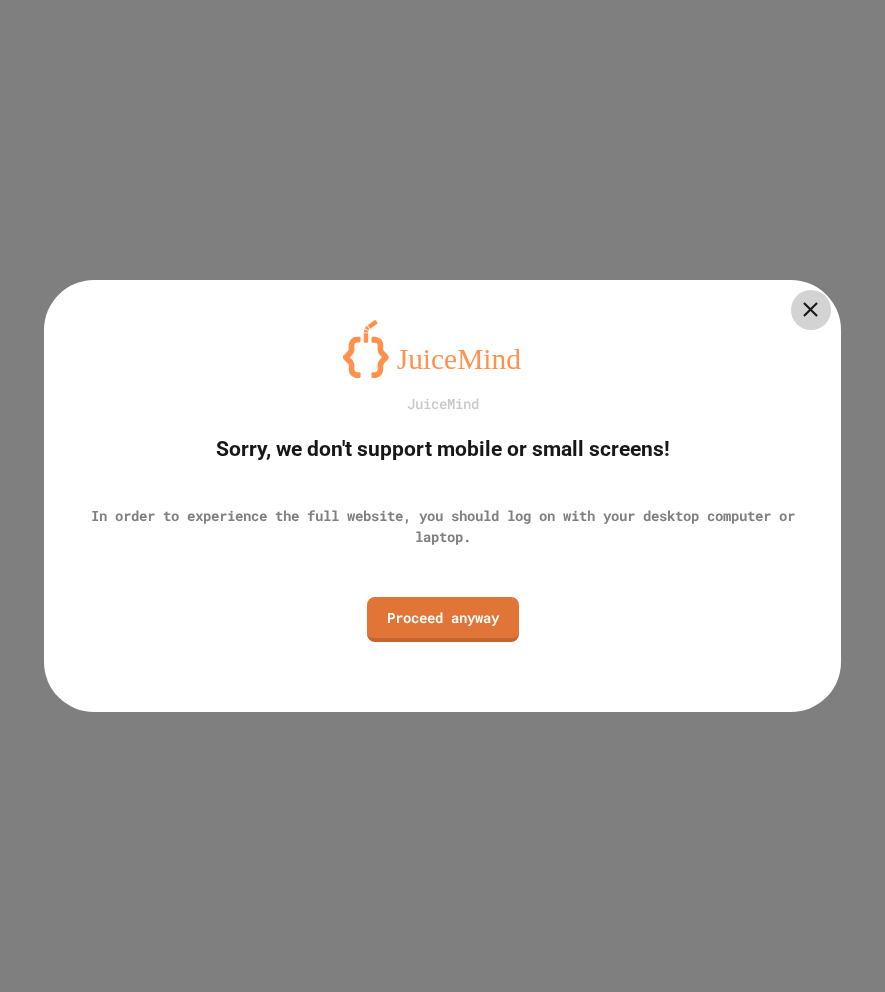 scroll, scrollTop: 0, scrollLeft: 0, axis: both 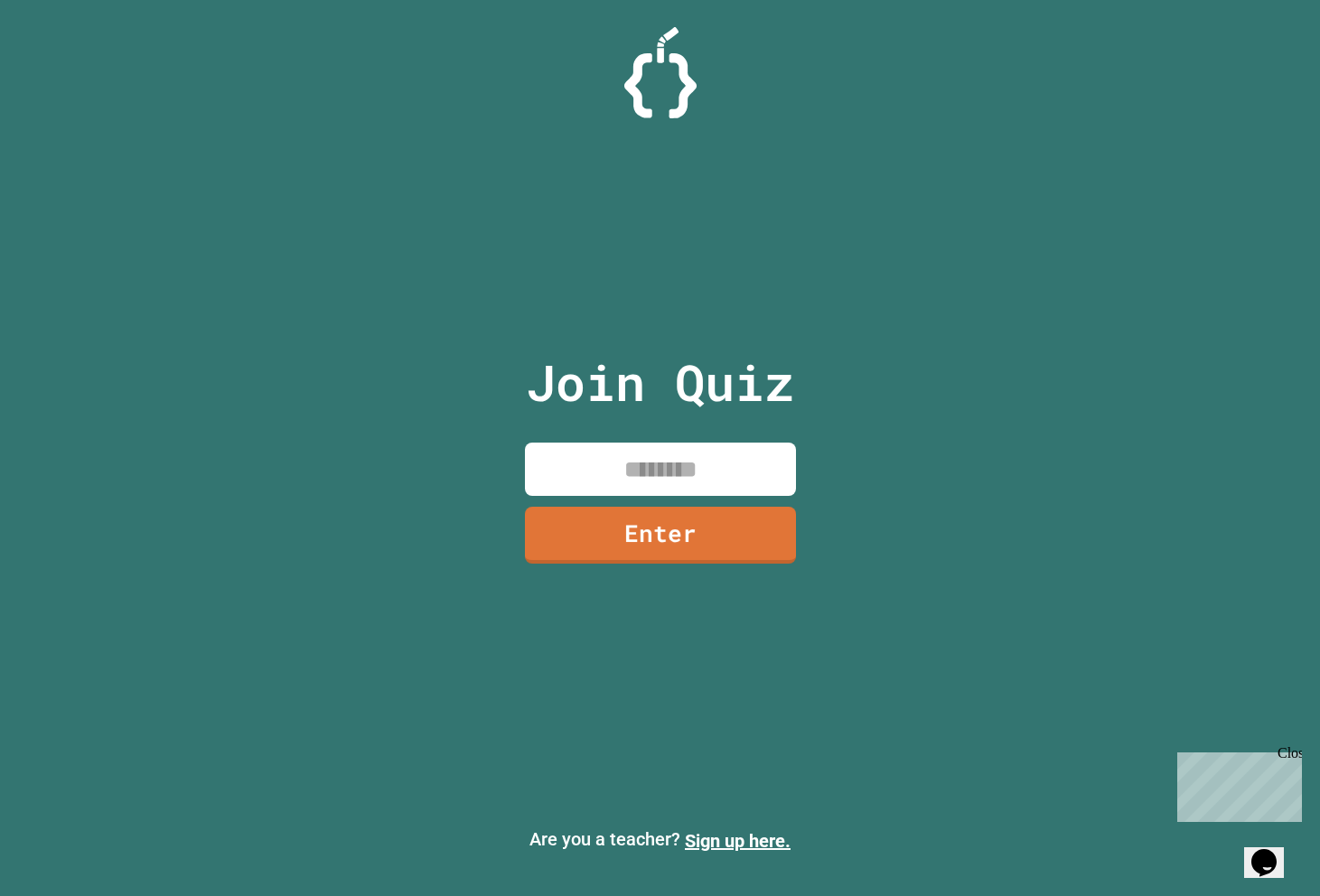 click at bounding box center [660, 469] 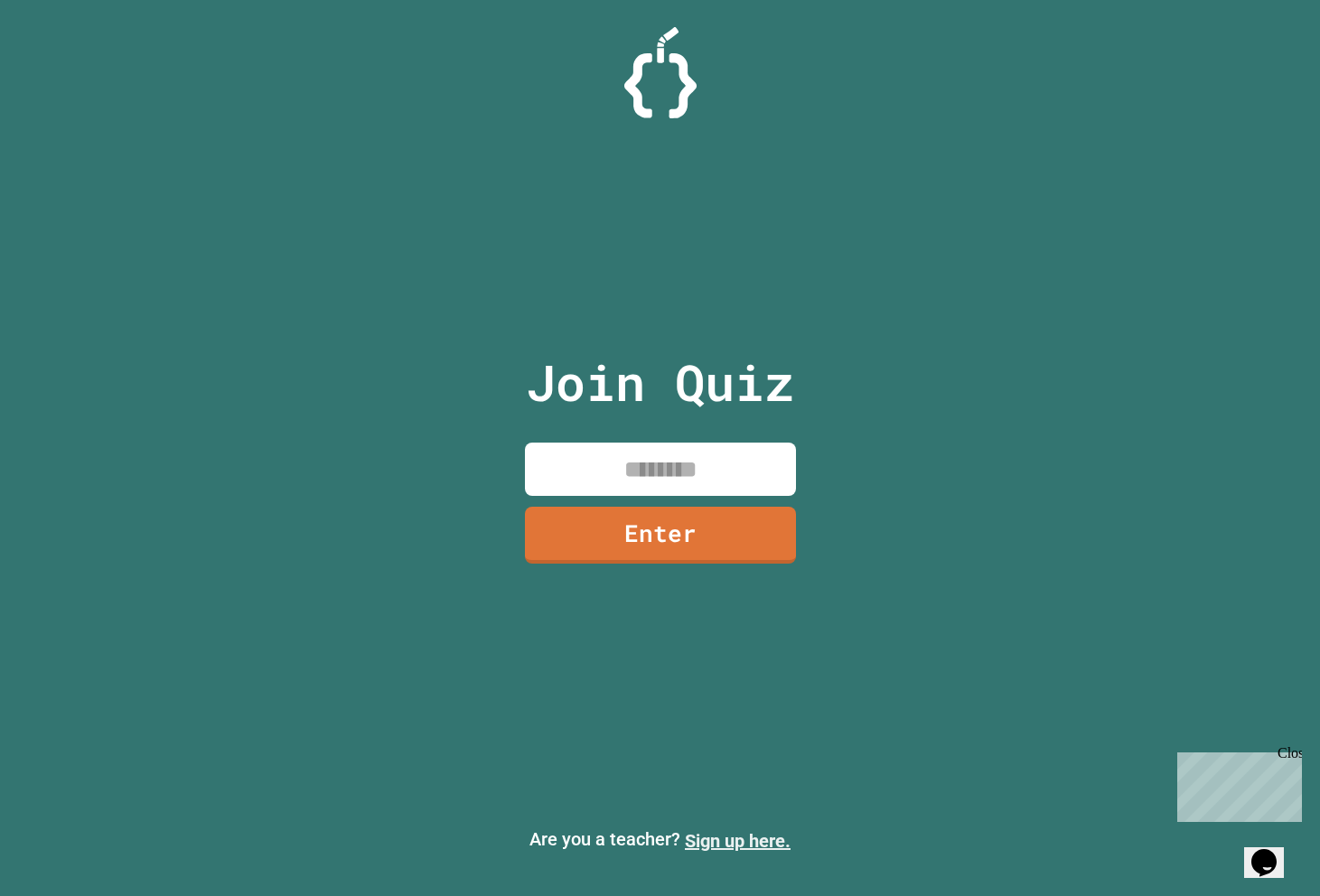 click on "Sign up here." at bounding box center [737, 841] 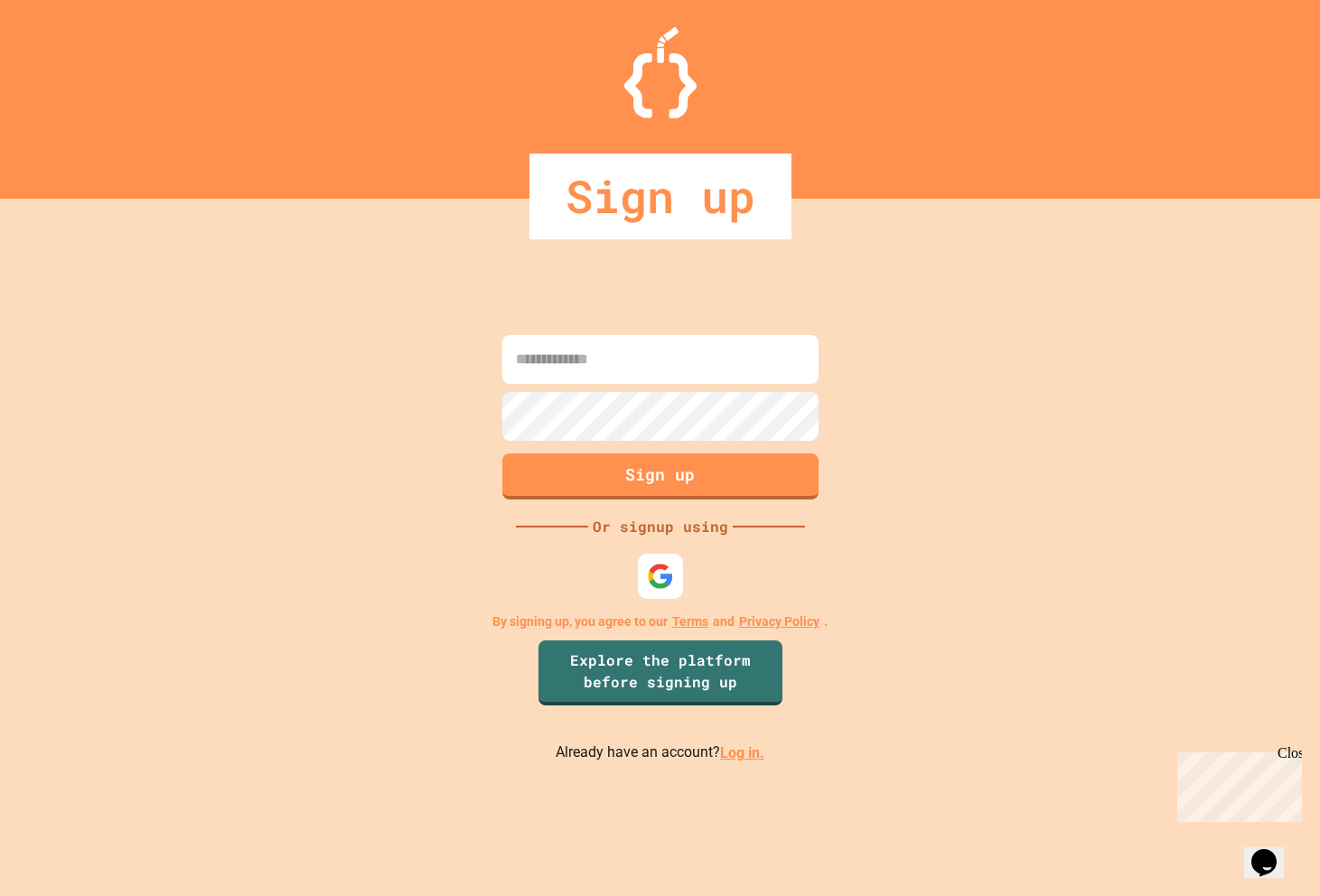 click at bounding box center (660, 359) 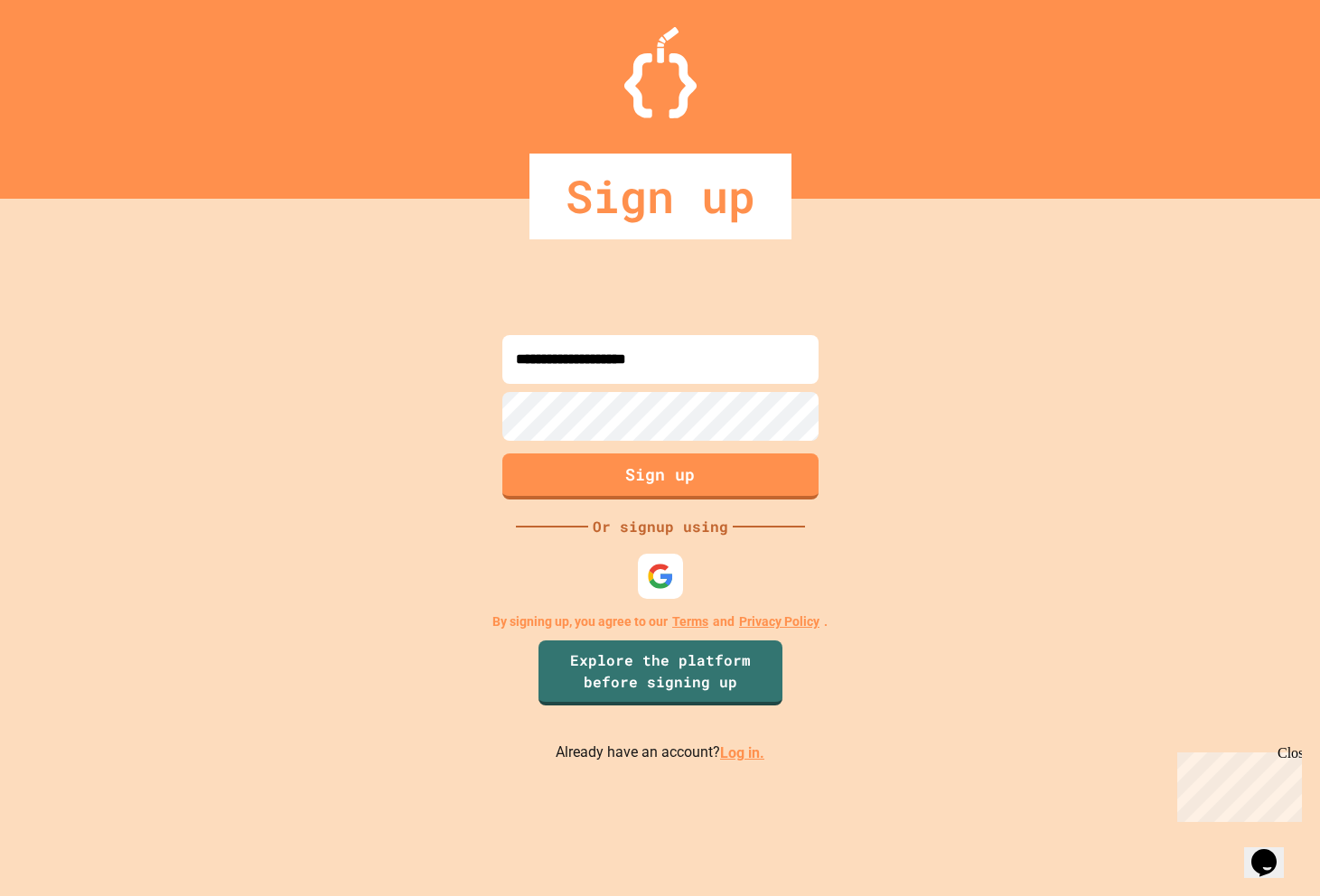 type on "**********" 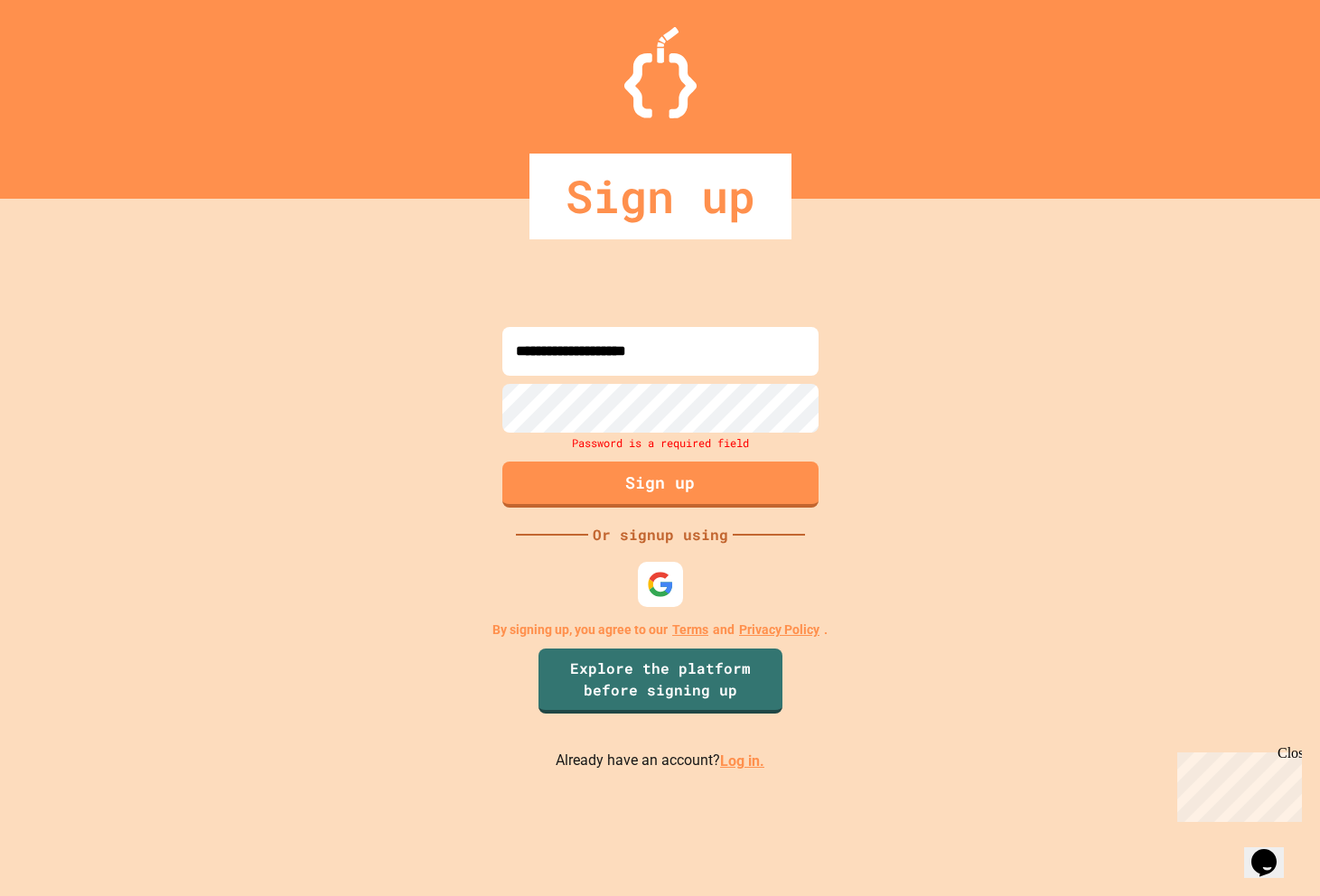 click on "**********" at bounding box center (660, 351) 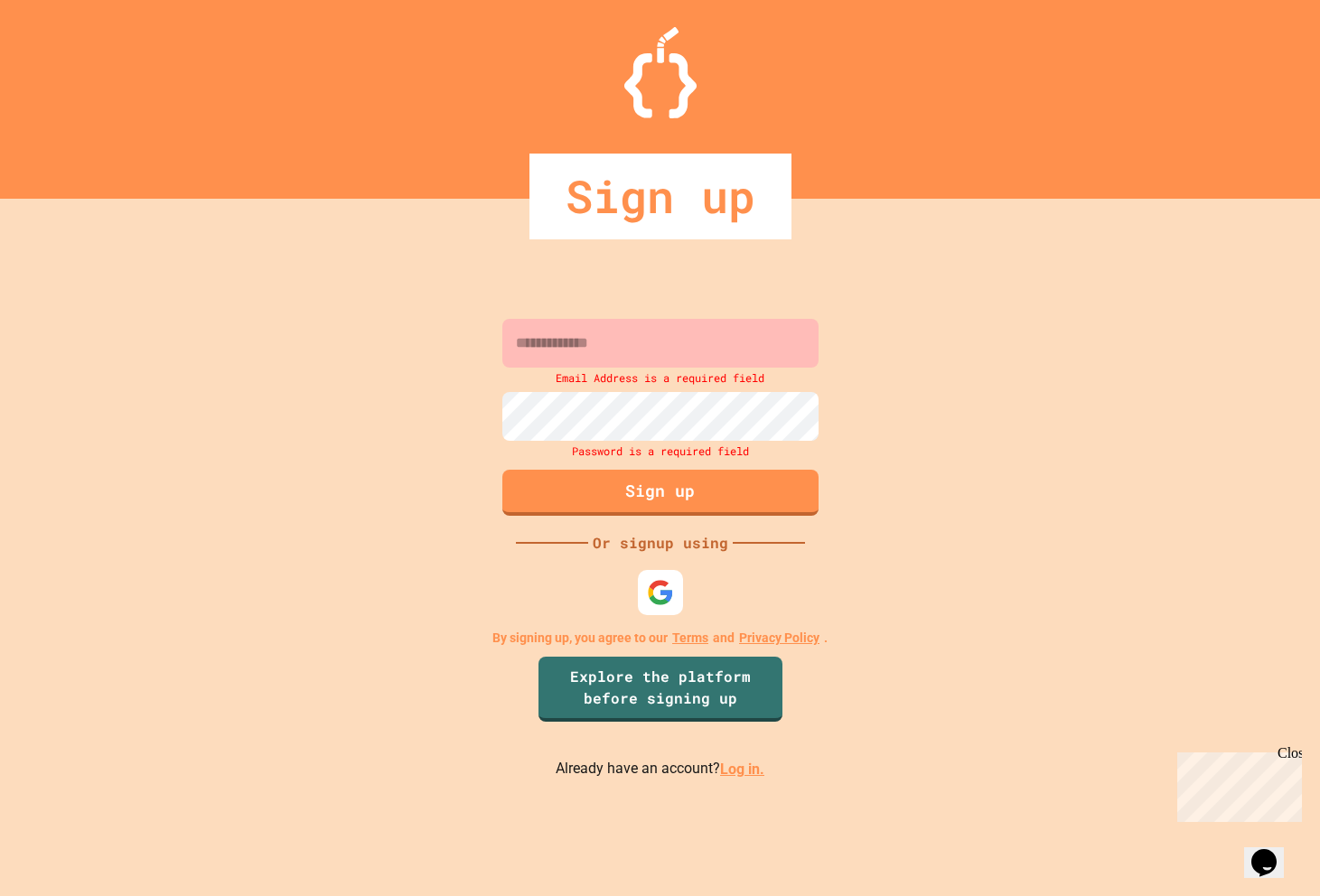 click at bounding box center [660, 343] 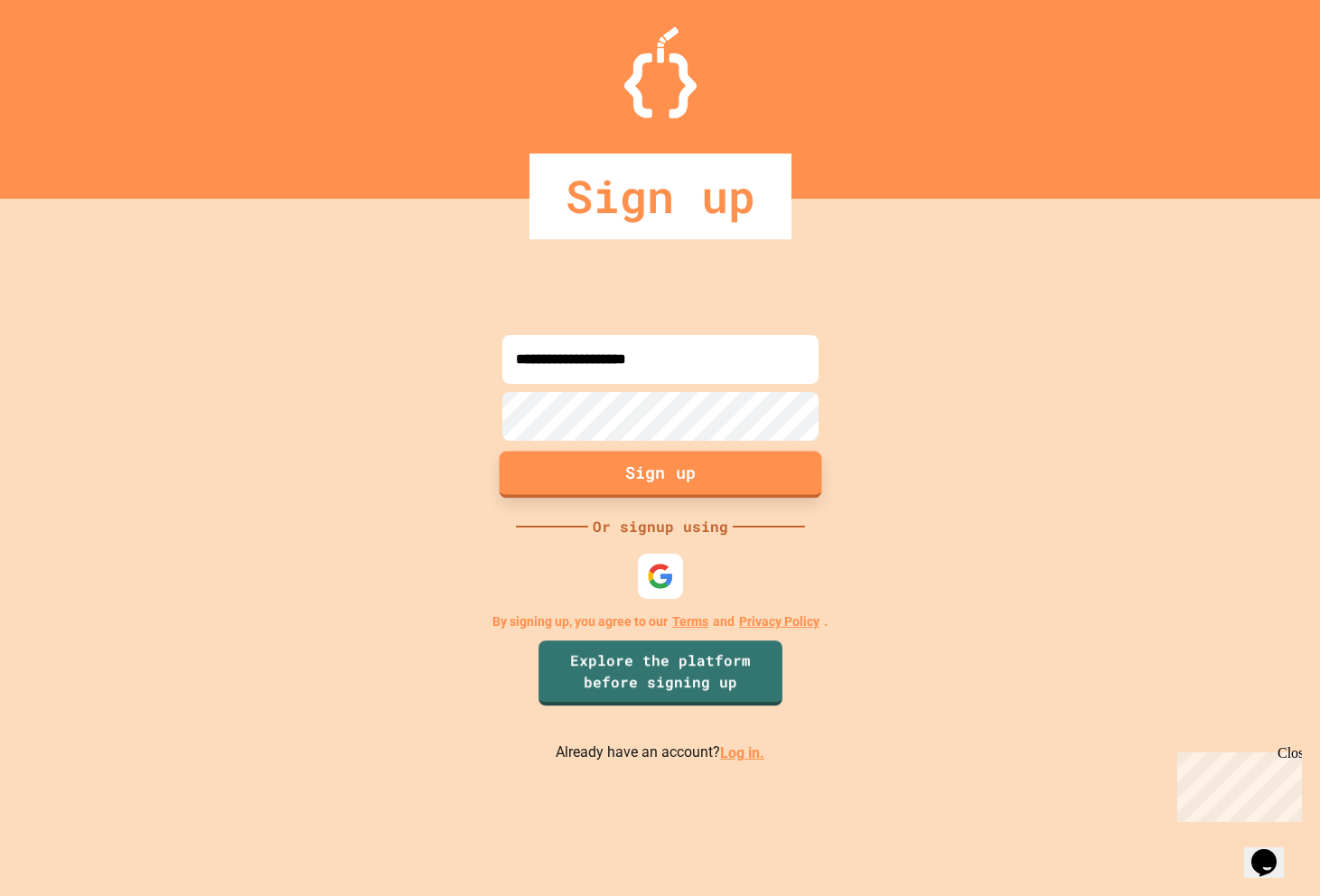 click on "Sign up" at bounding box center (660, 475) 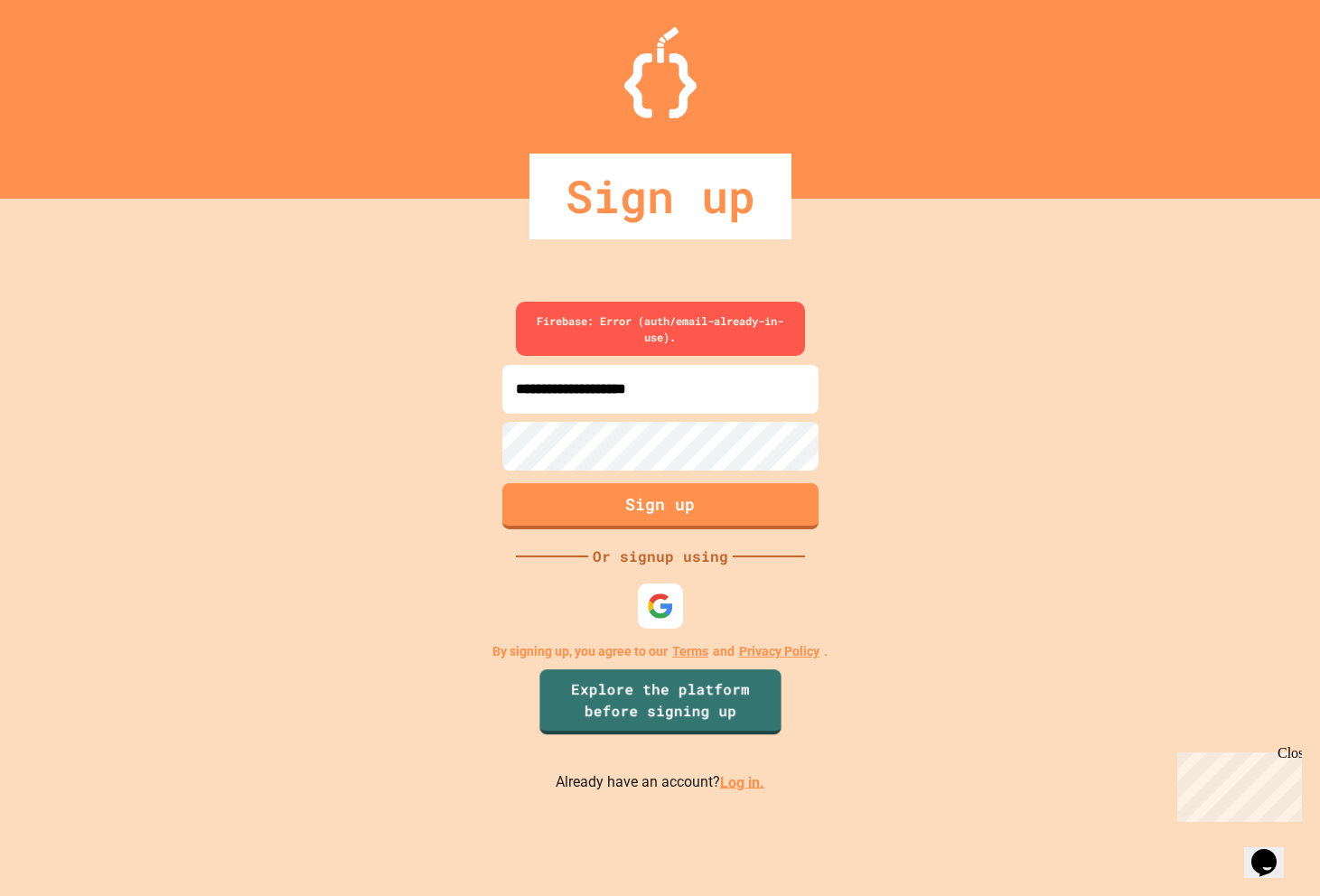 click on "Log in." at bounding box center [742, 781] 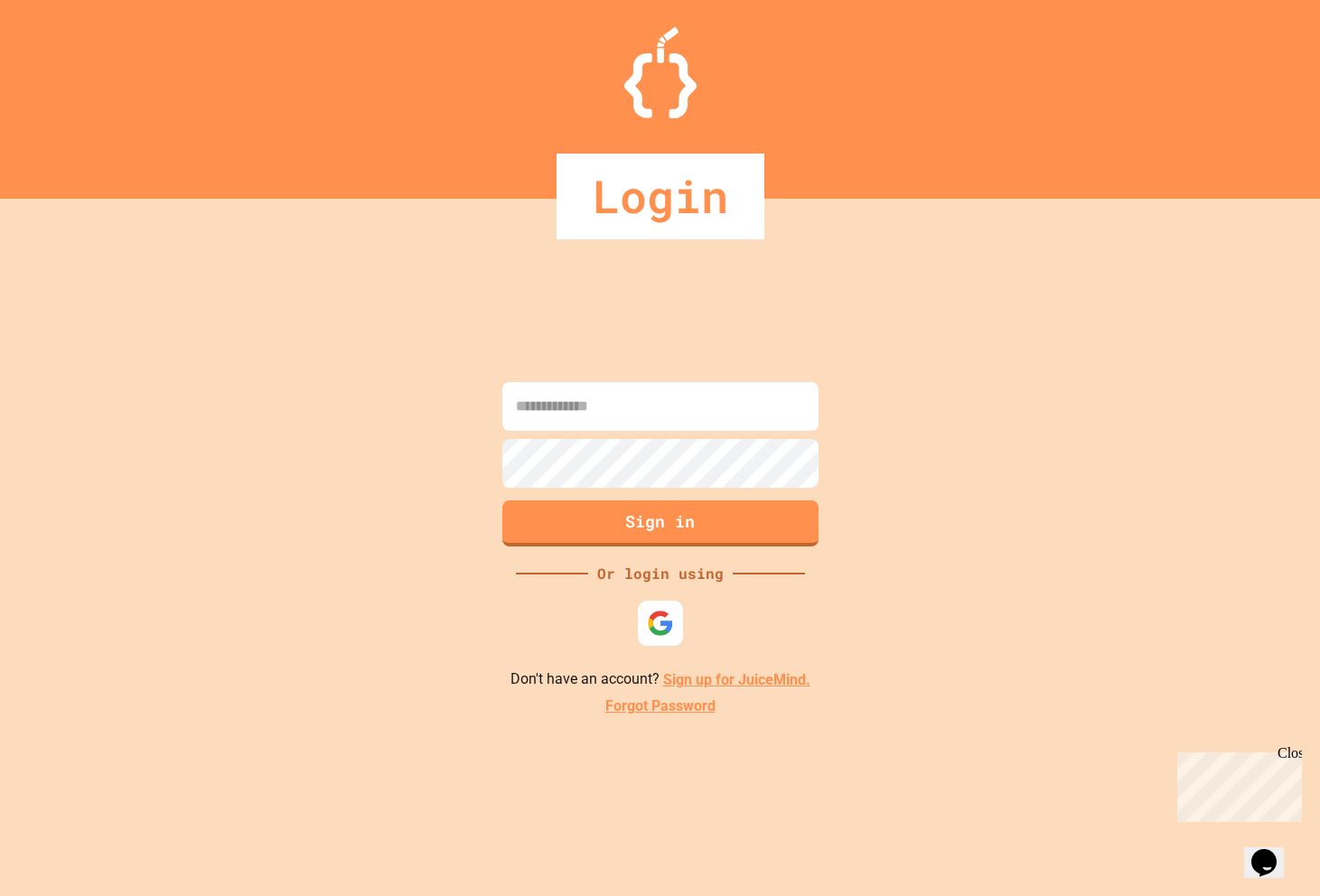click at bounding box center [660, 406] 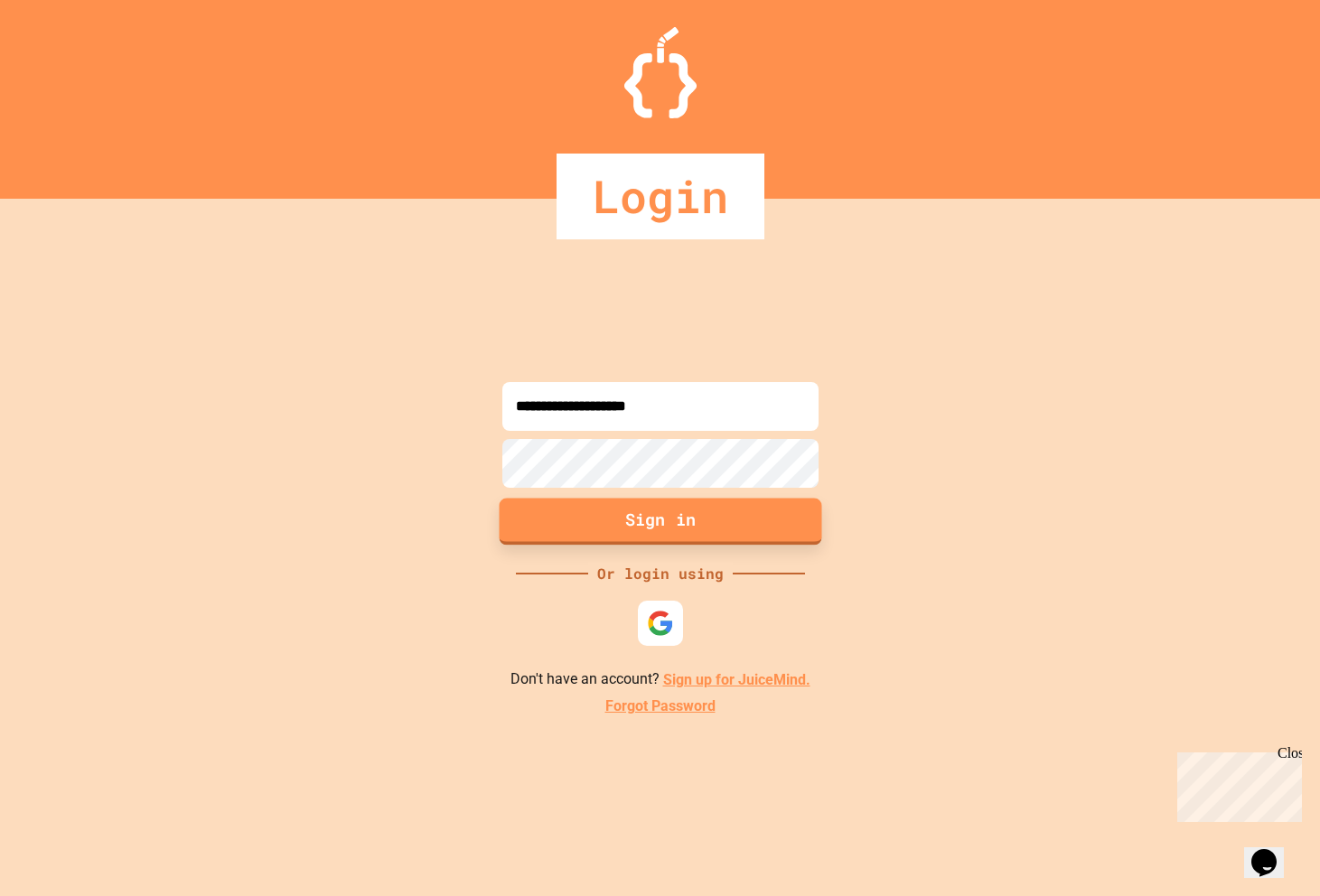 click on "Sign in" at bounding box center [660, 522] 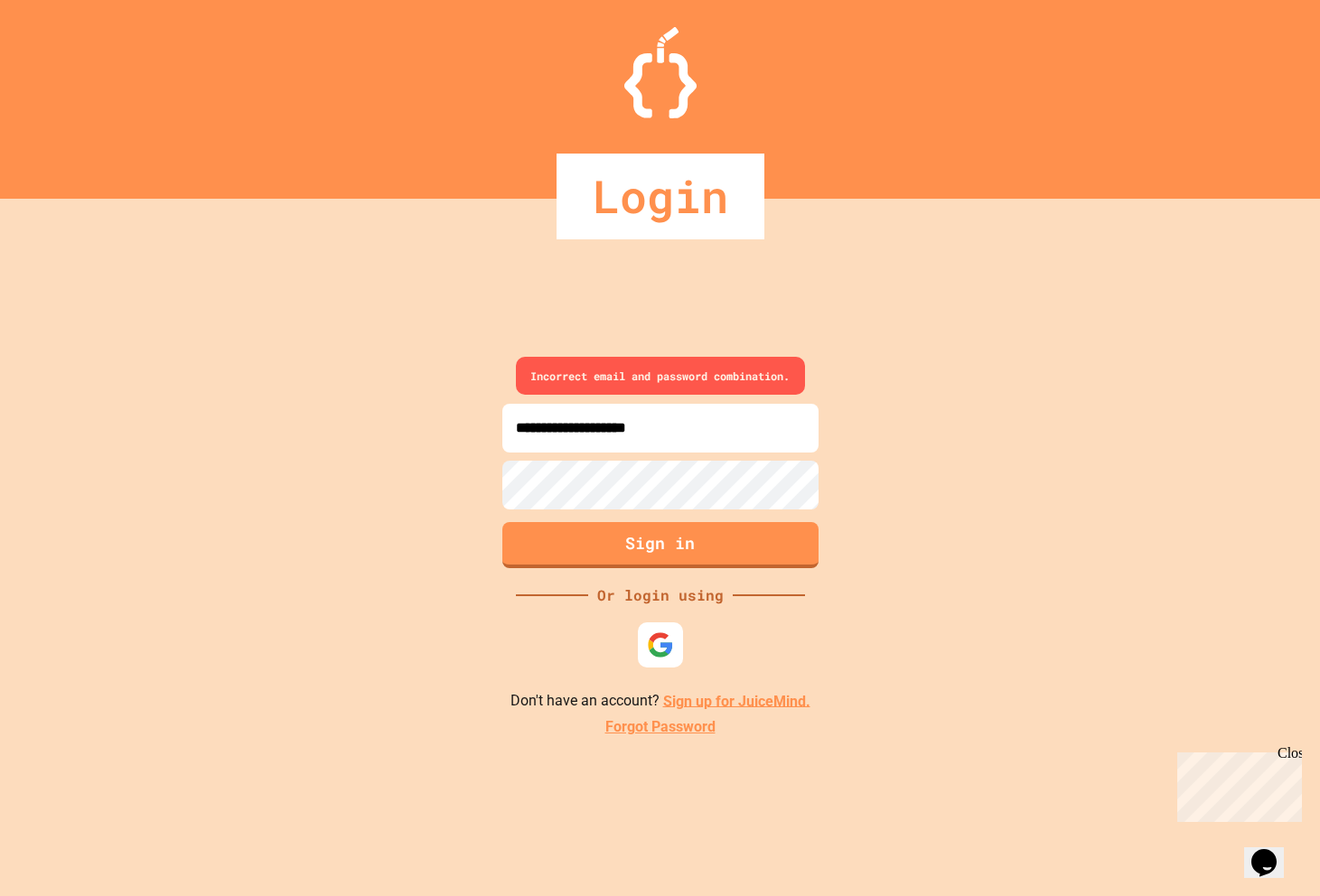 click on "**********" at bounding box center (660, 428) 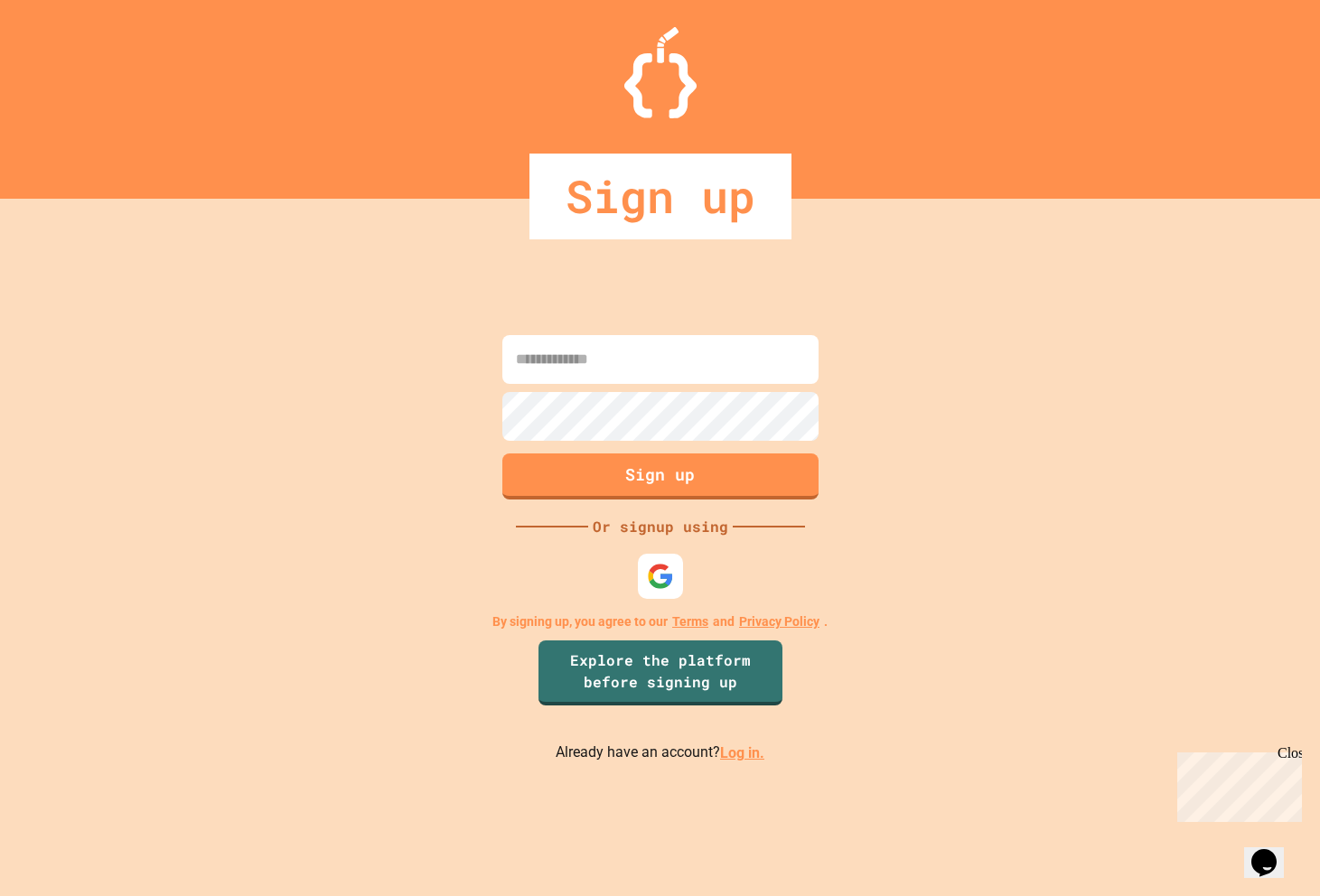 click at bounding box center (660, 359) 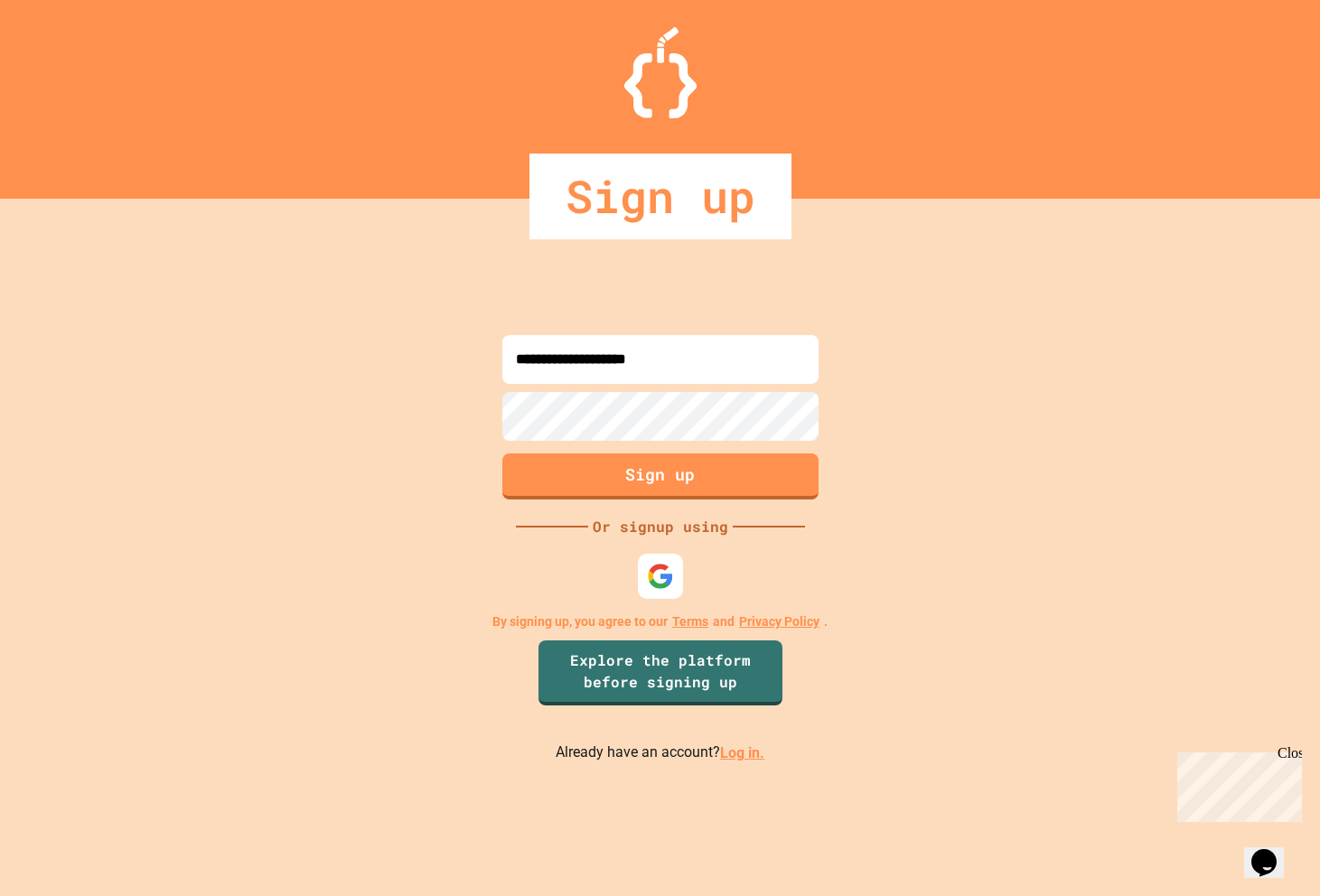 type on "**********" 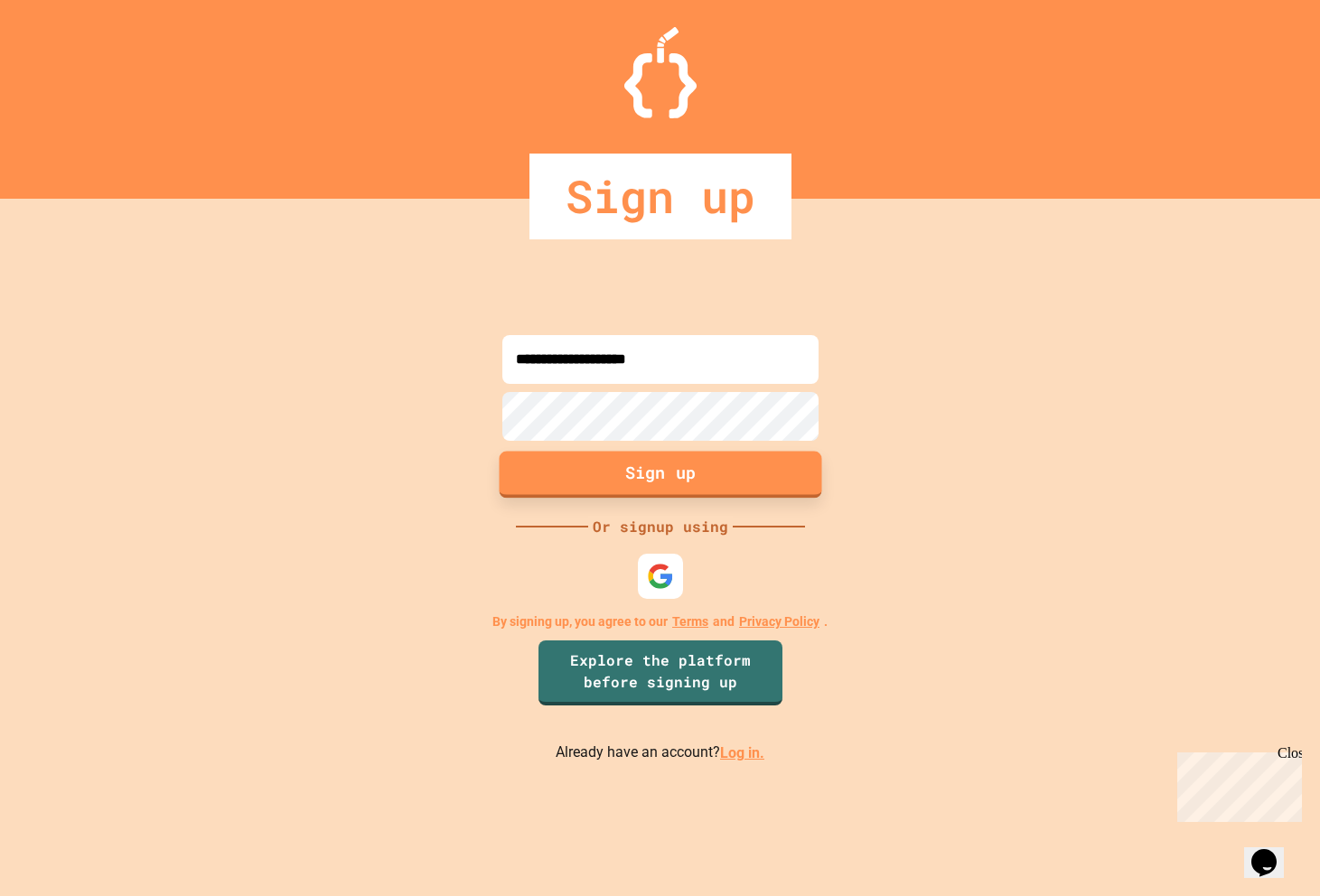 click on "Sign up" at bounding box center [660, 475] 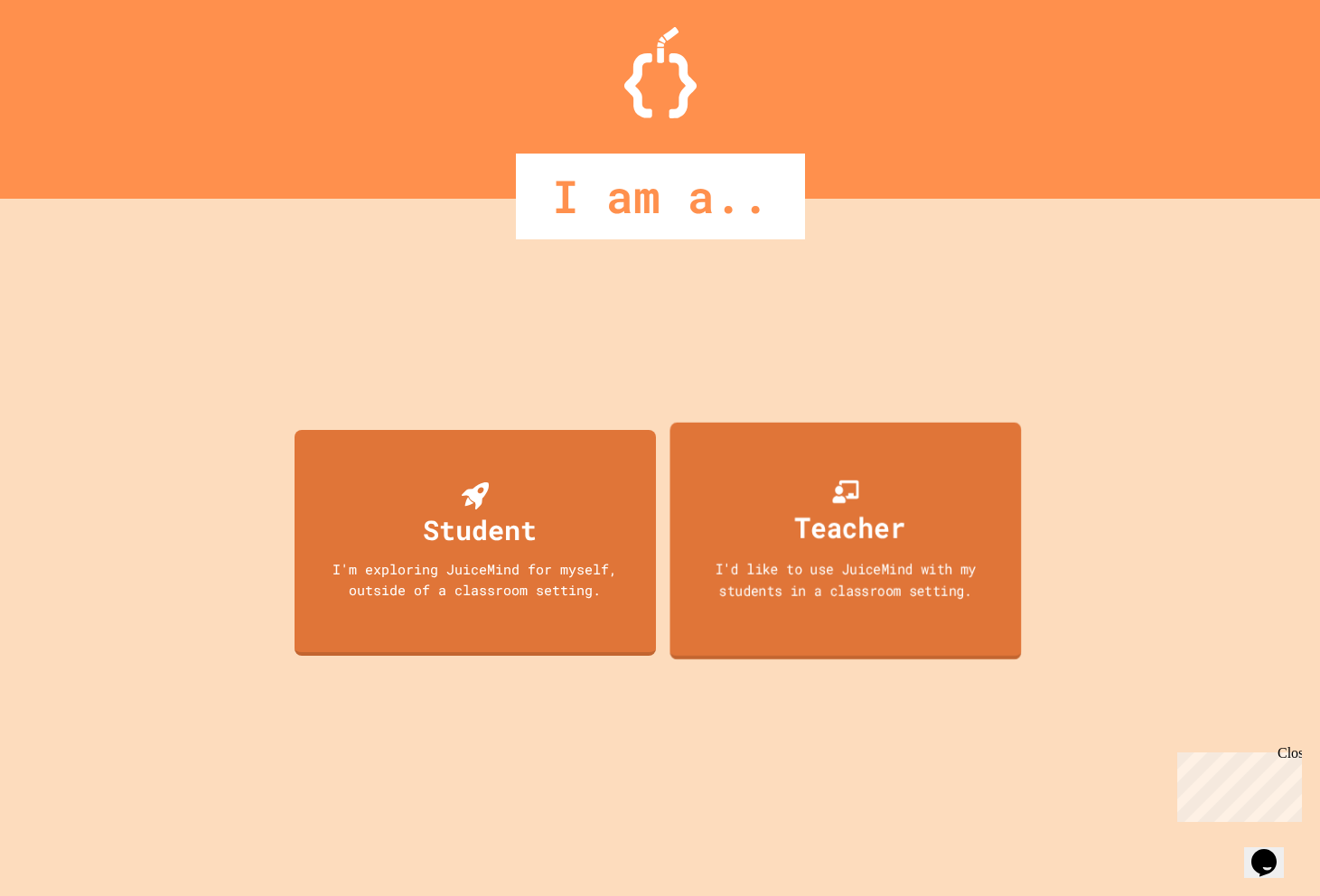 click on "Teacher" at bounding box center (849, 527) 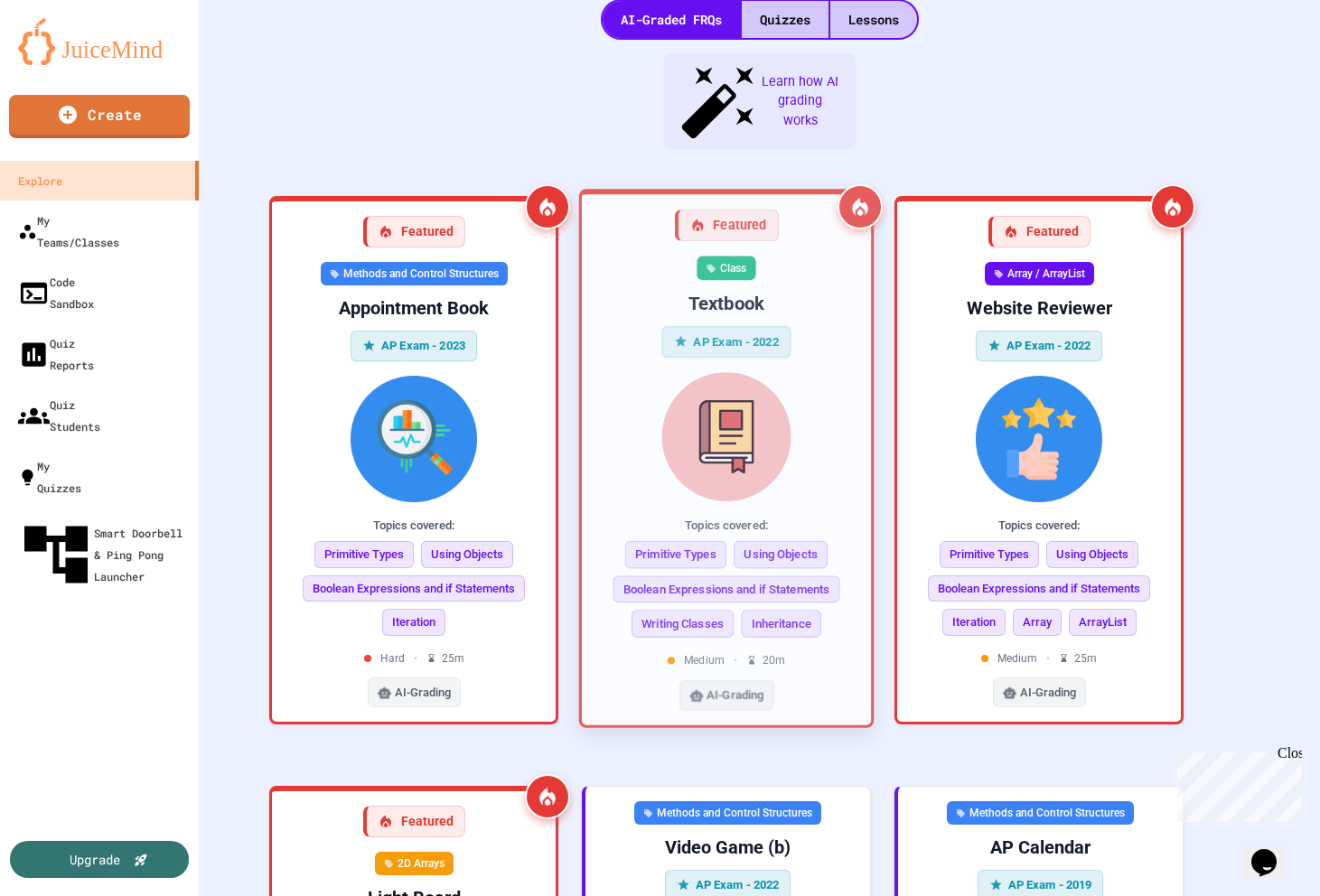 scroll, scrollTop: 468, scrollLeft: 0, axis: vertical 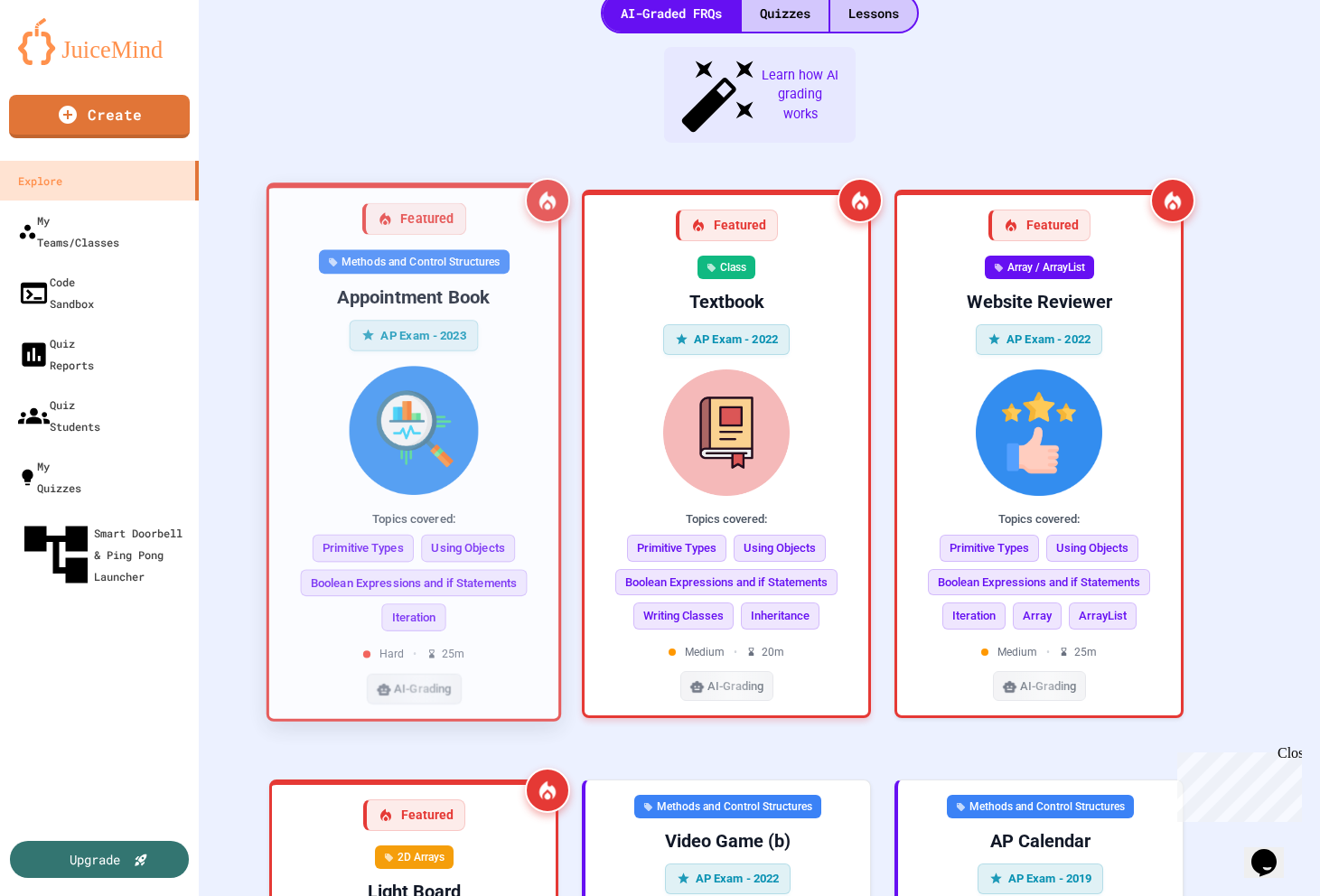 click at bounding box center (414, 430) 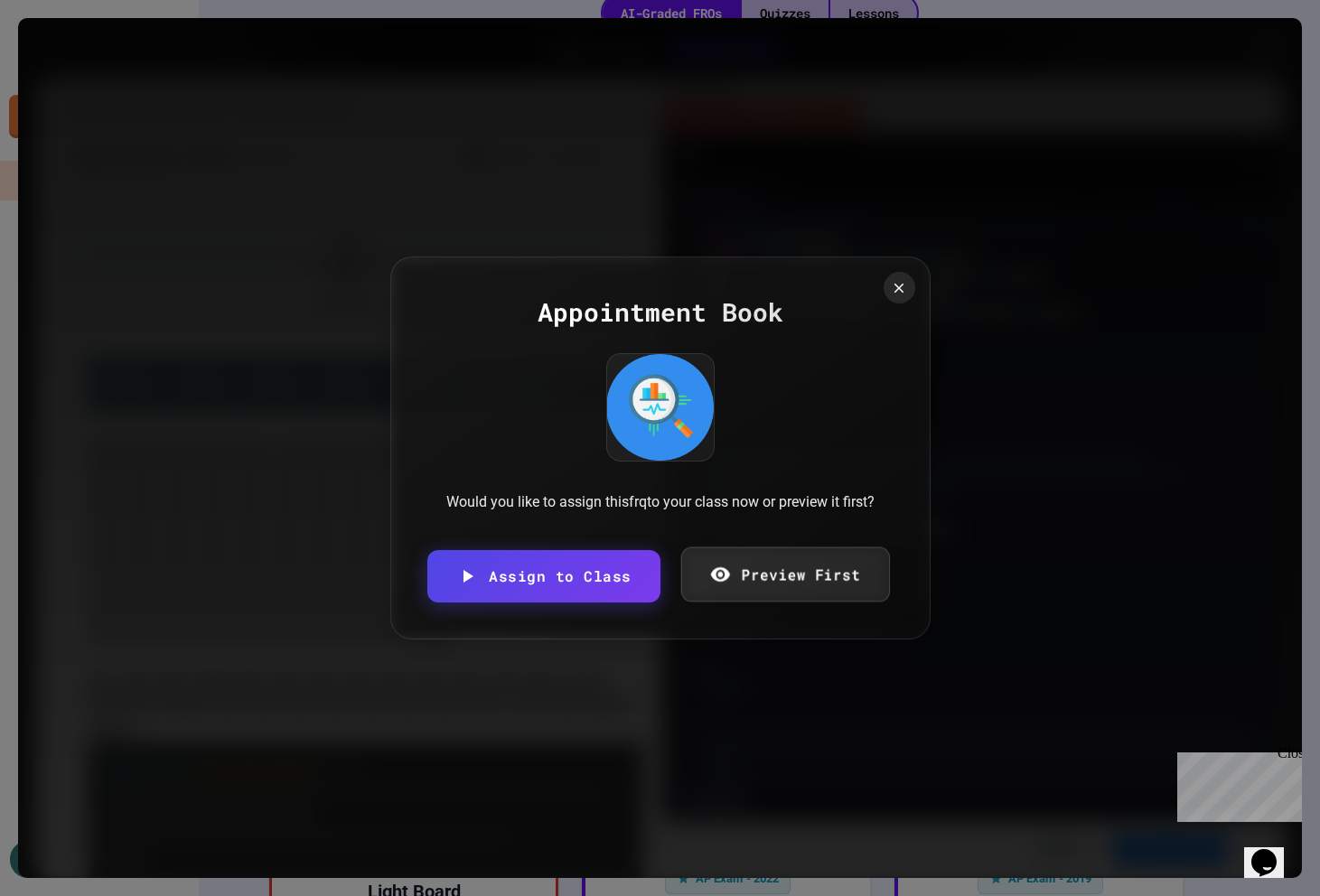 click on "Preview First" at bounding box center [785, 574] 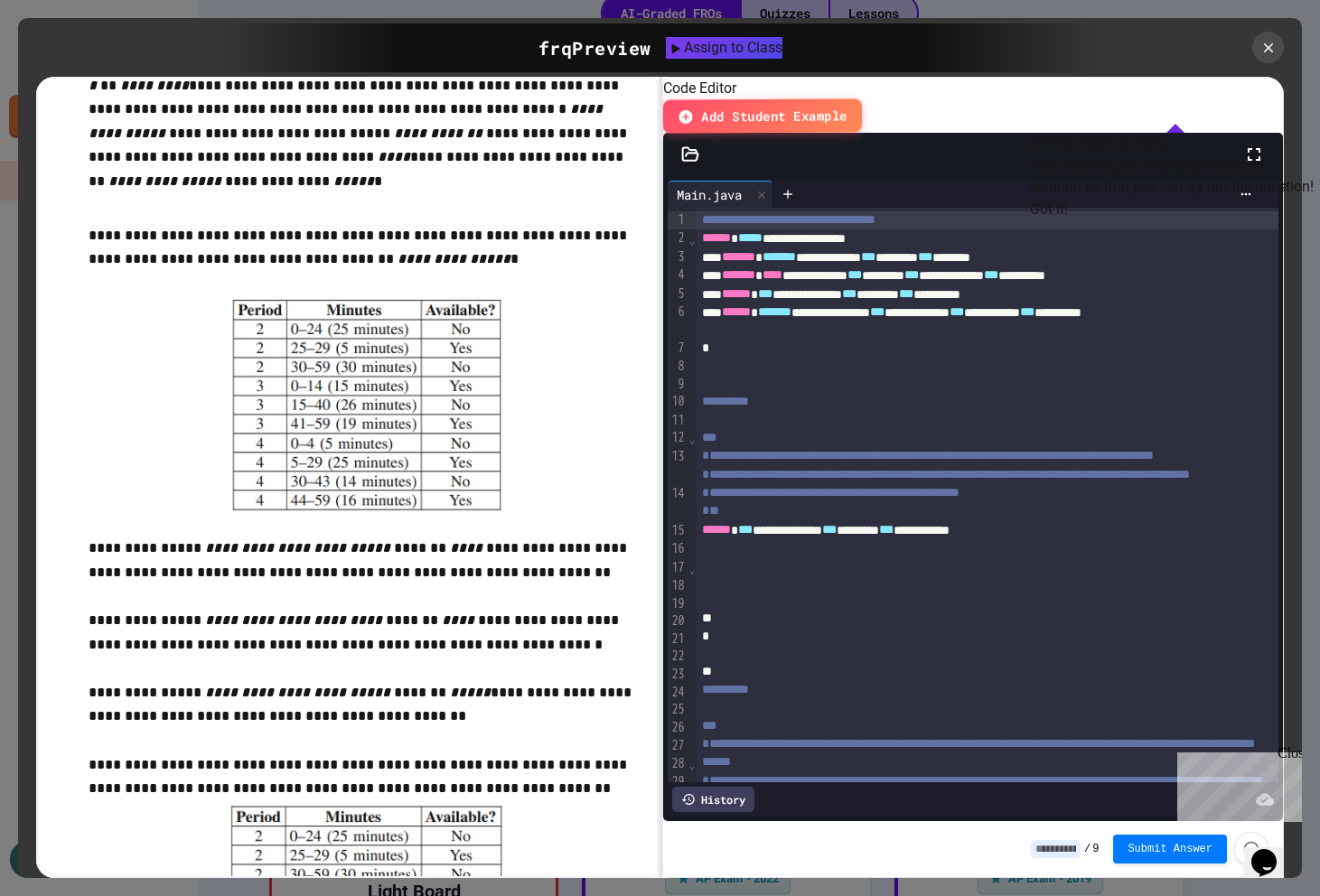 scroll, scrollTop: 2629, scrollLeft: 0, axis: vertical 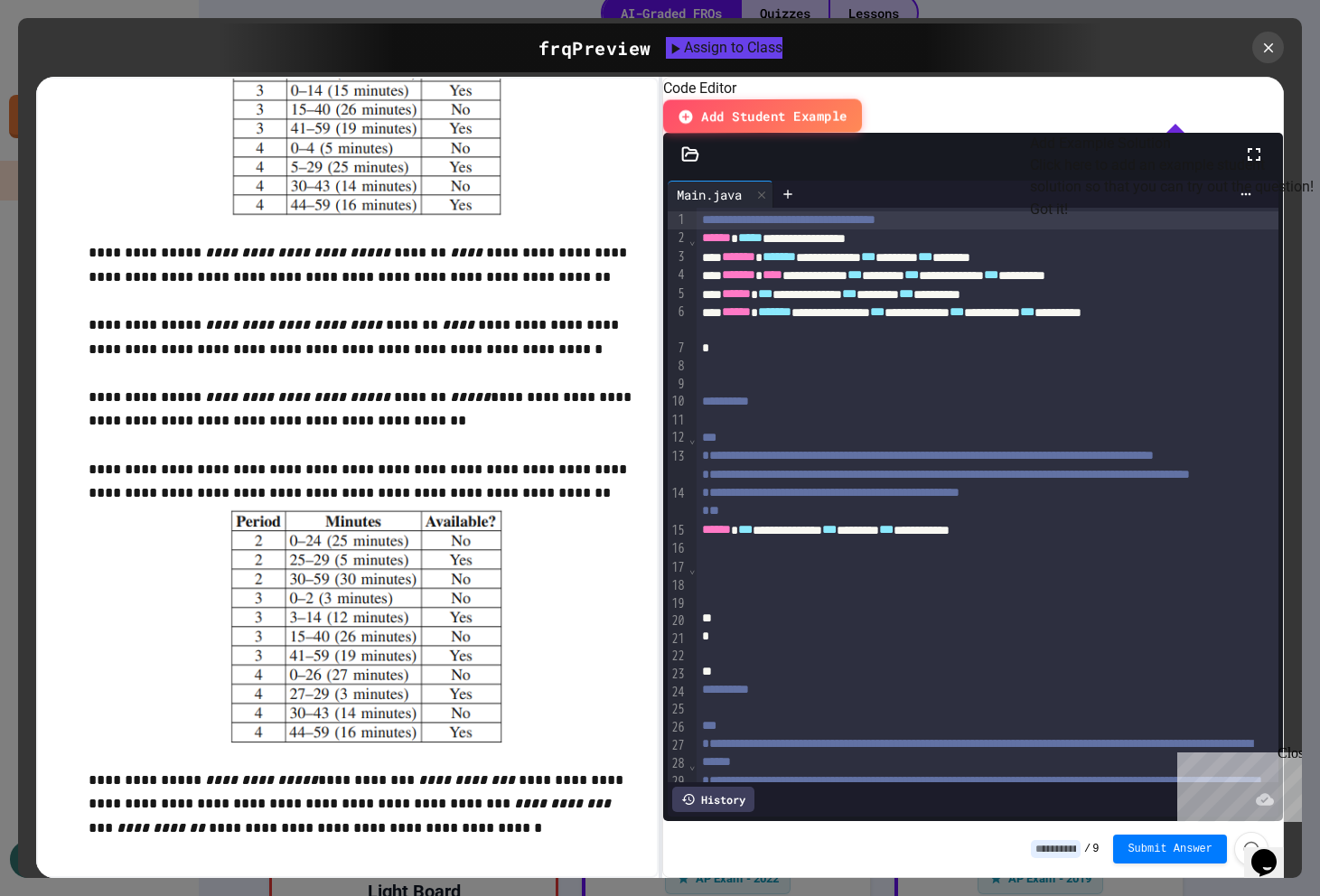 click on "Got it!" at bounding box center (1049, 210) 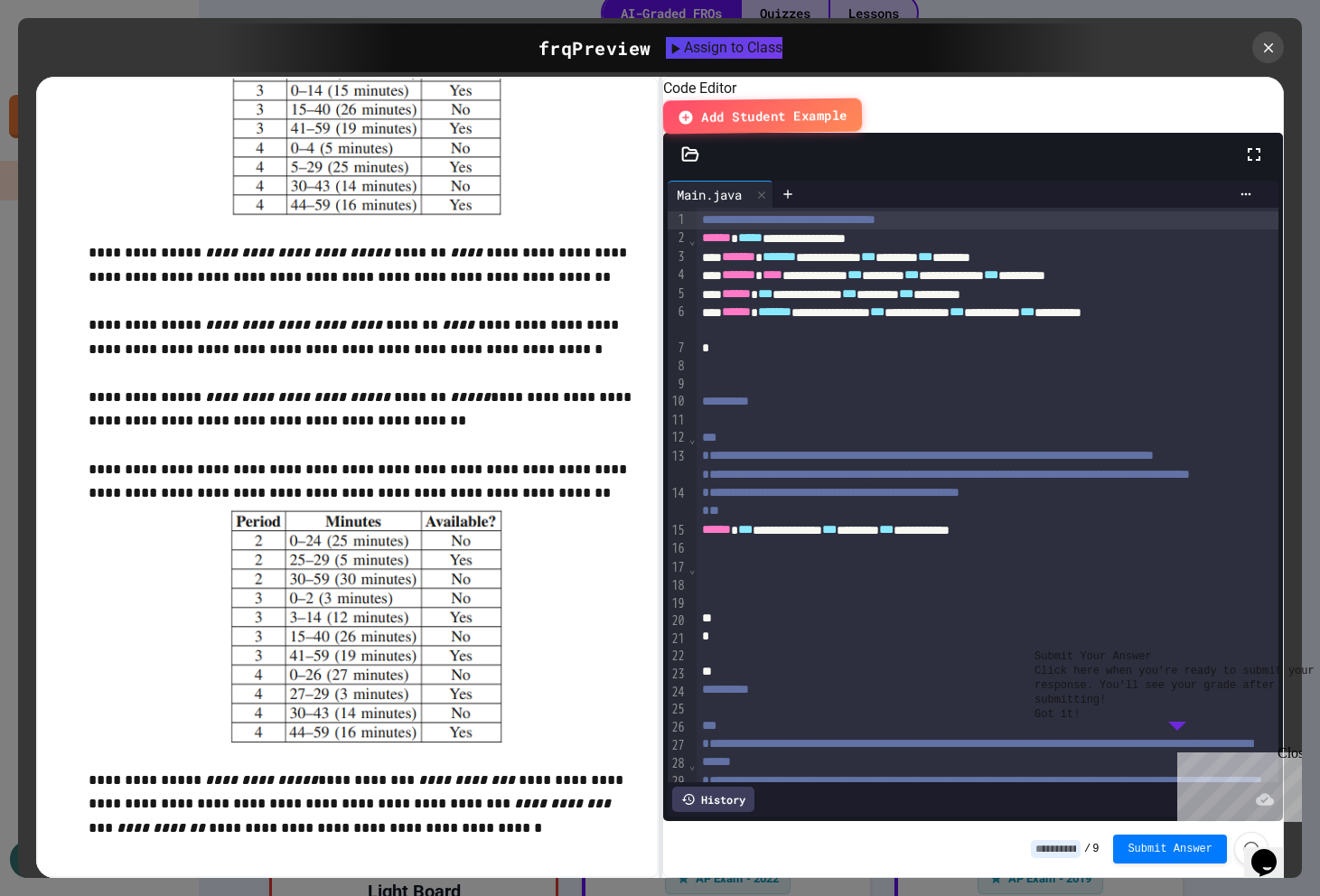 click on "Close" at bounding box center [1288, 756] 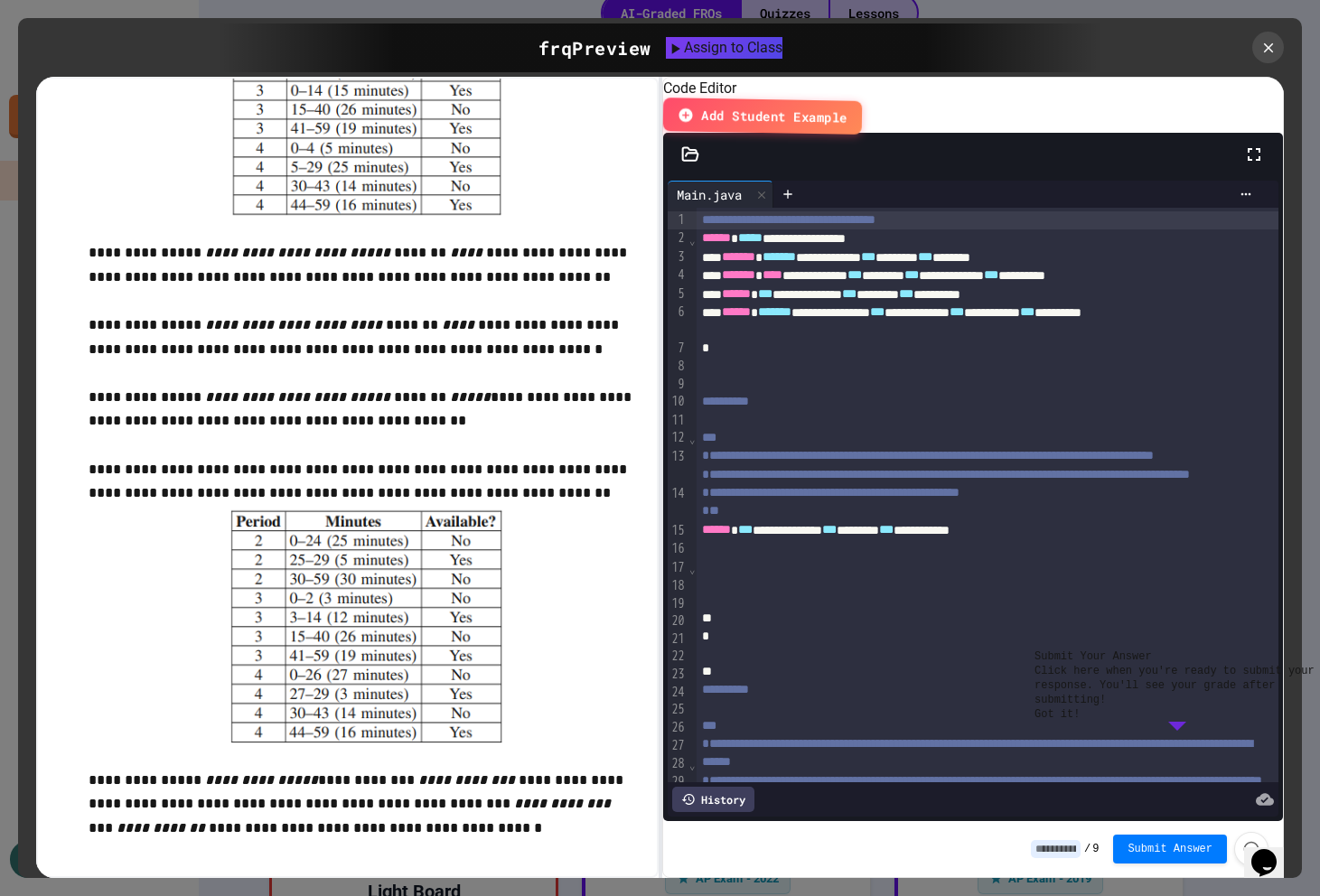 click on "Got it!" at bounding box center (1057, 714) 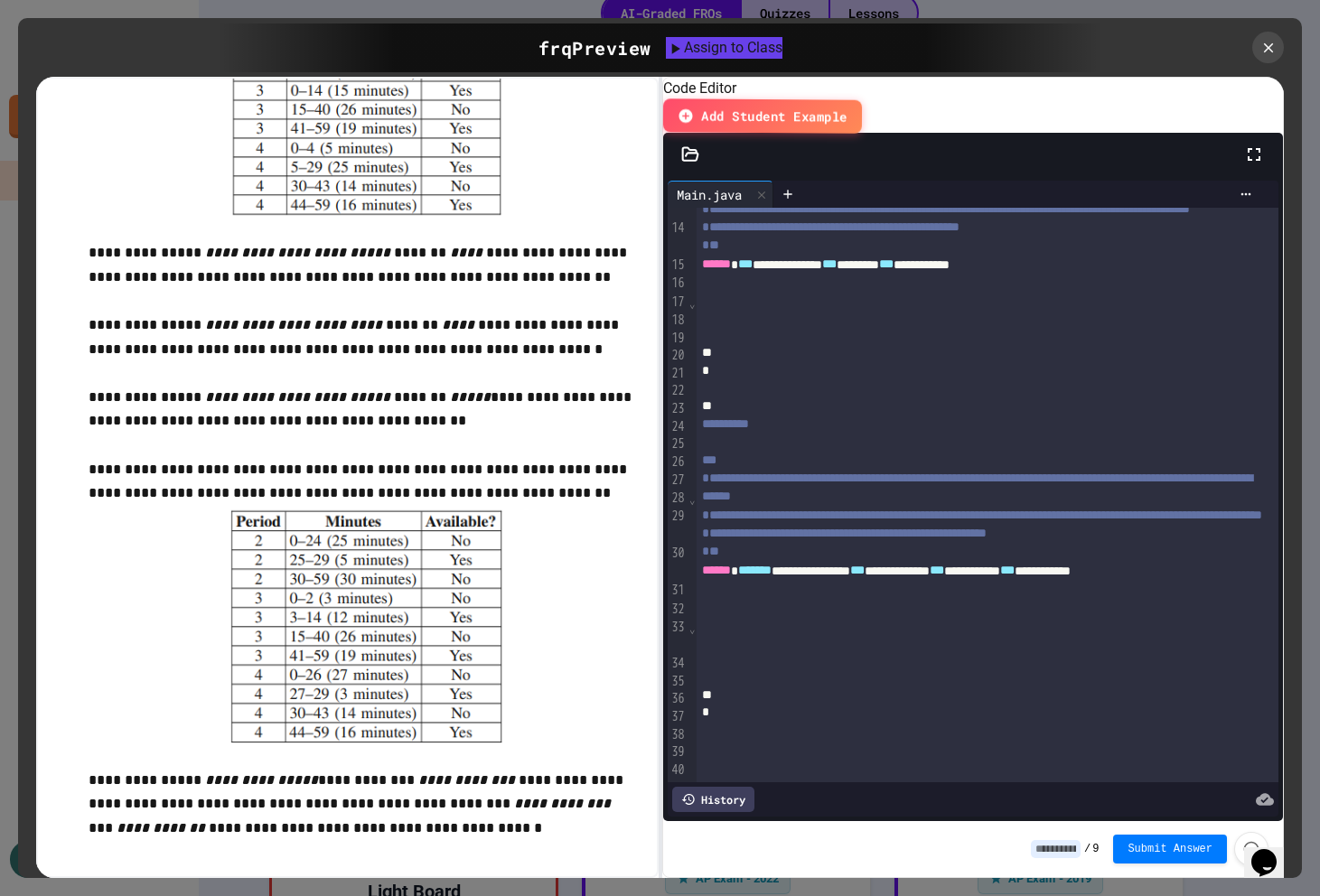 scroll, scrollTop: 0, scrollLeft: 0, axis: both 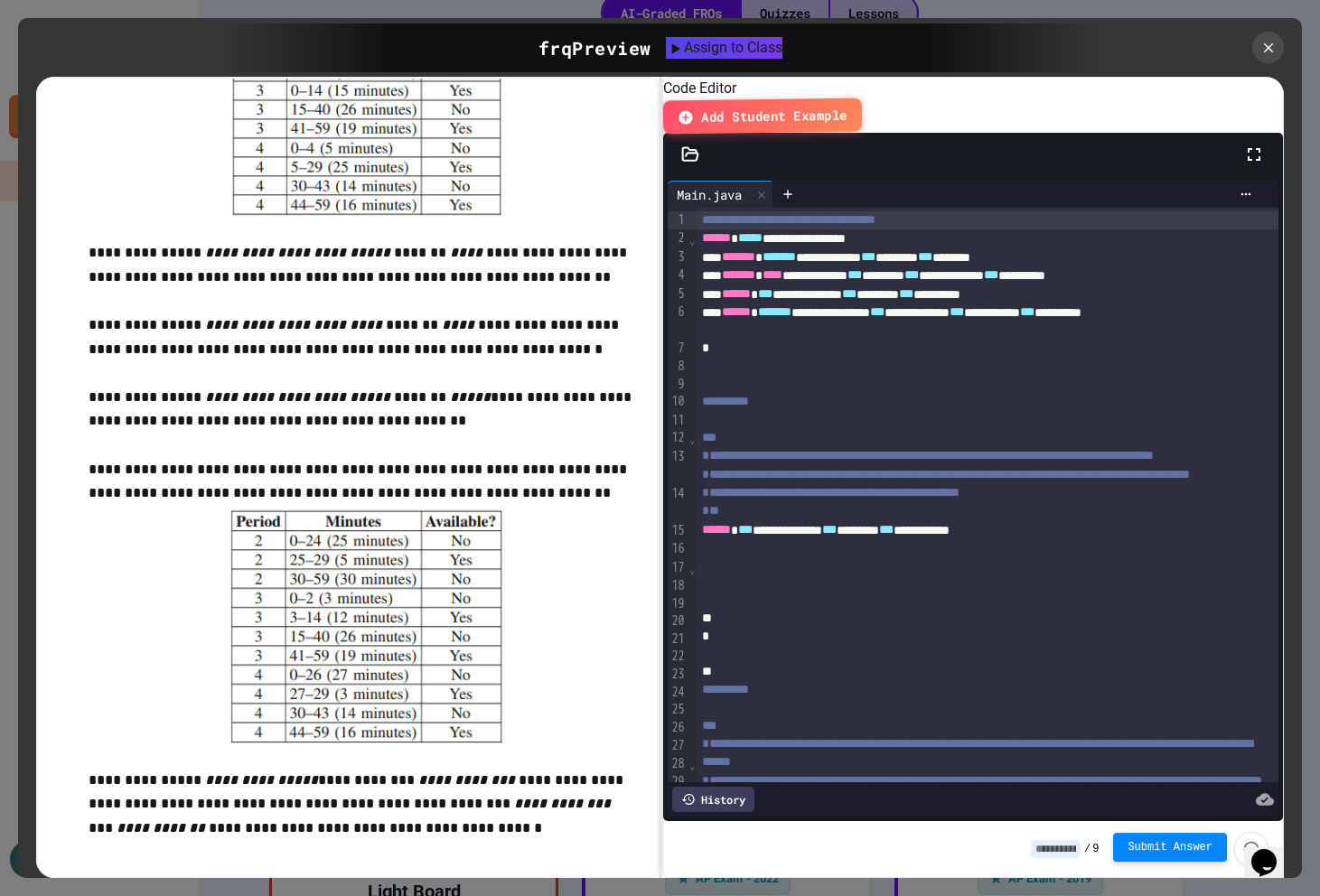 click on "Submit Answer" at bounding box center (1170, 847) 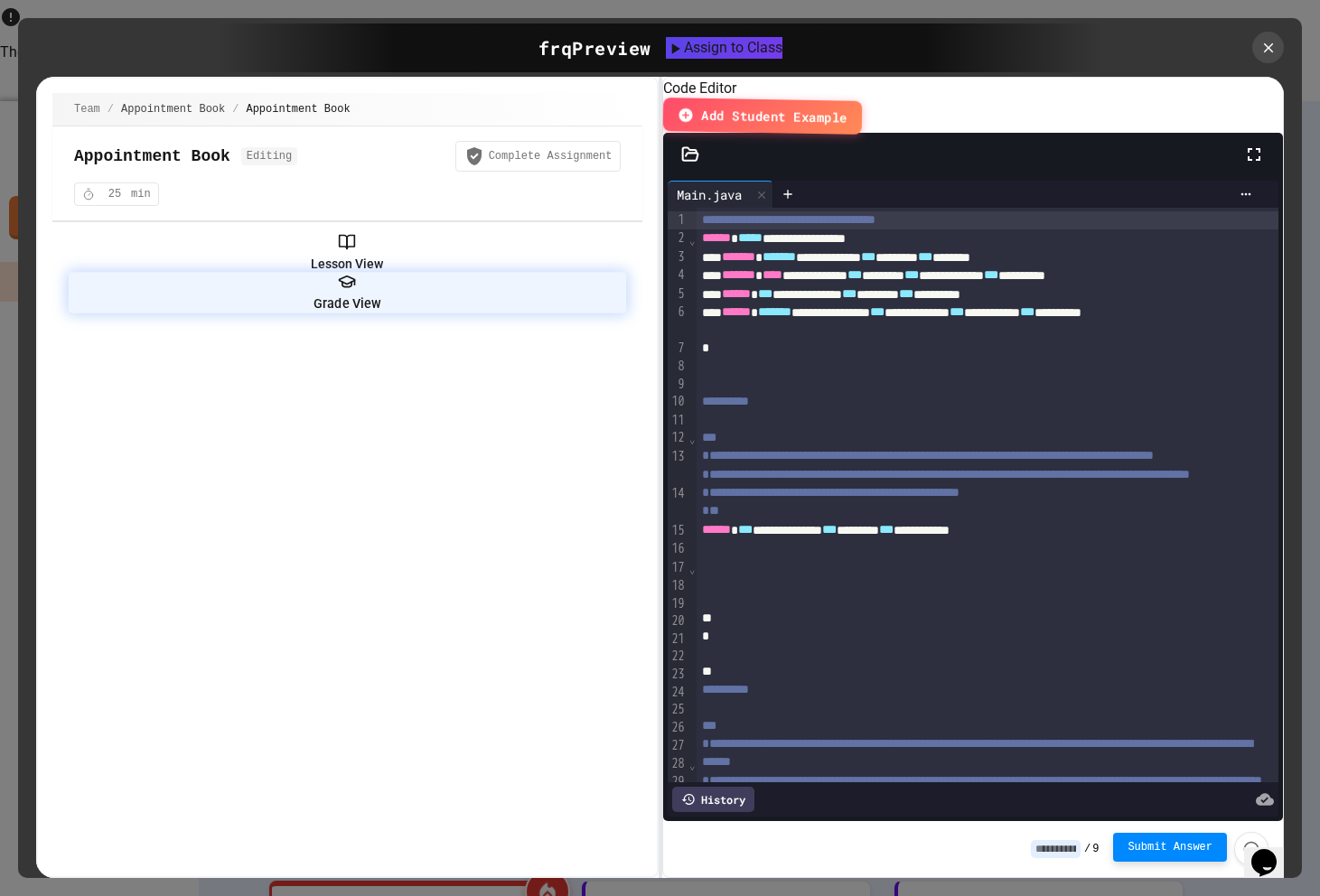 scroll, scrollTop: 0, scrollLeft: 0, axis: both 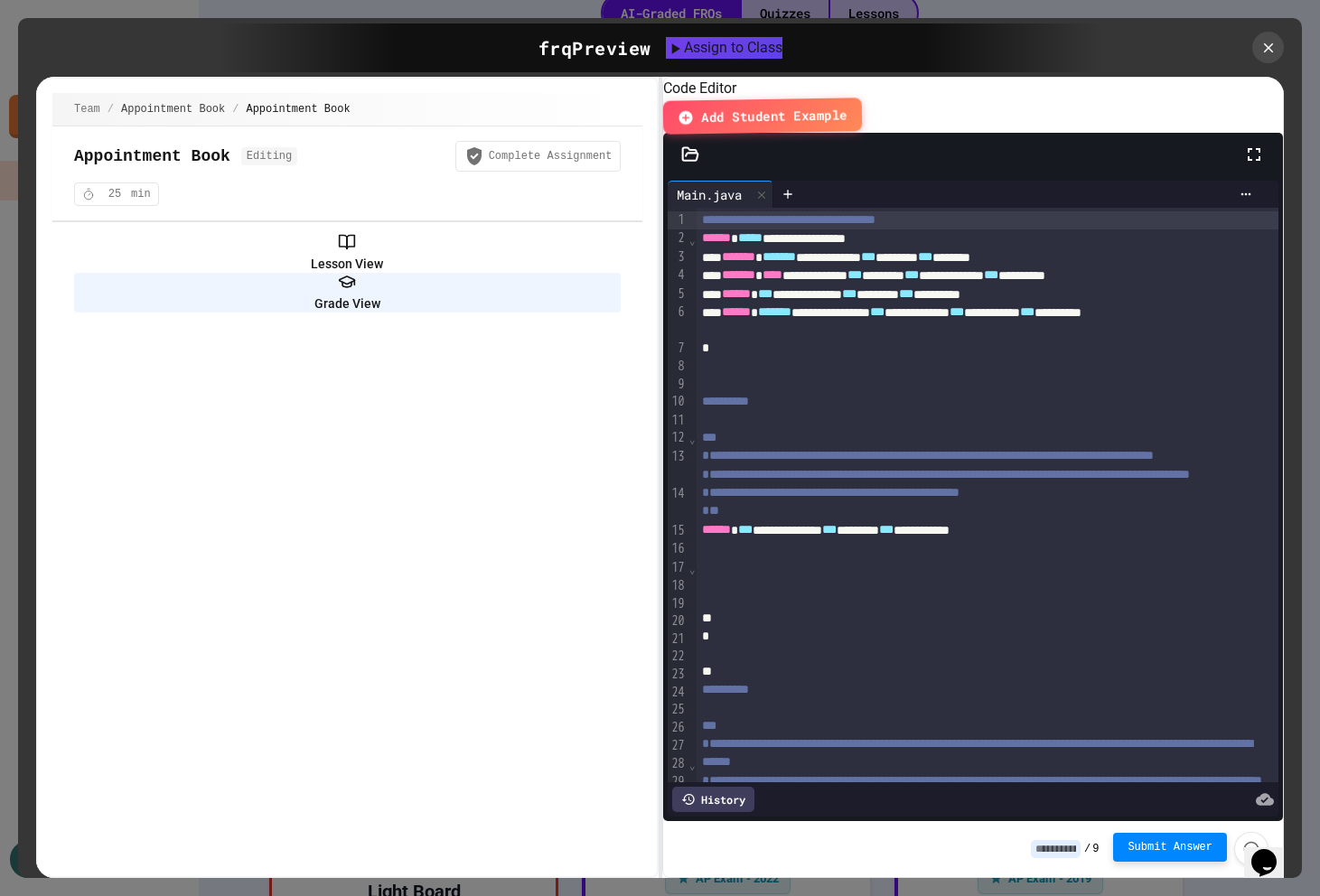 click on "Grade View" at bounding box center (347, 293) 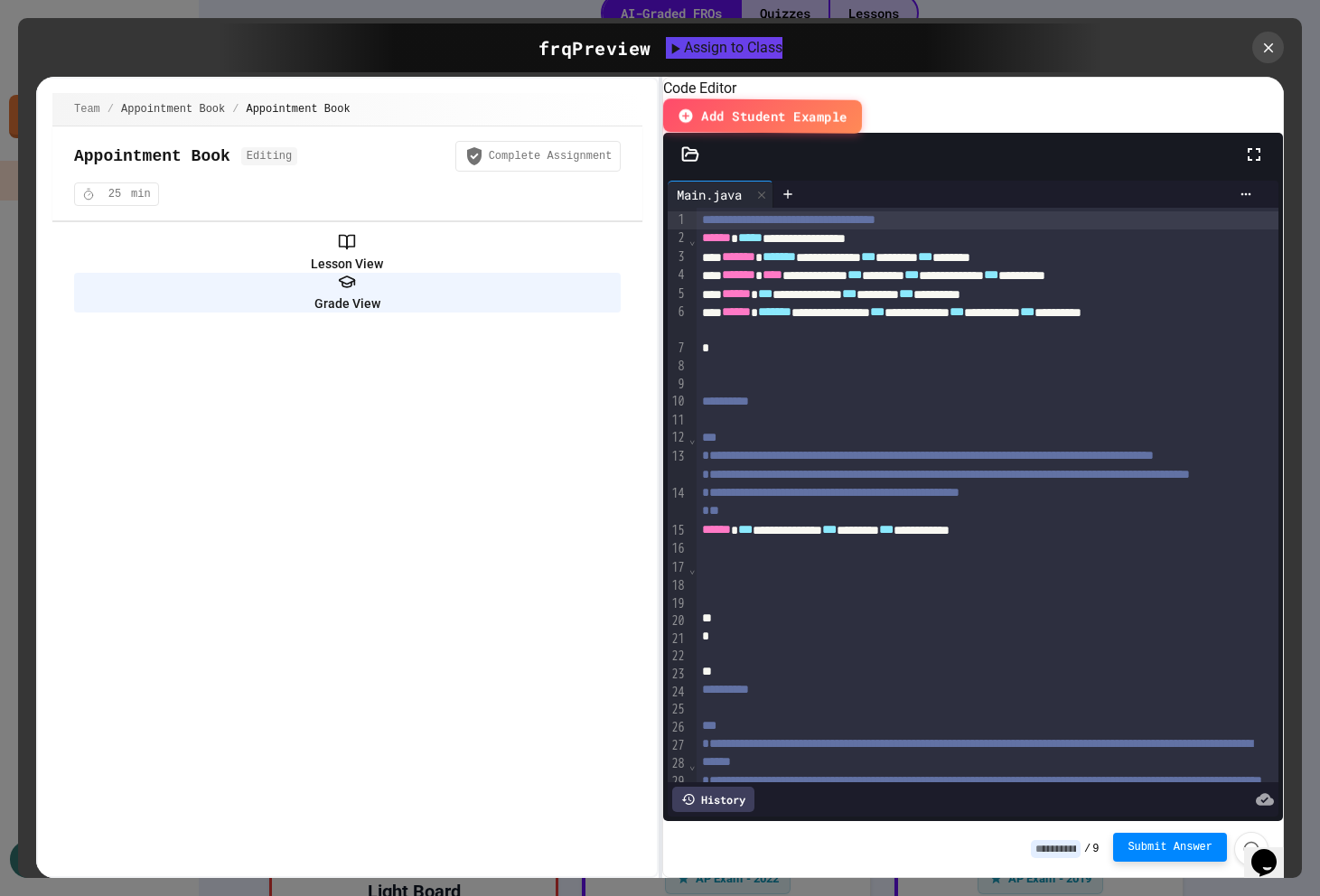 click on "Lesson View" at bounding box center (347, 253) 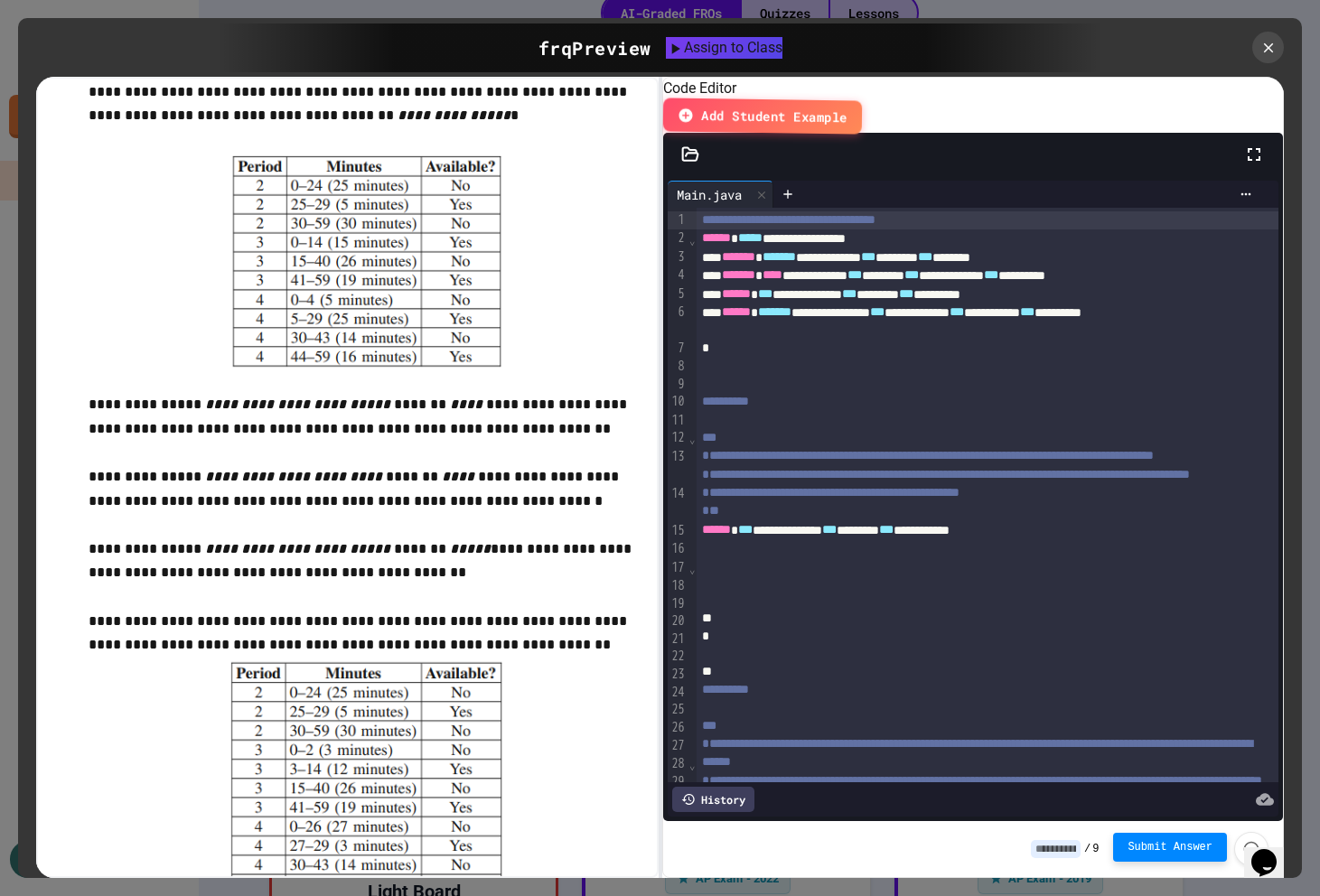 scroll, scrollTop: 2935, scrollLeft: 0, axis: vertical 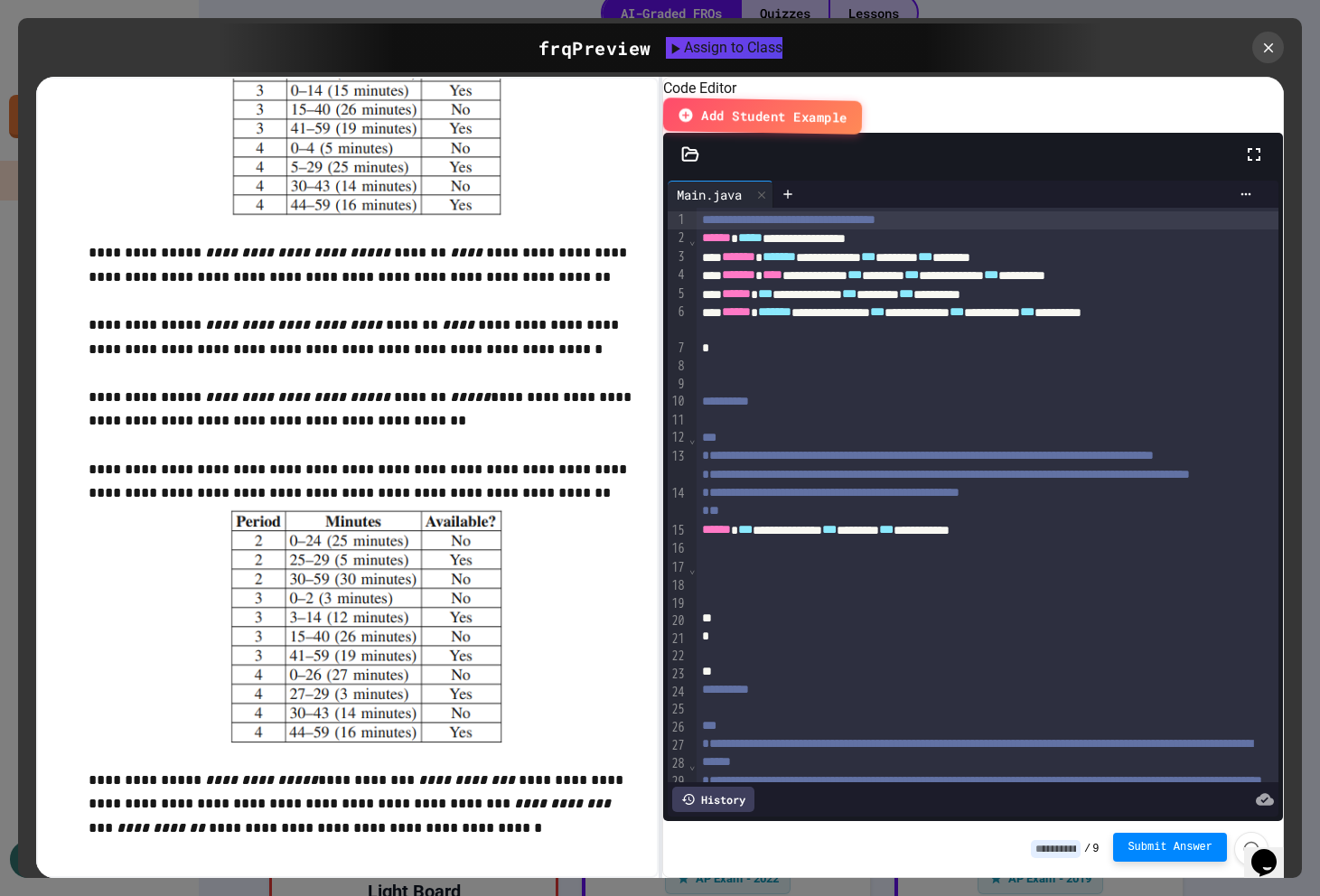 drag, startPoint x: 410, startPoint y: 612, endPoint x: 307, endPoint y: 558, distance: 116.29703 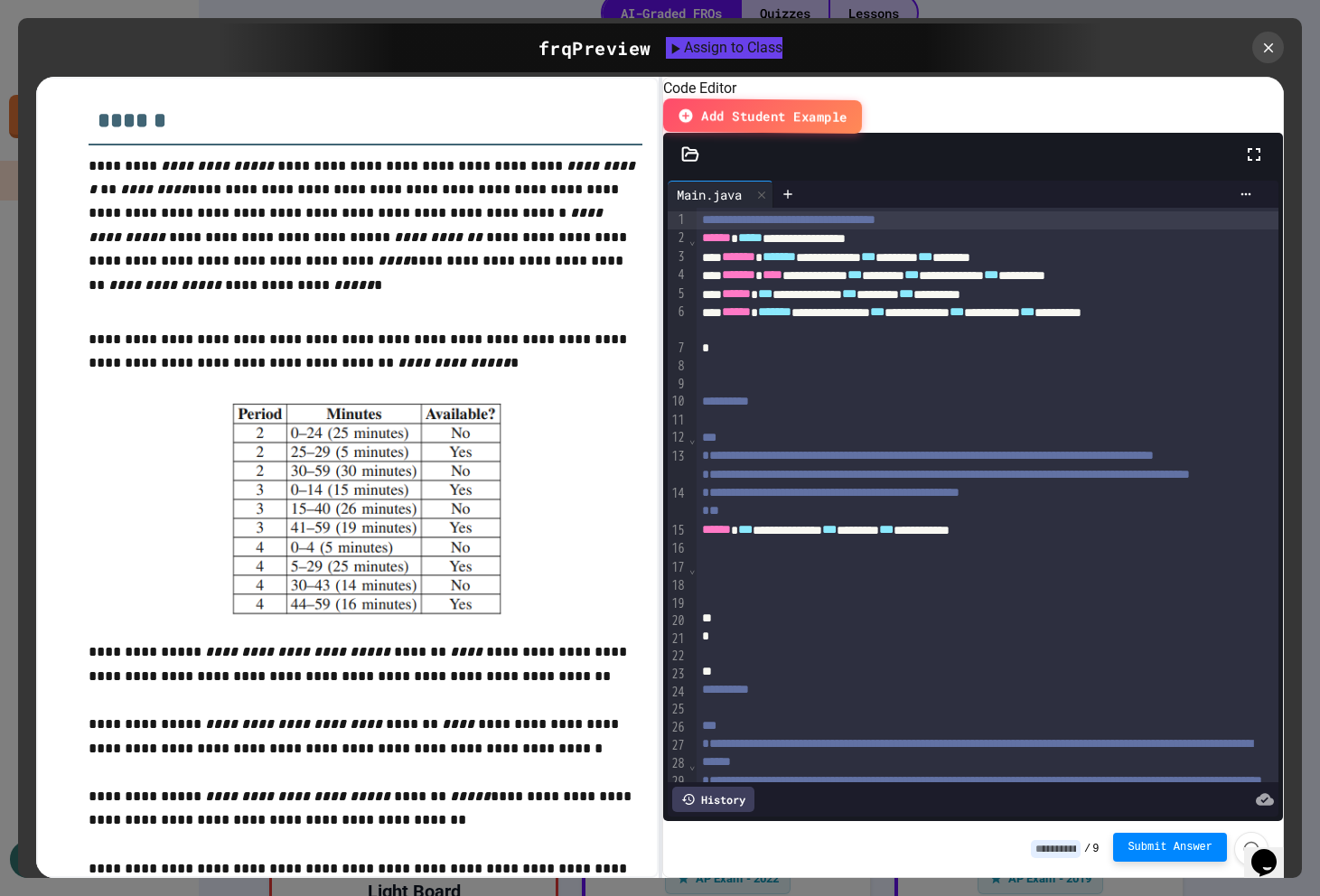 scroll, scrollTop: 2344, scrollLeft: 0, axis: vertical 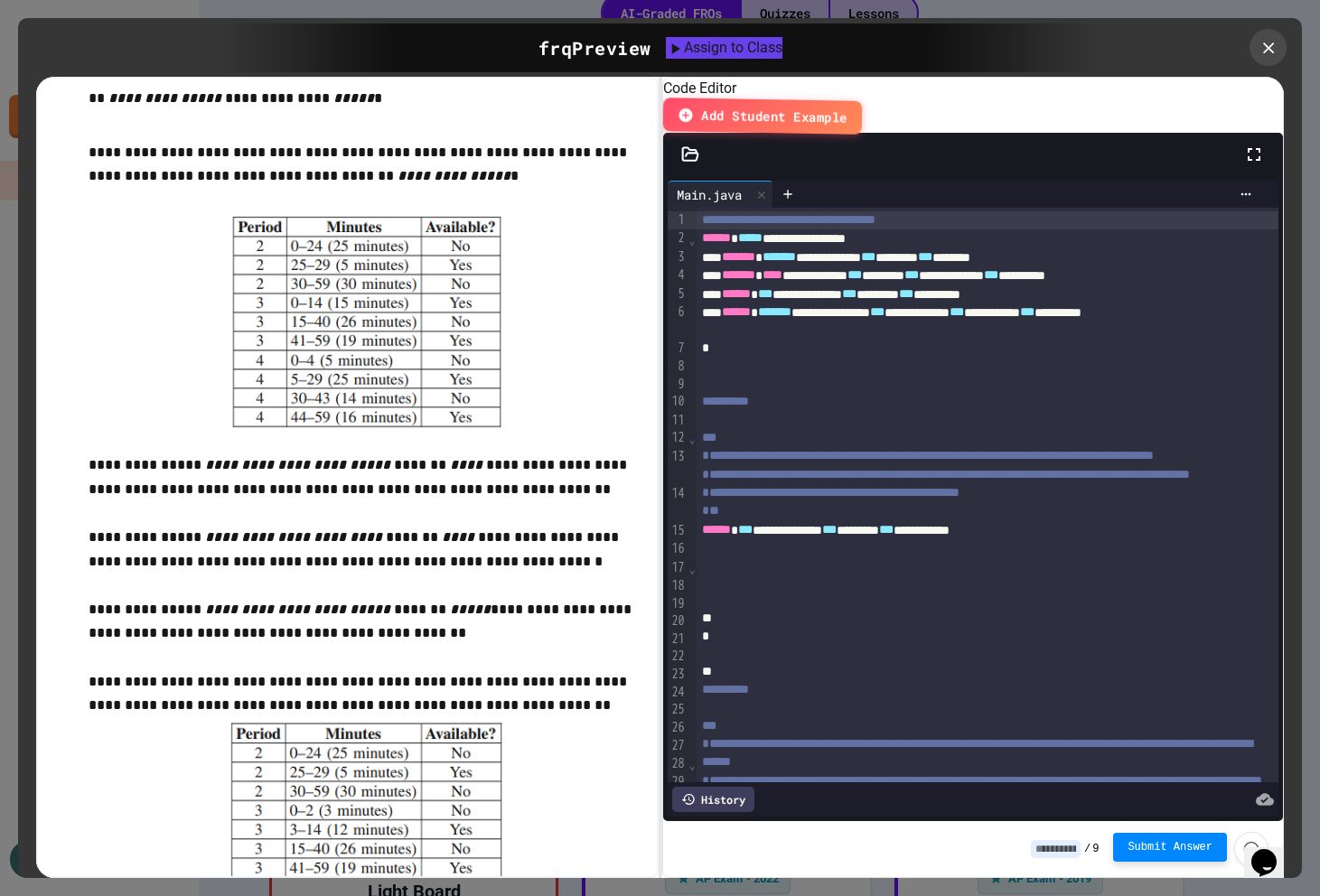 click at bounding box center [1268, 47] 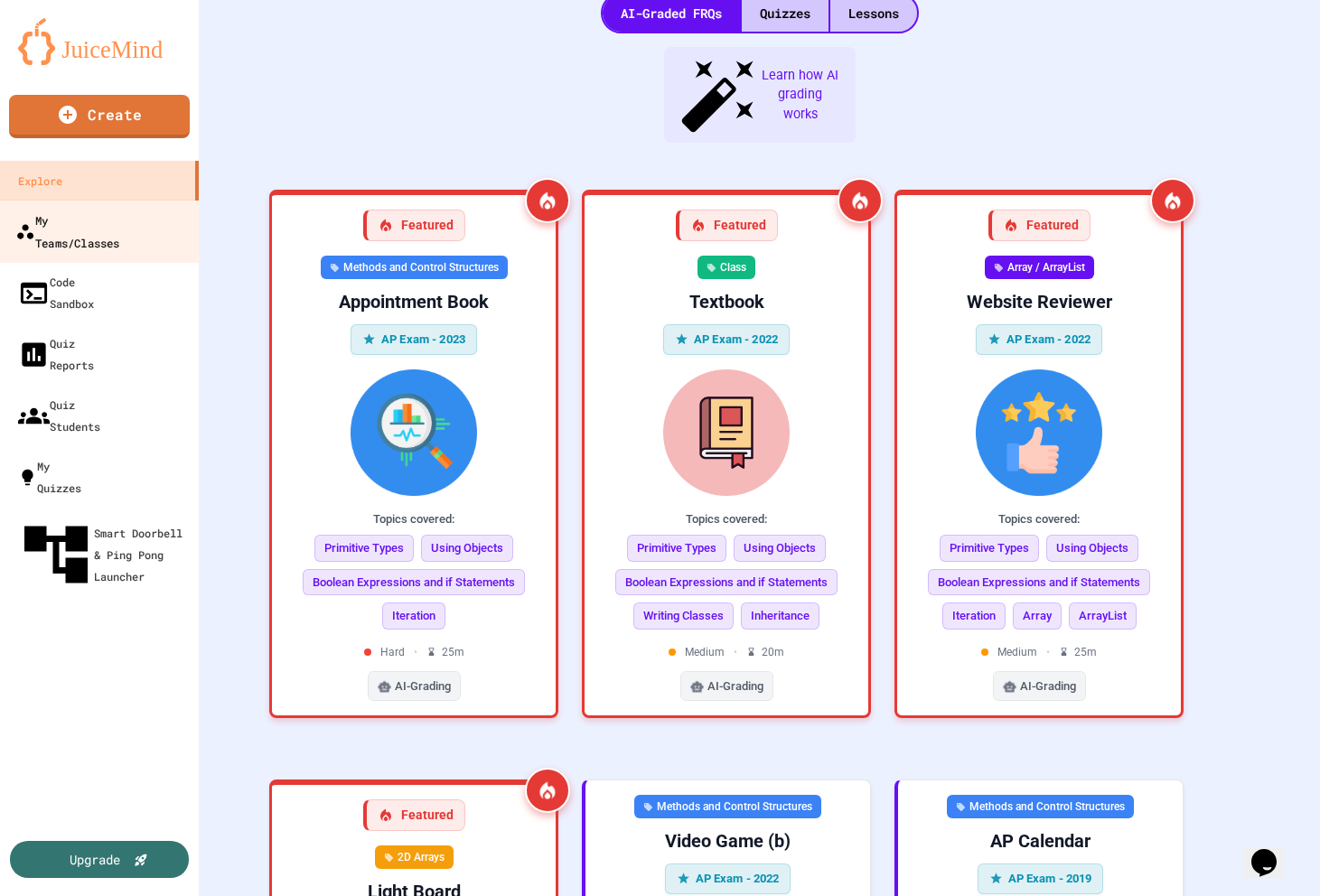 click on "My Teams/Classes" at bounding box center (99, 231) 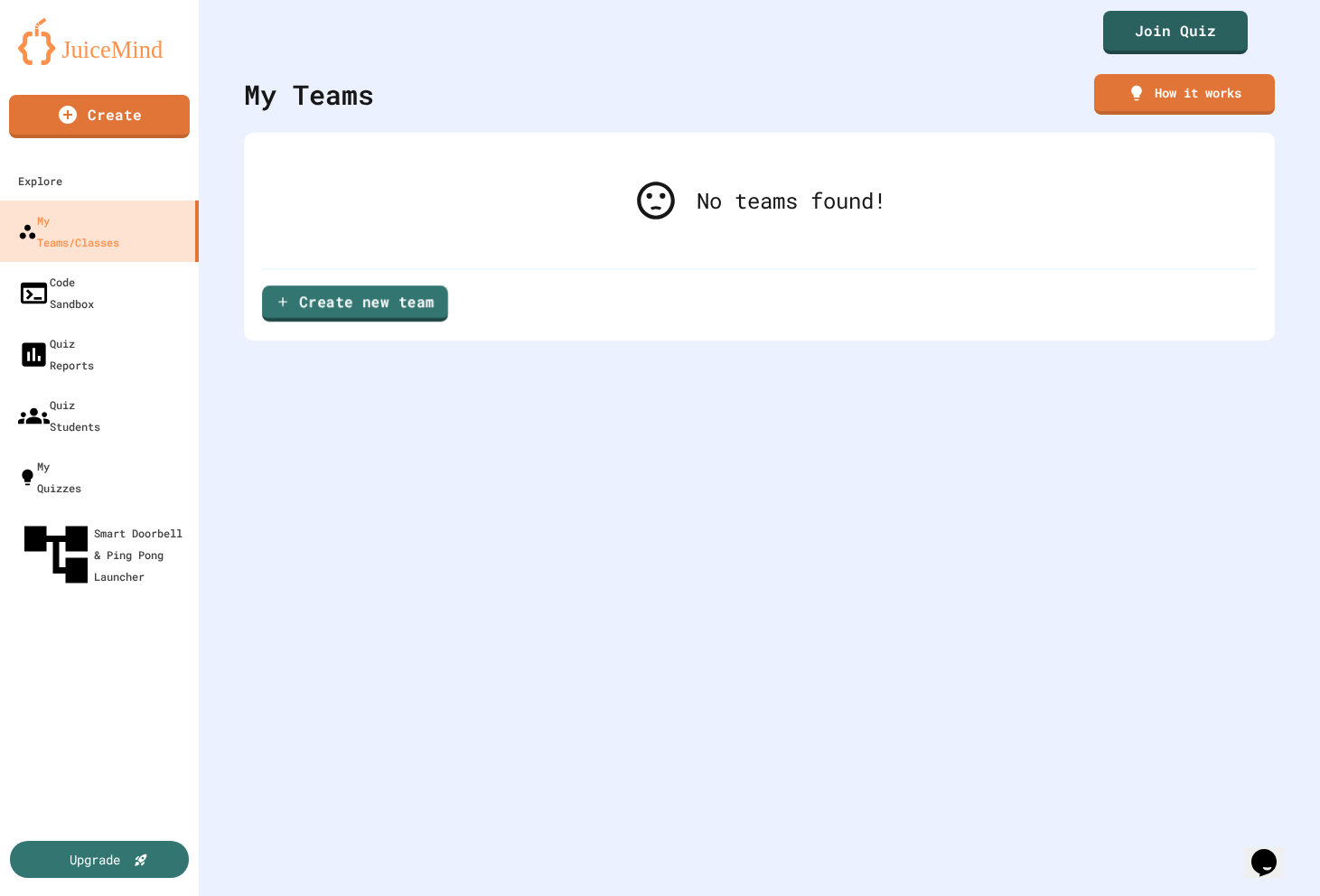 click on "Create new team" at bounding box center [355, 303] 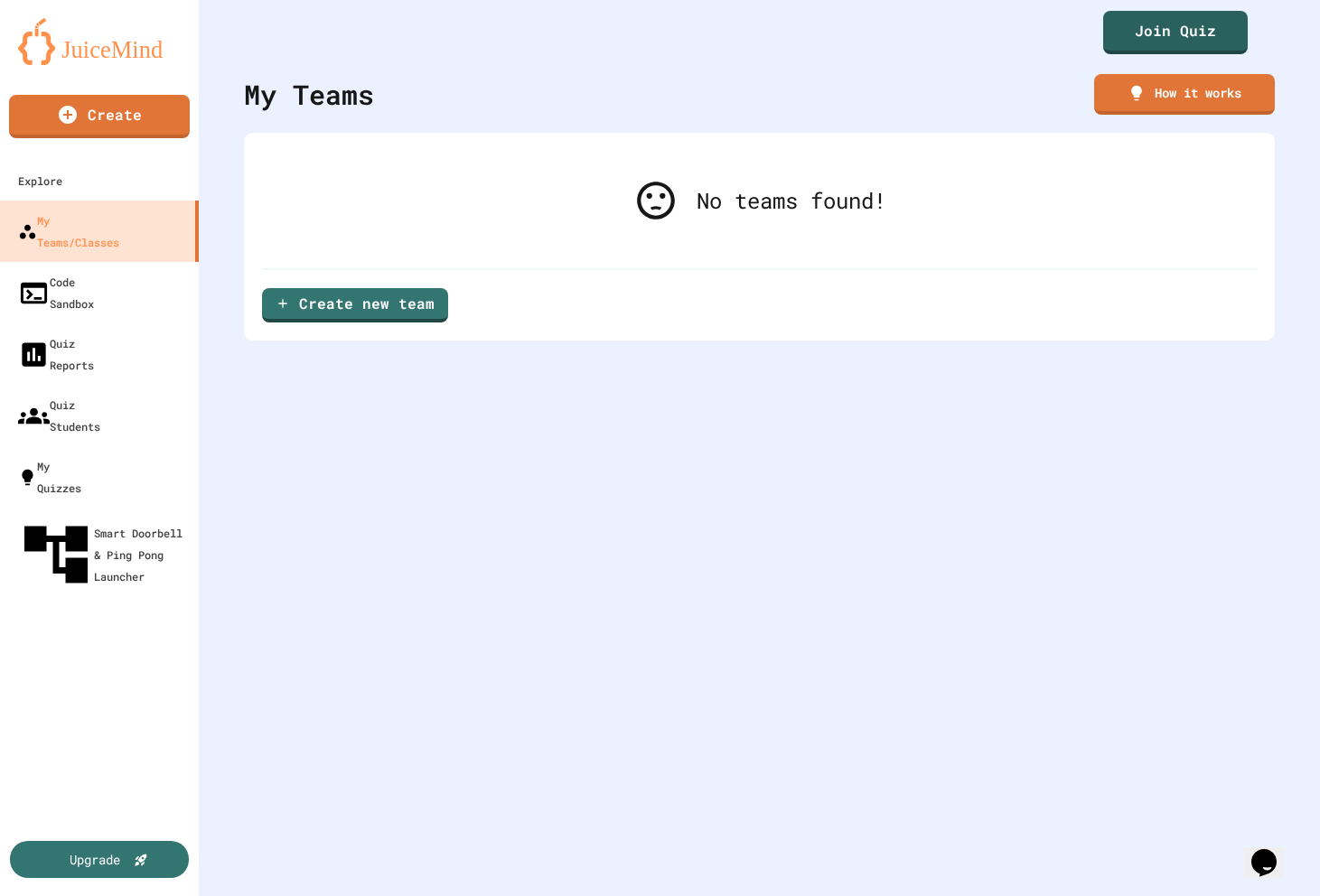 scroll, scrollTop: 0, scrollLeft: 0, axis: both 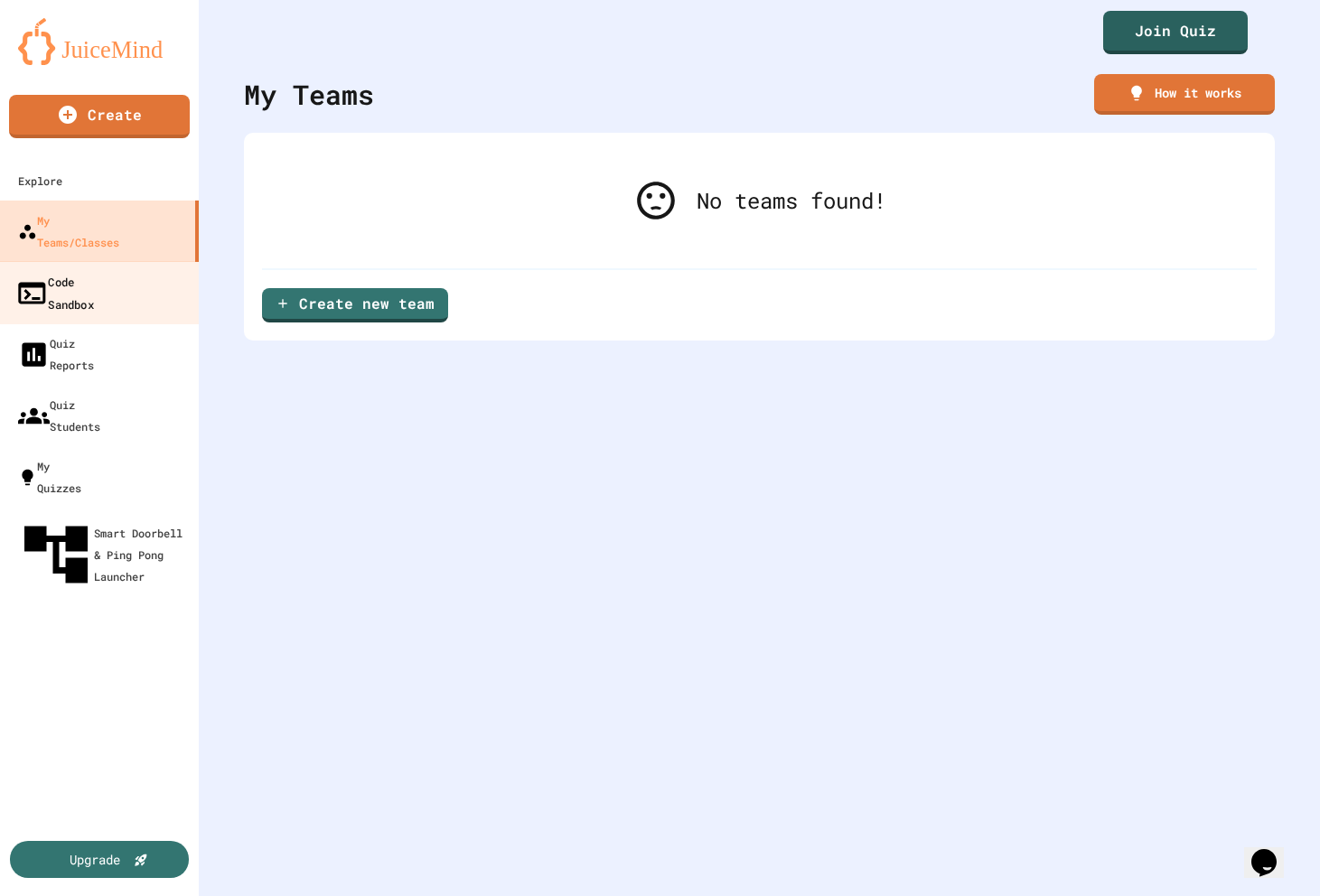 click on "Code Sandbox" at bounding box center (54, 292) 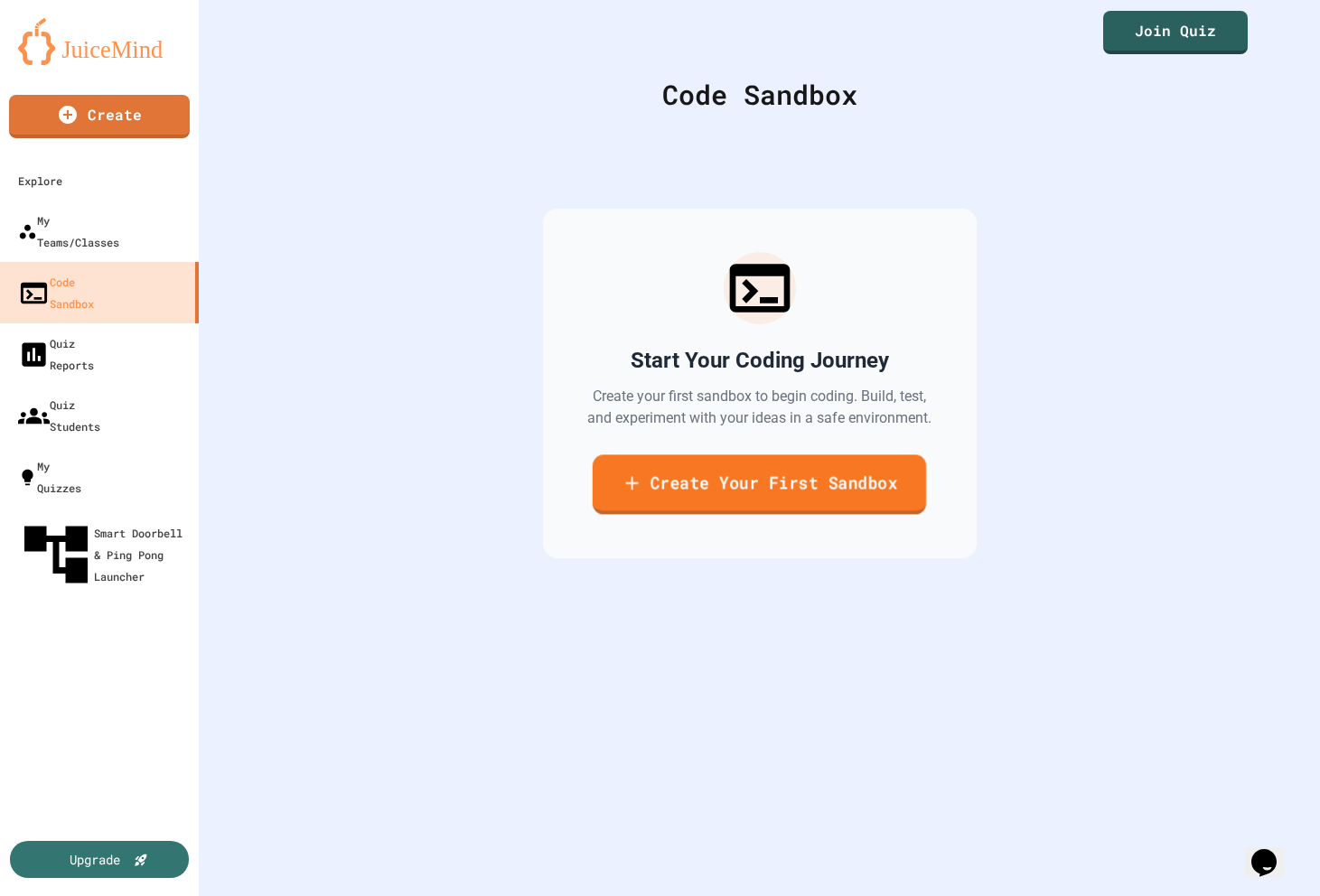 click on "Create Your First Sandbox" at bounding box center (759, 484) 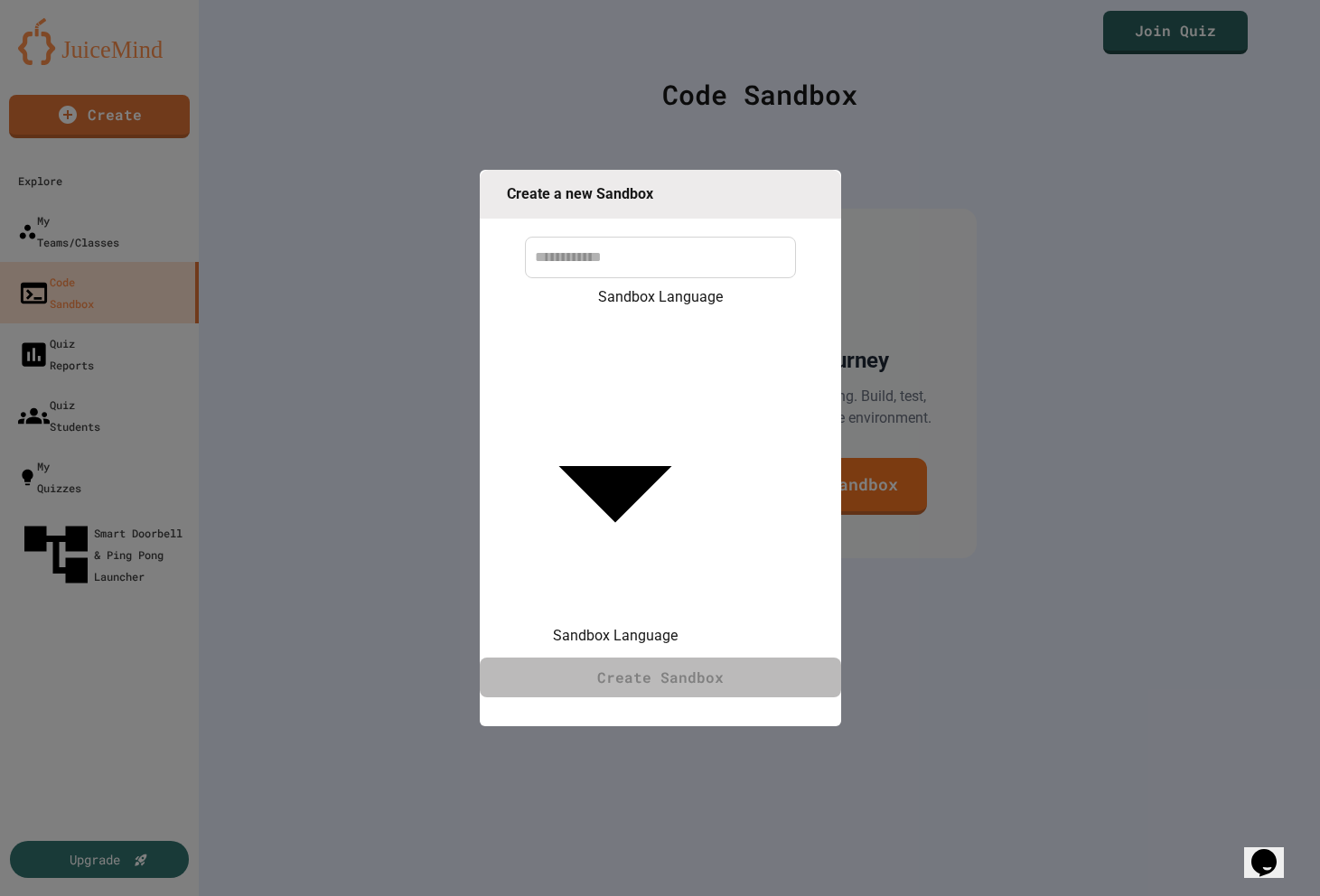 click on "We are updating our servers at 7PM [TIMEZONE] on [DATE]. JuiceMind should continue to work as expected, but if you experience any issues, please chat with us.  Create Explore My Teams/Classes Code Sandbox Quiz Reports Quiz Students My Quizzes Smart Doorbell & Ping Pong Launcher Upgrade Join Quiz Code Sandbox Start Your Coding Journey Create your first sandbox to begin coding. Build, test, and experiment with your ideas in a safe environment.  Create Your First Sandbox
Create a new Sandbox Sandbox Language ​ Sandbox Language Create Sandbox" at bounding box center (660, 448) 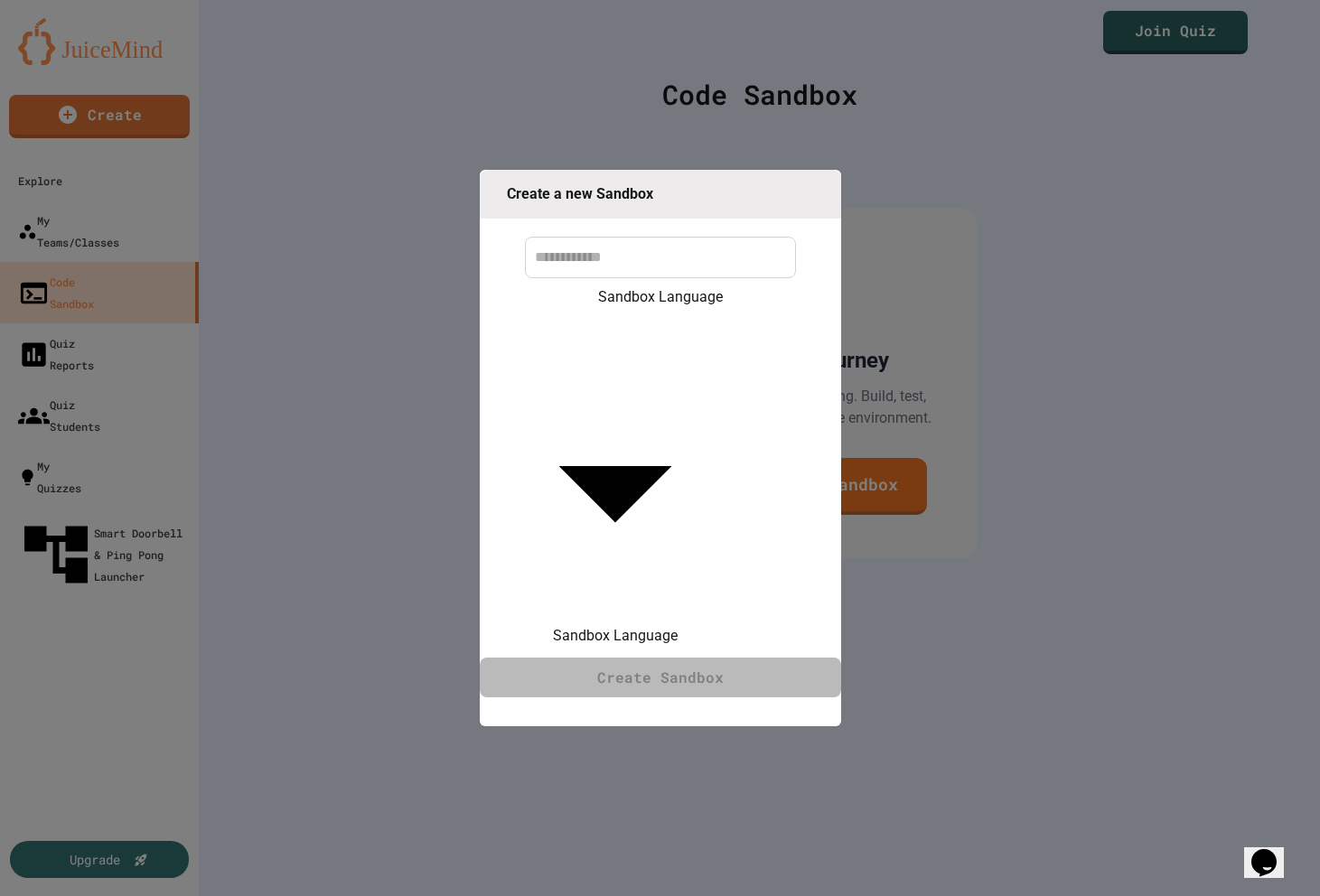 click on "Python" at bounding box center [669, 912] 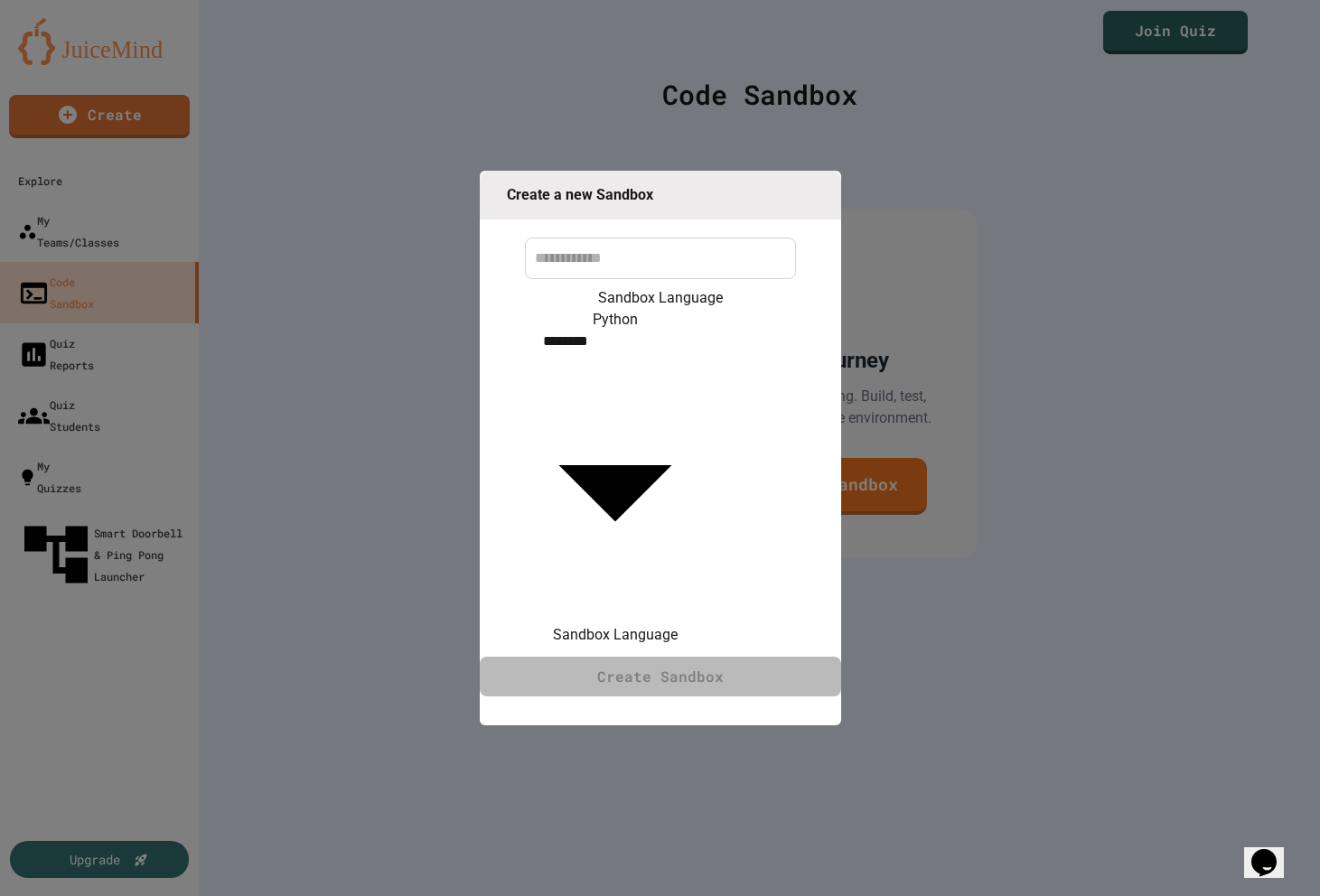 click at bounding box center [660, 258] 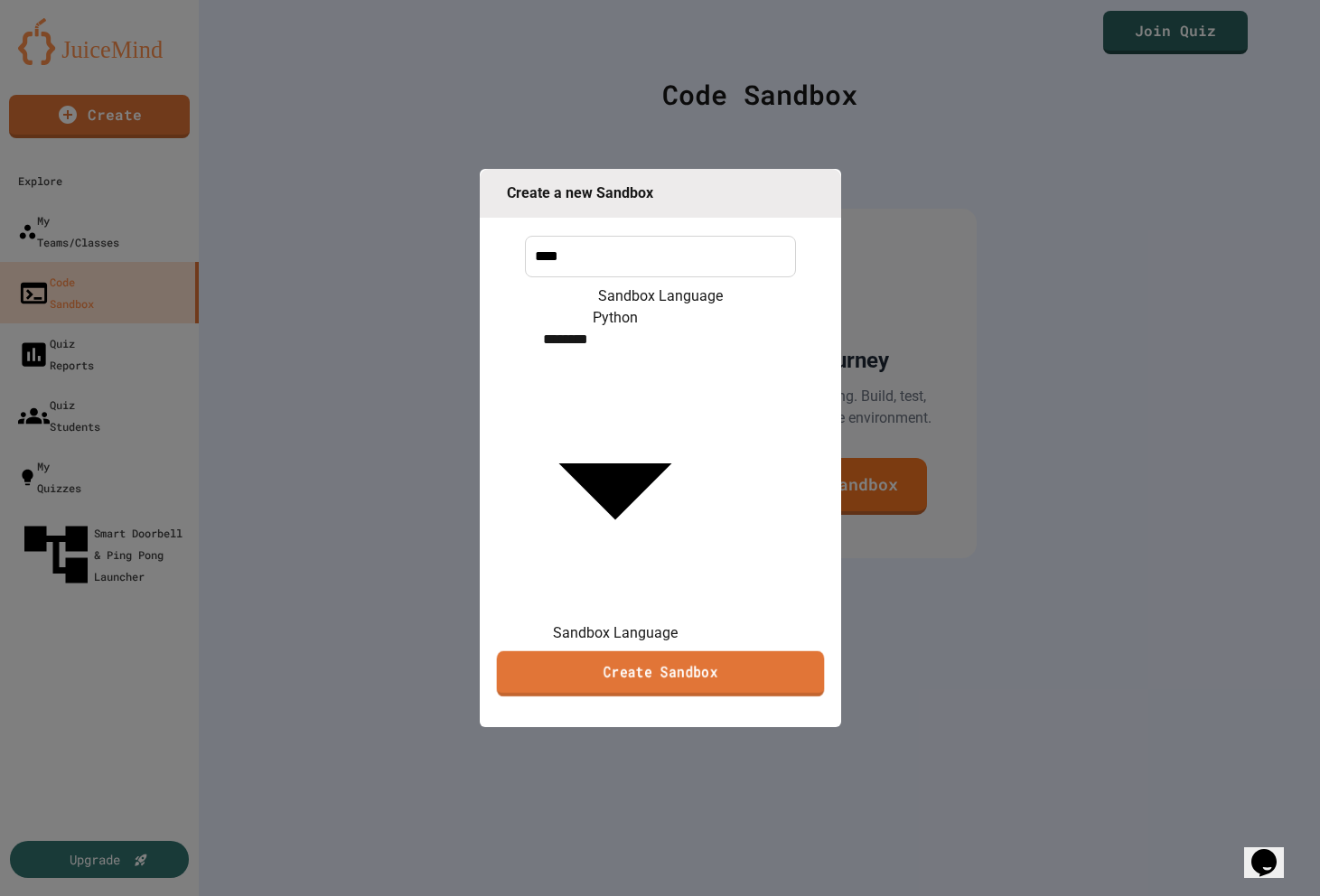type on "****" 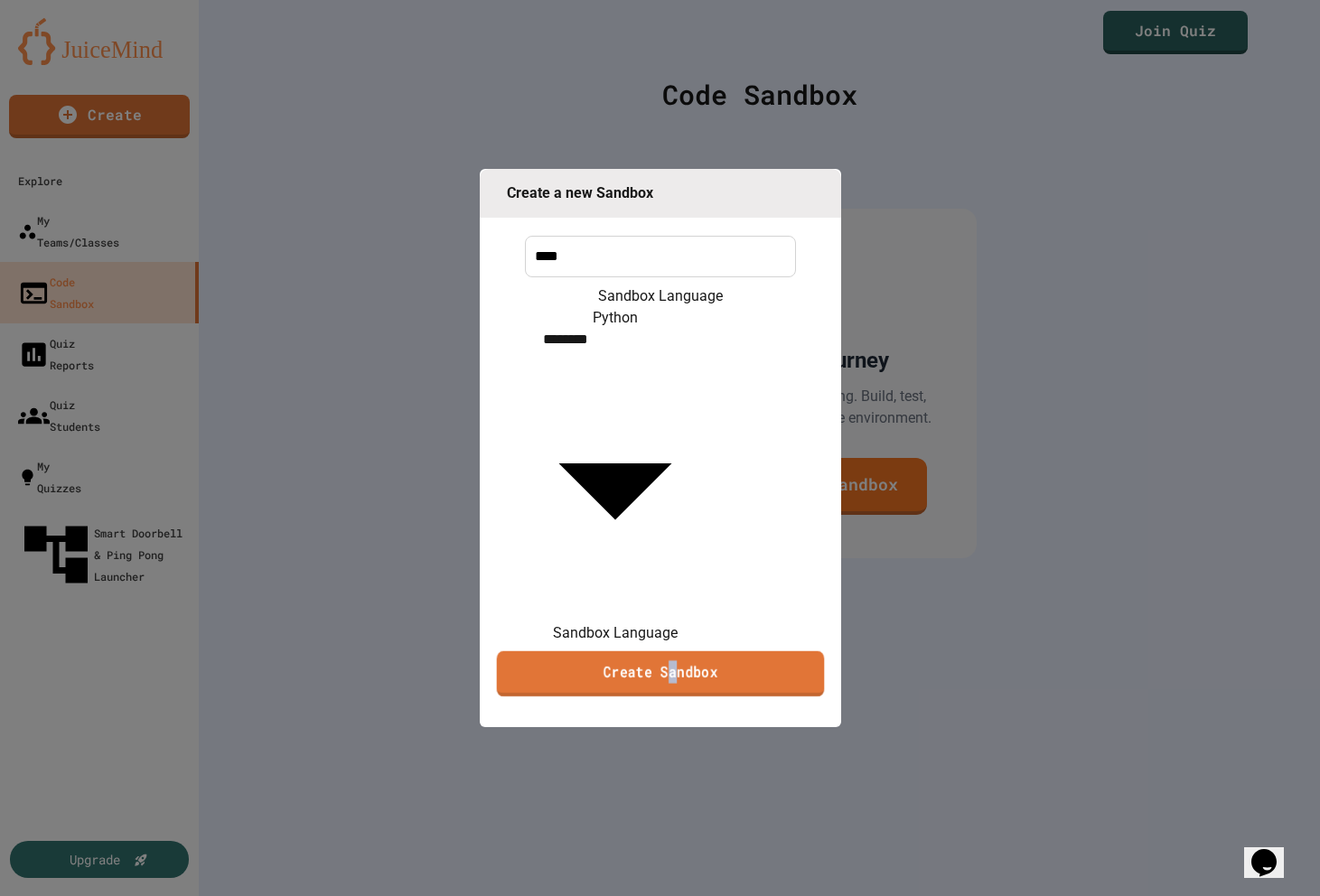 click on "Create Sandbox" at bounding box center [660, 674] 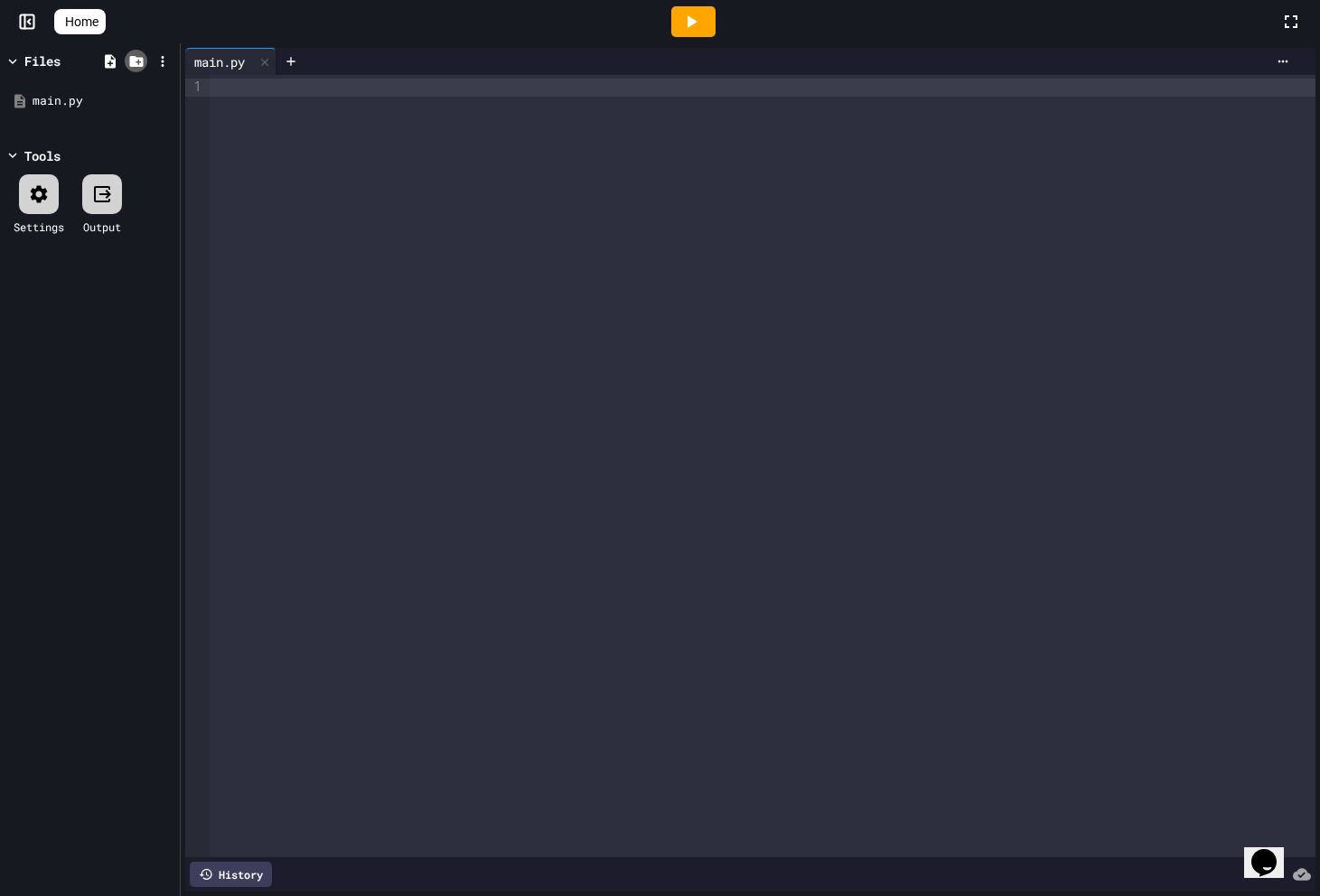 click 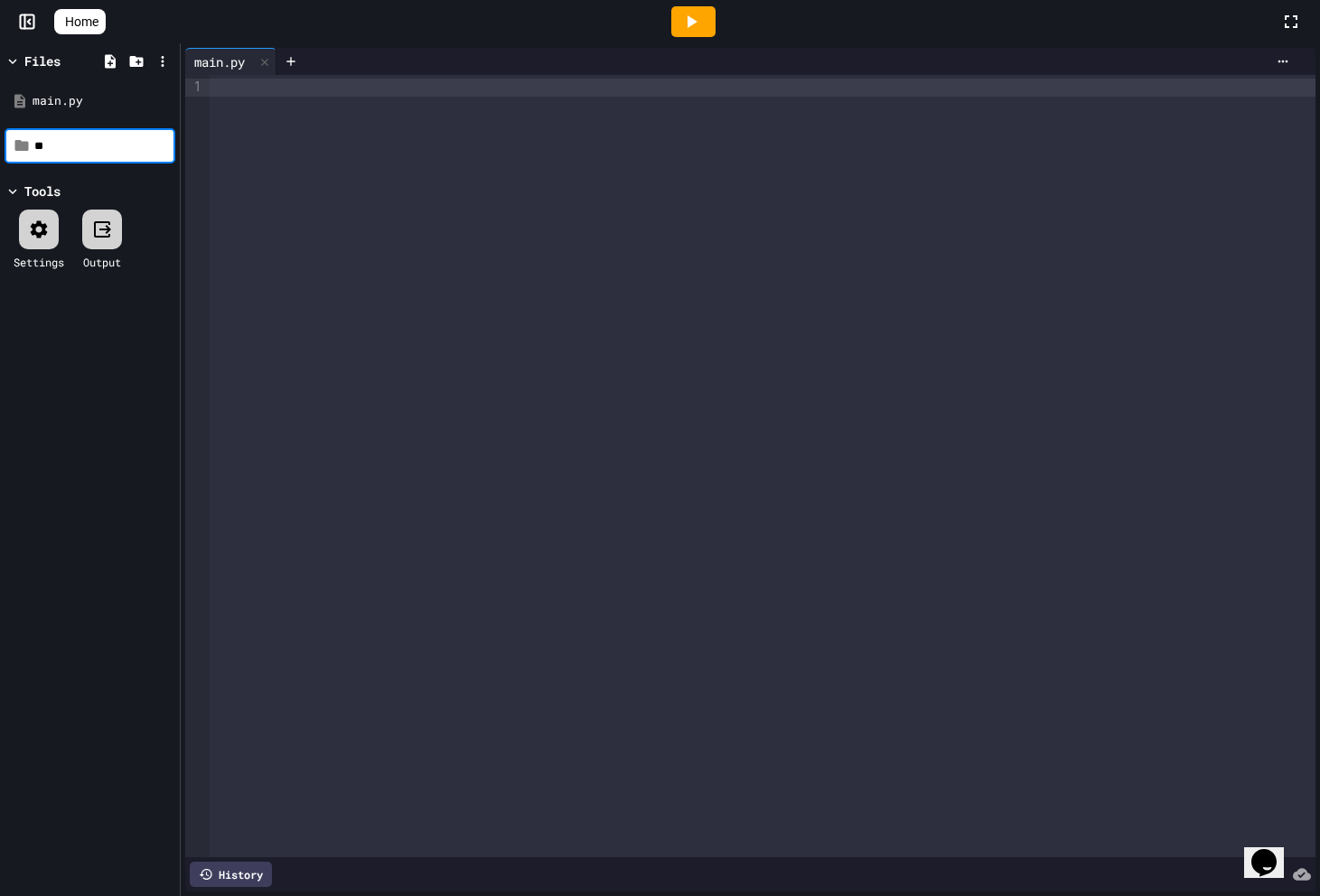 type on "*" 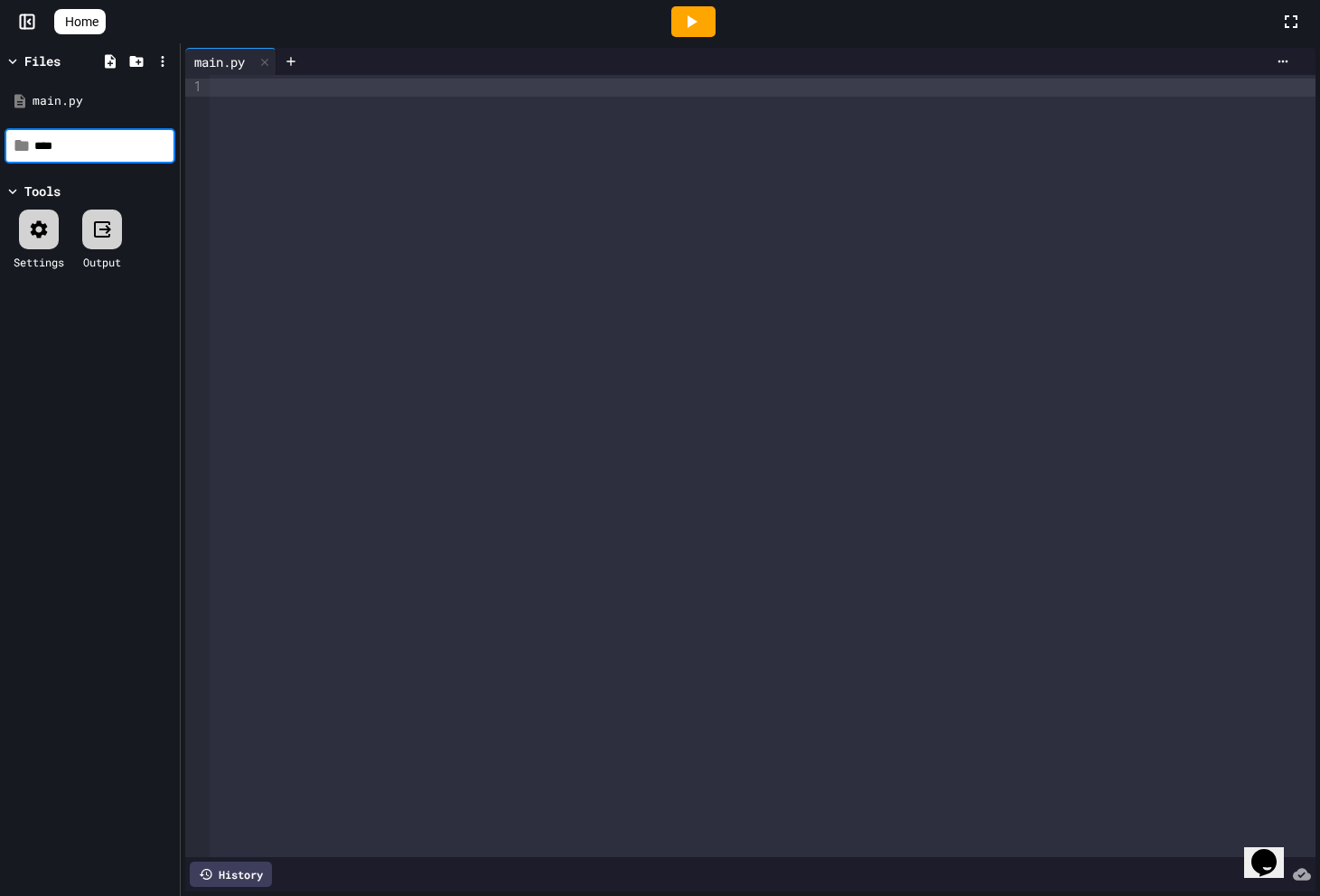 type on "*****" 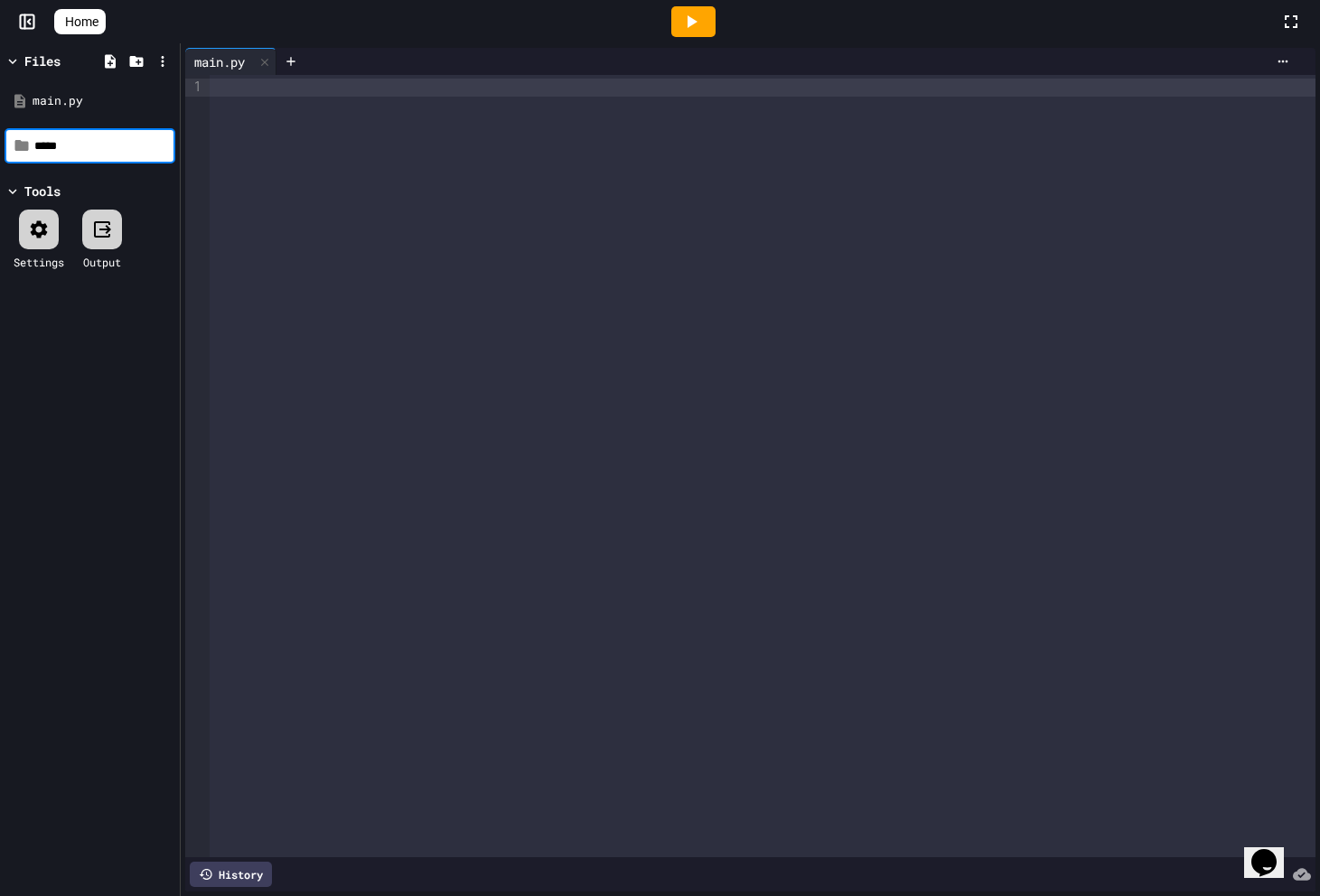 click at bounding box center (763, 466) 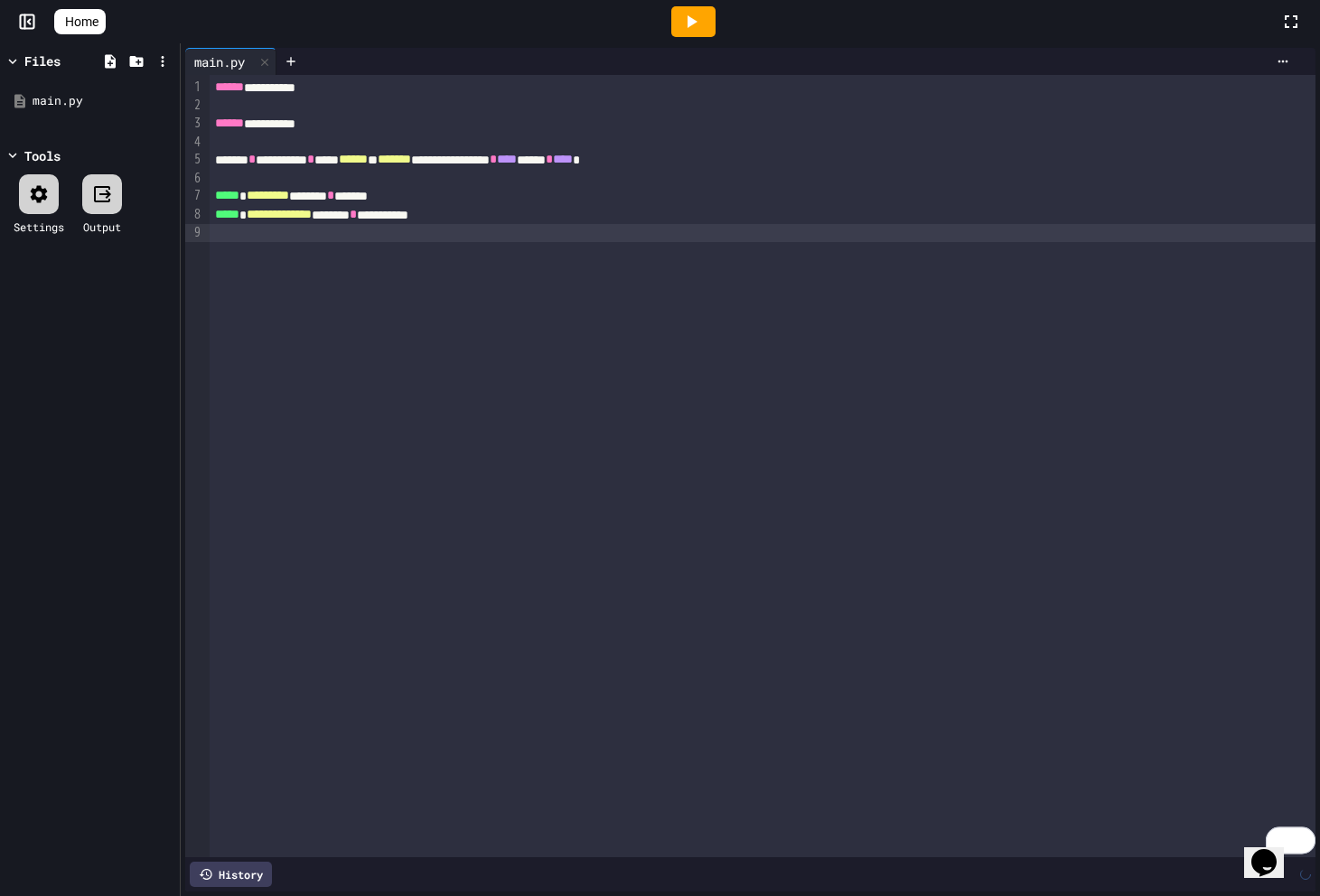 click on "**********" at bounding box center (761, 88) 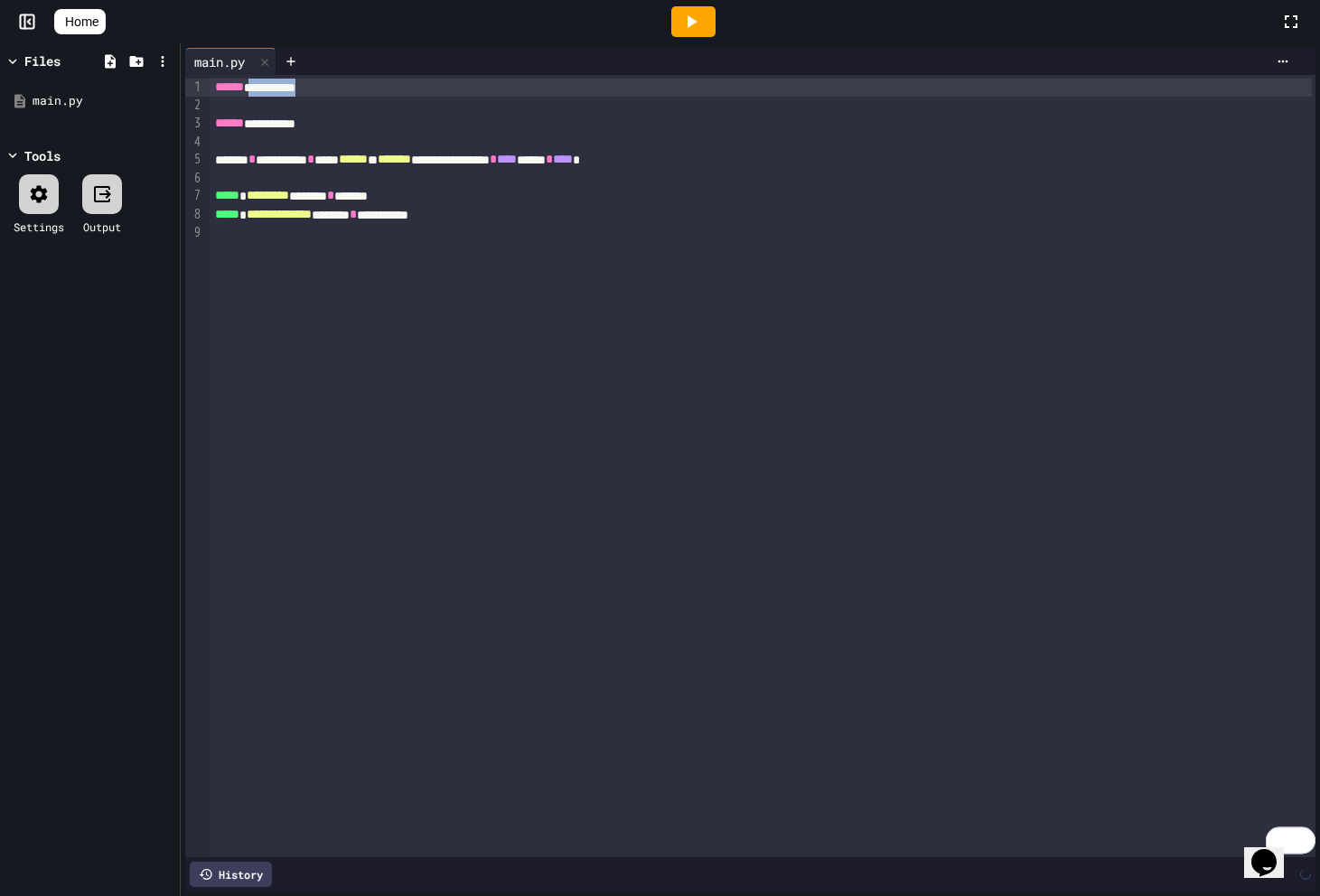 click on "**********" at bounding box center (761, 88) 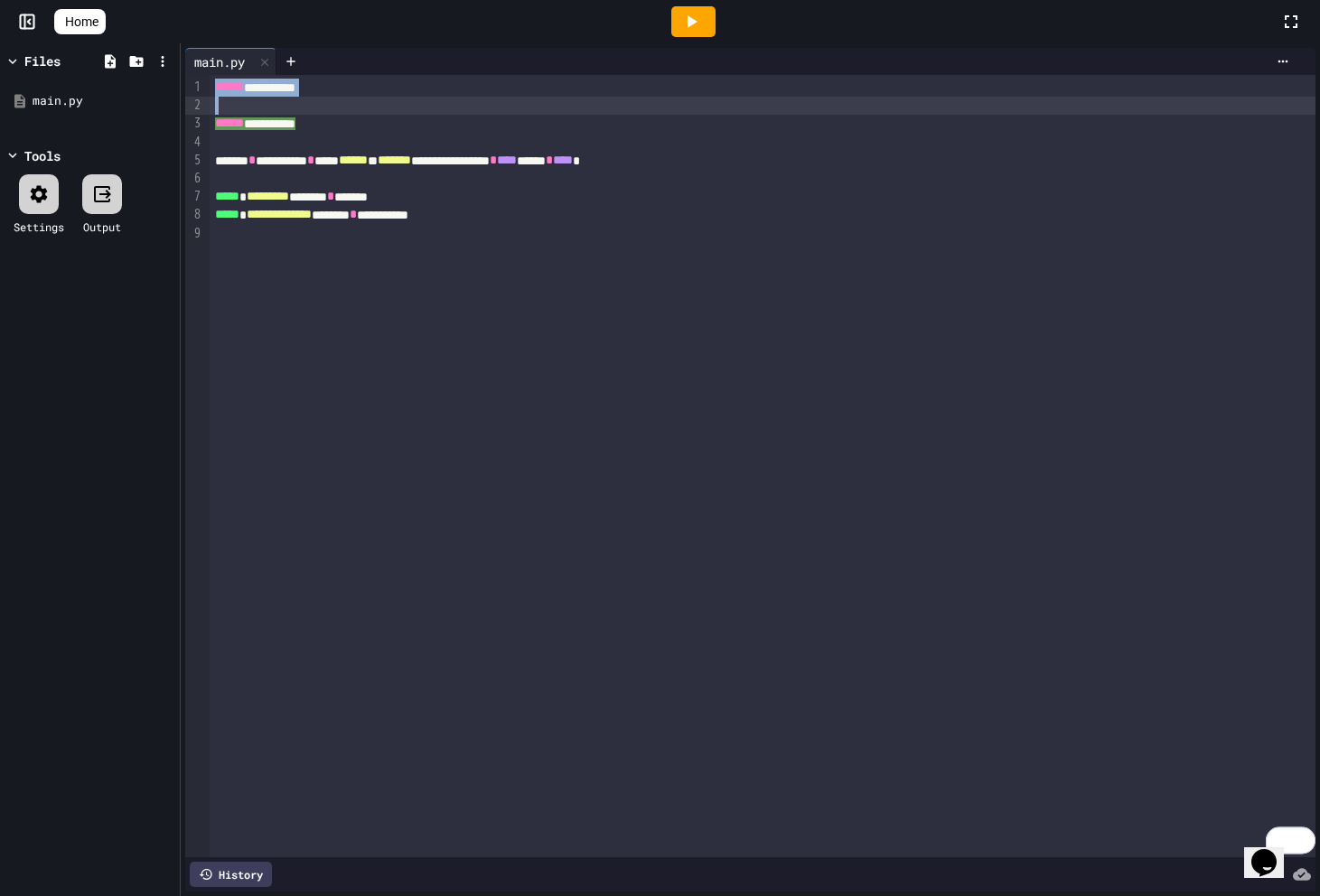 click on "**********" at bounding box center [761, 88] 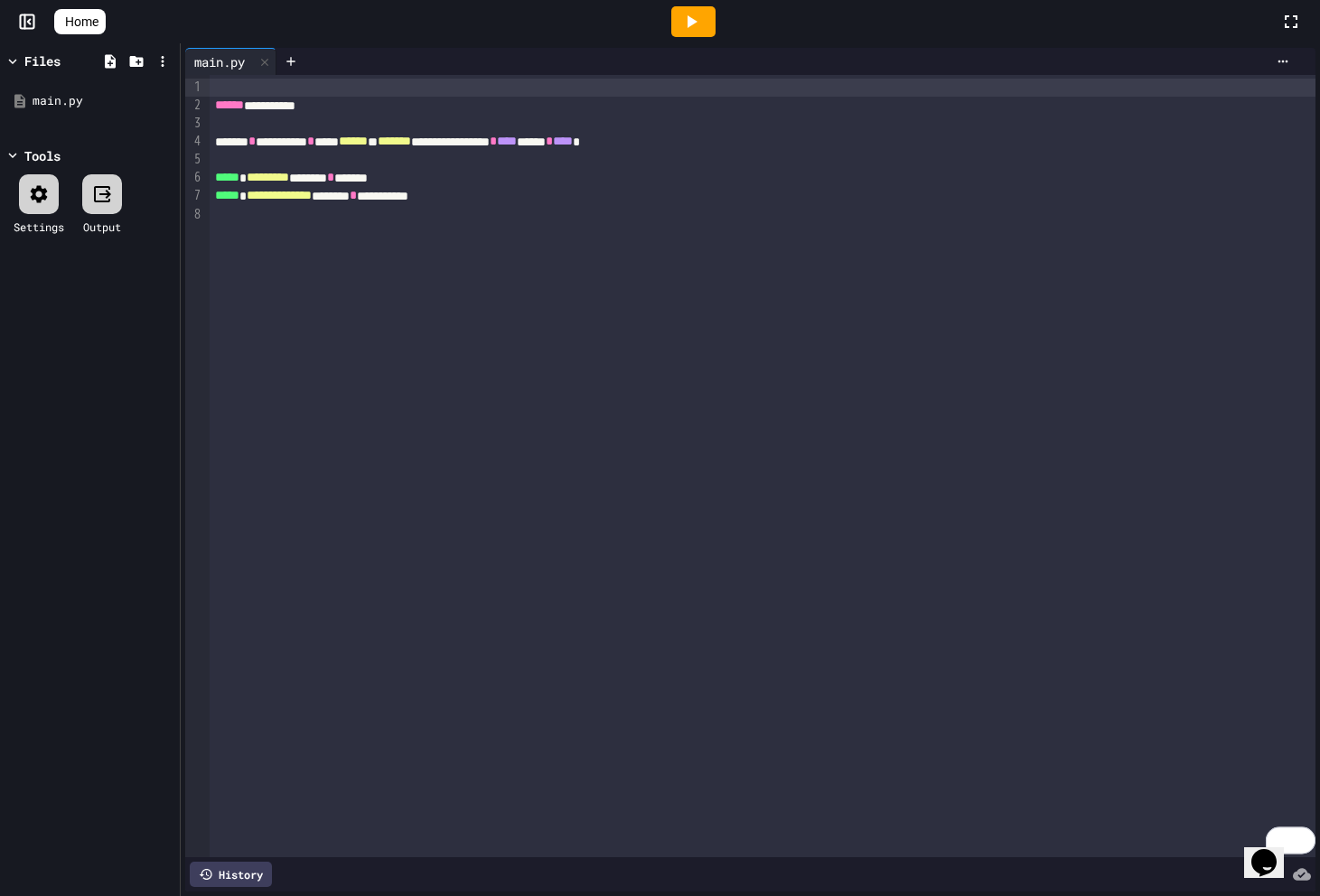 click 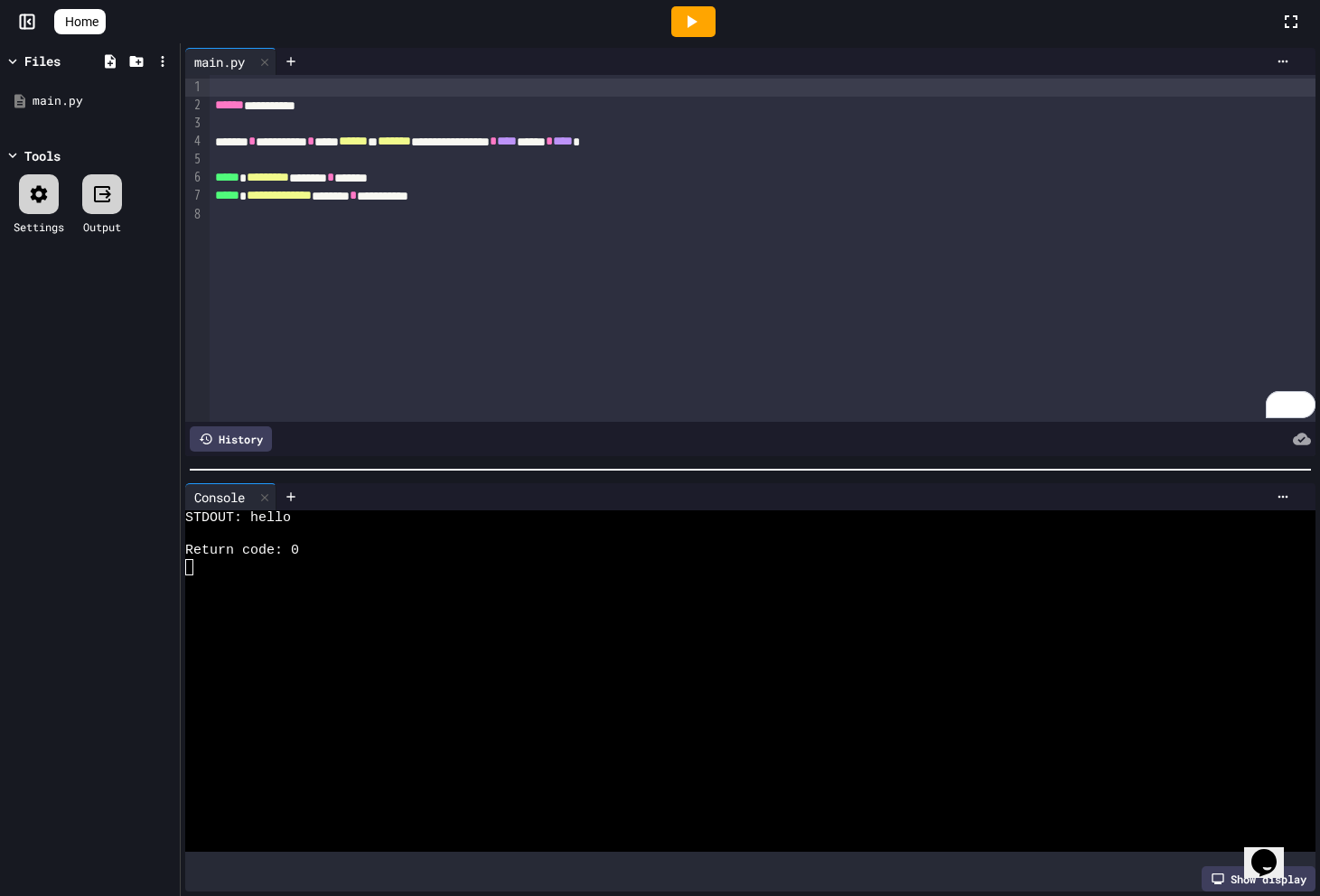 click on "**********" at bounding box center [761, 142] 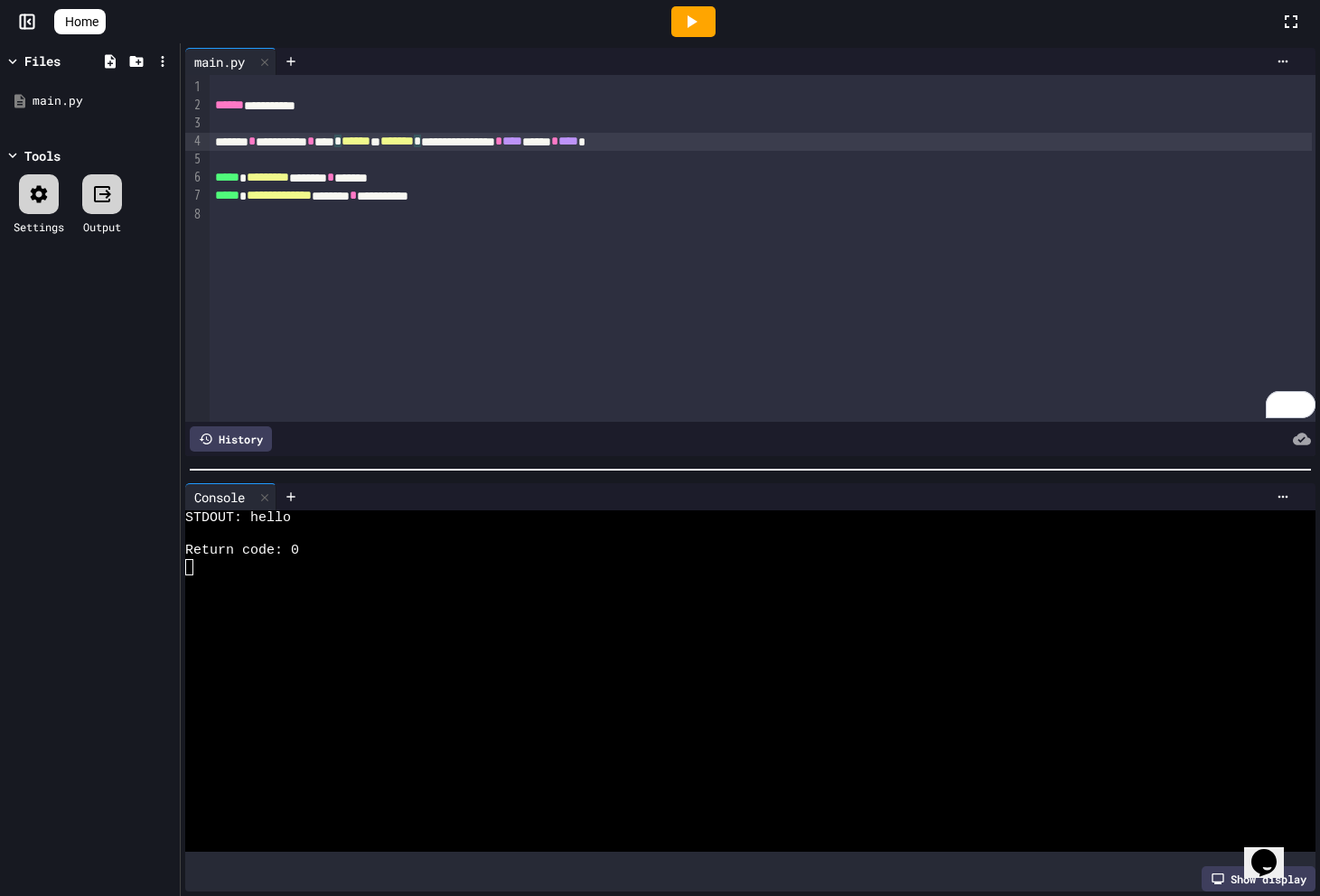 click on "**********" at bounding box center (761, 142) 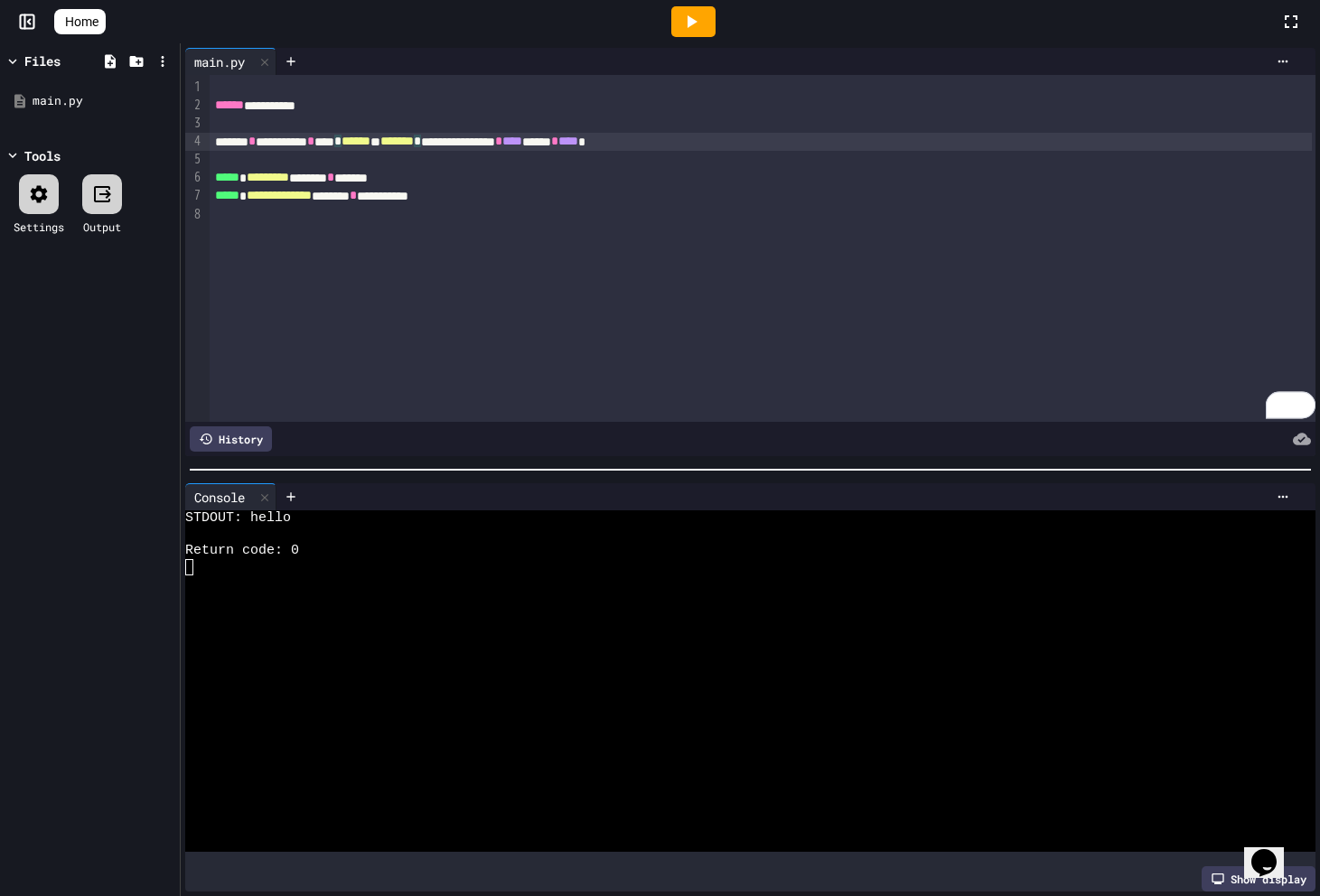 click on "**********" at bounding box center [761, 142] 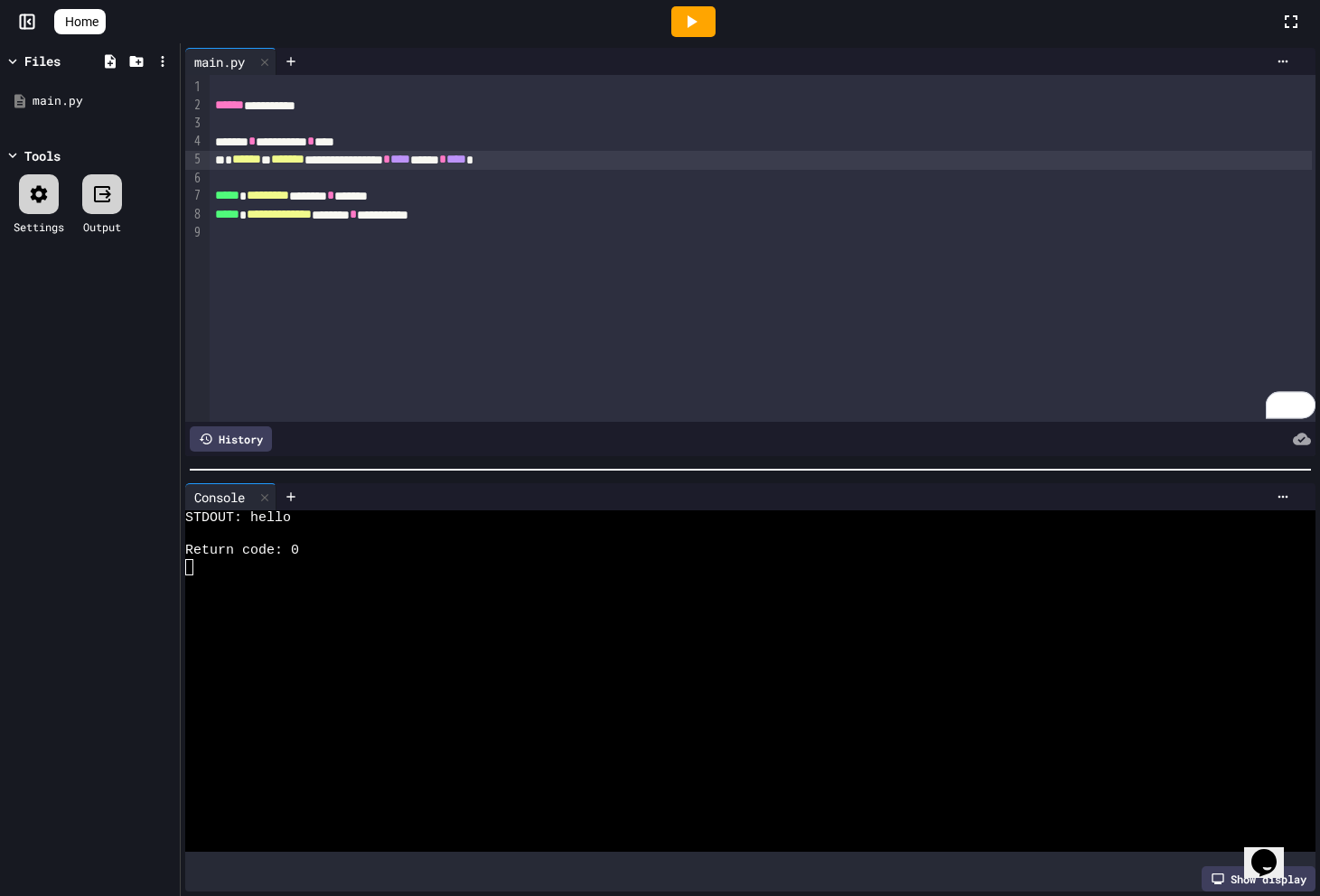 click on "**********" at bounding box center [761, 160] 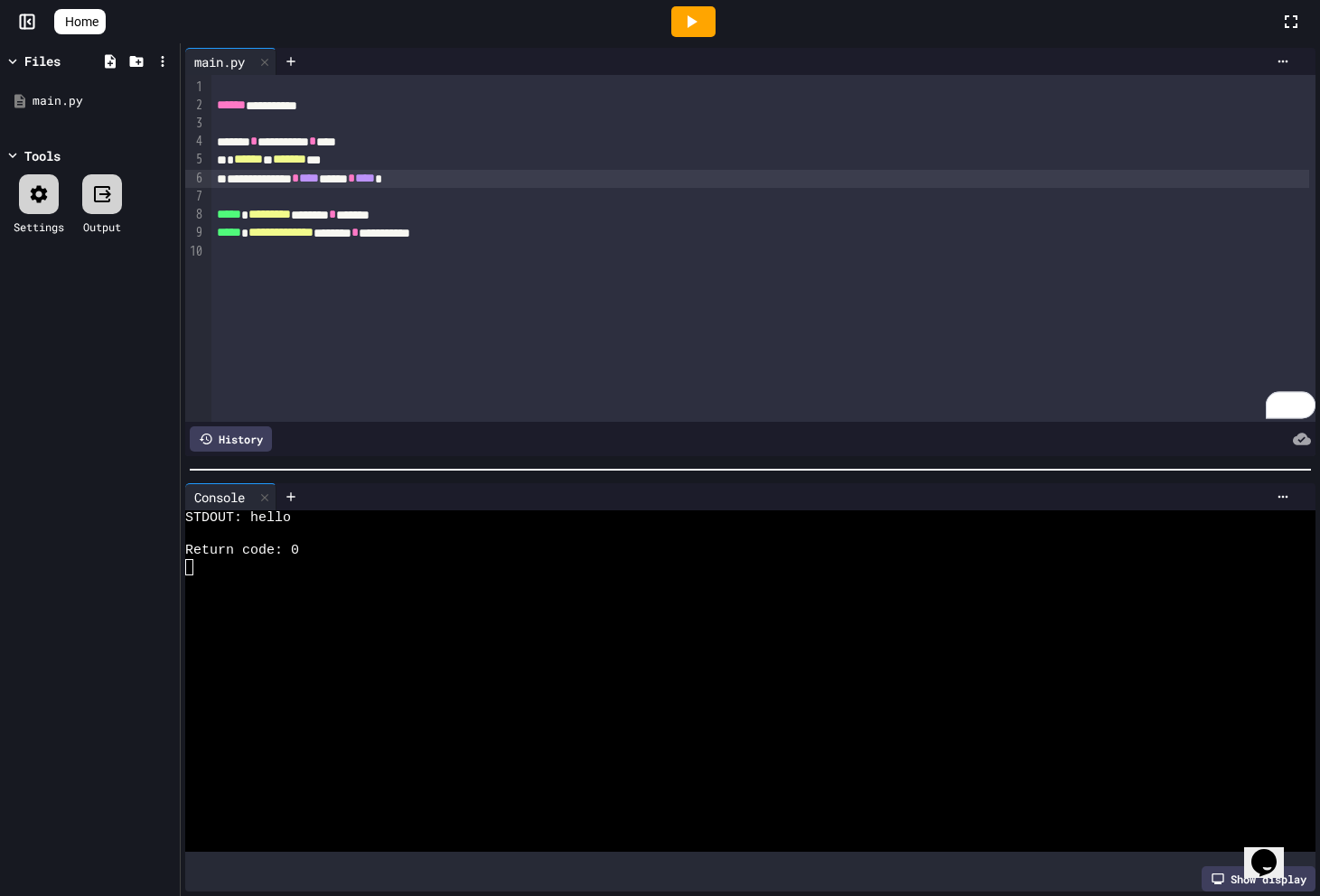 click on "**********" at bounding box center [761, 179] 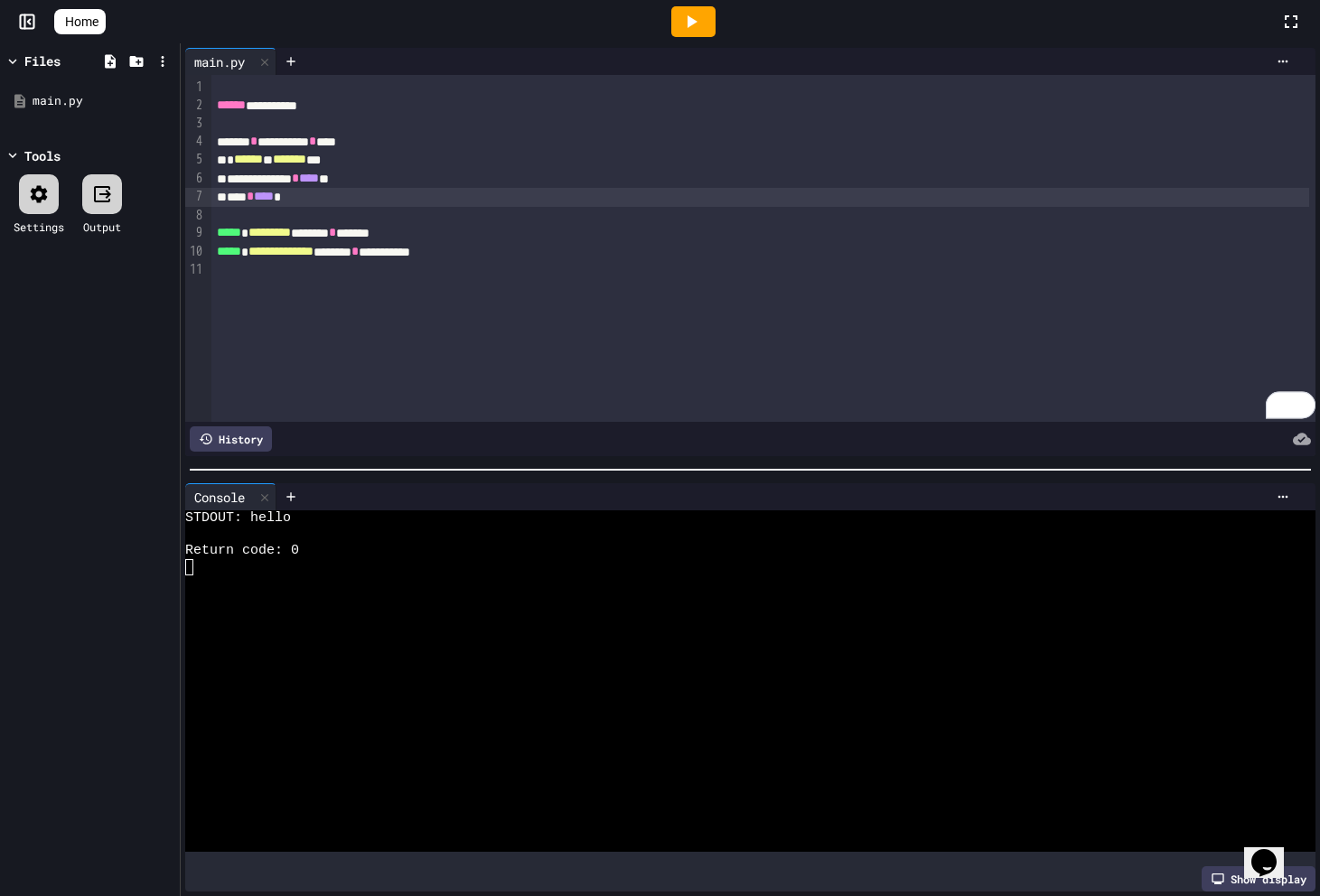 click on "****" at bounding box center (264, 196) 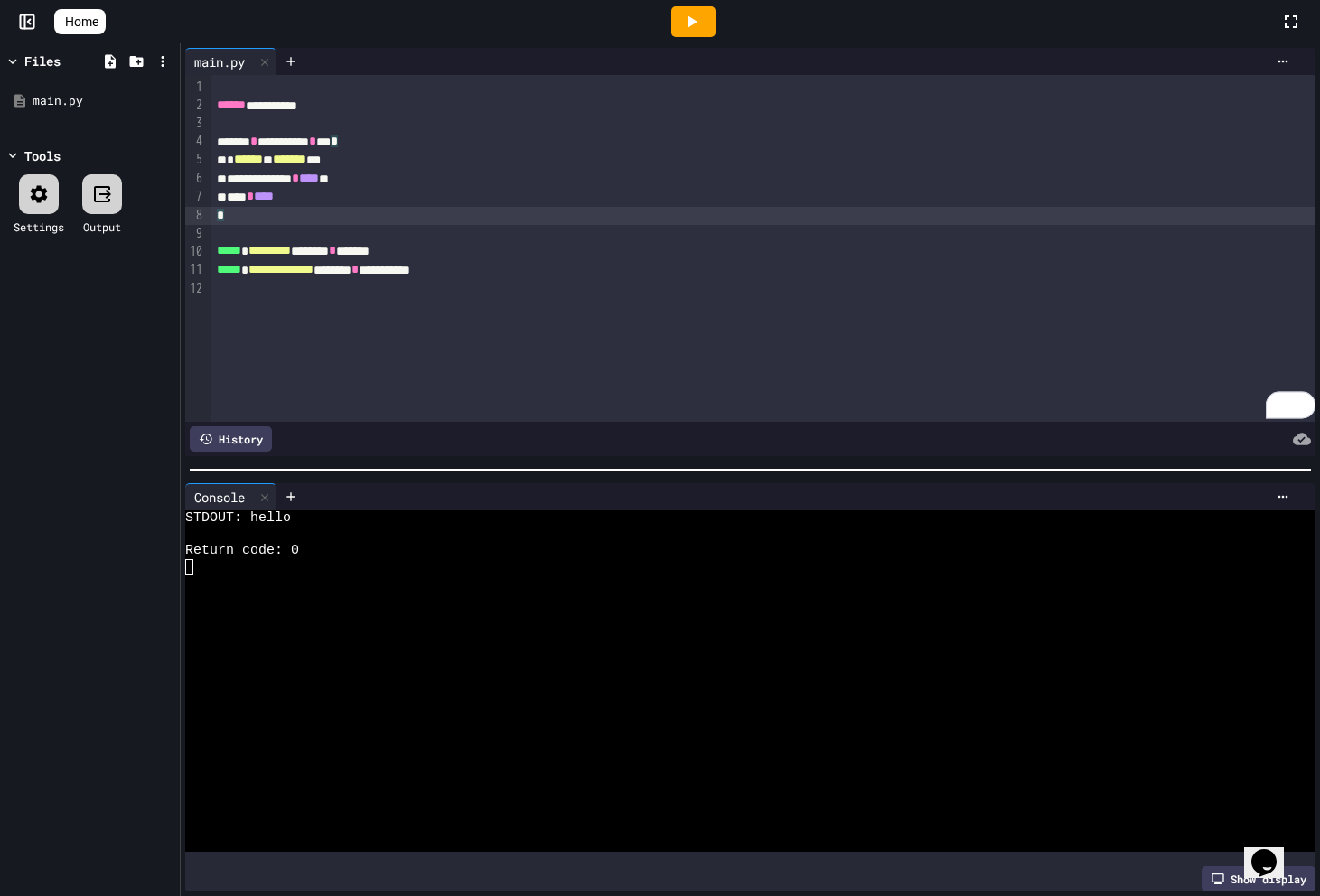 click on "**** * ****" at bounding box center (761, 197) 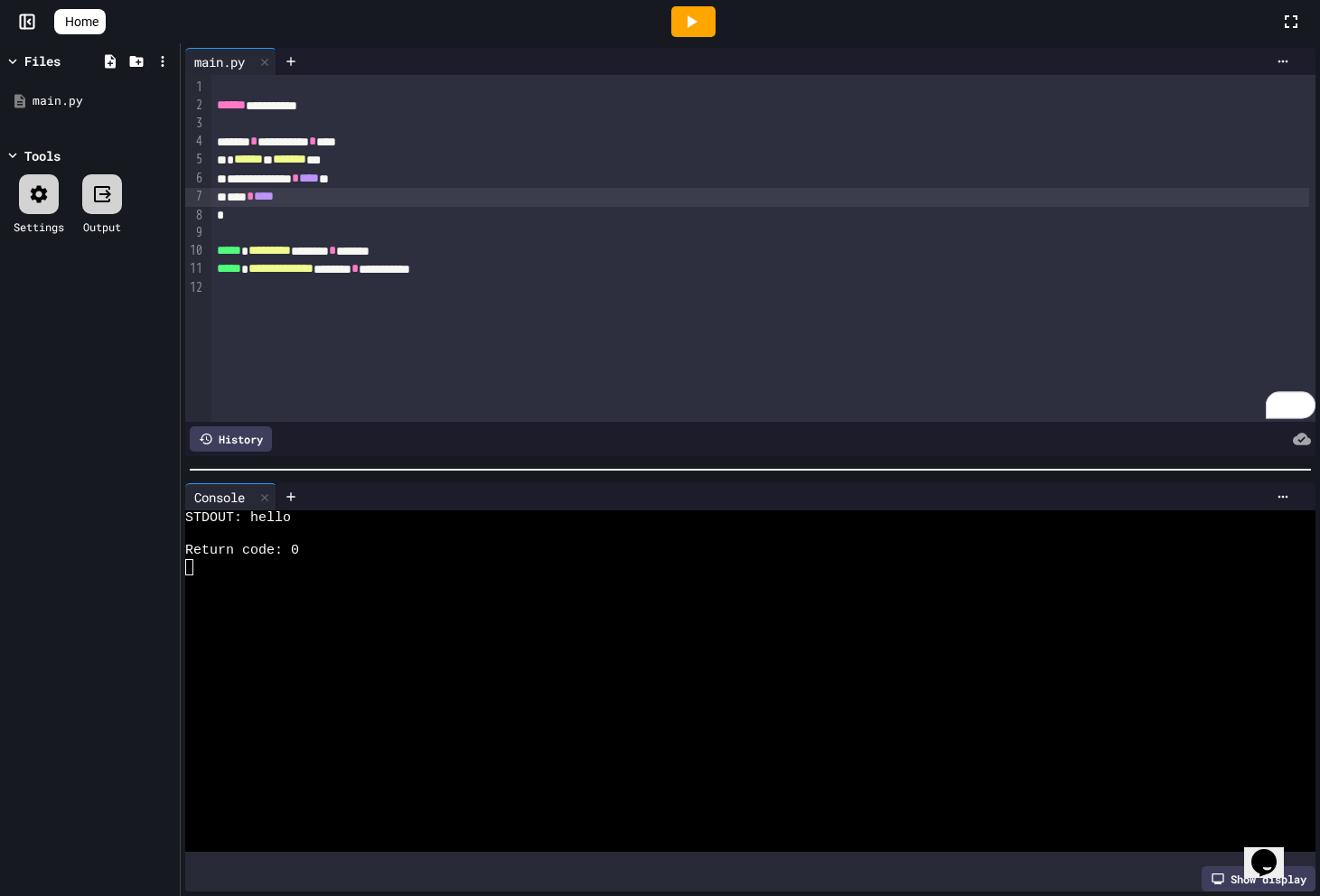 click on "**** * ****" at bounding box center [761, 197] 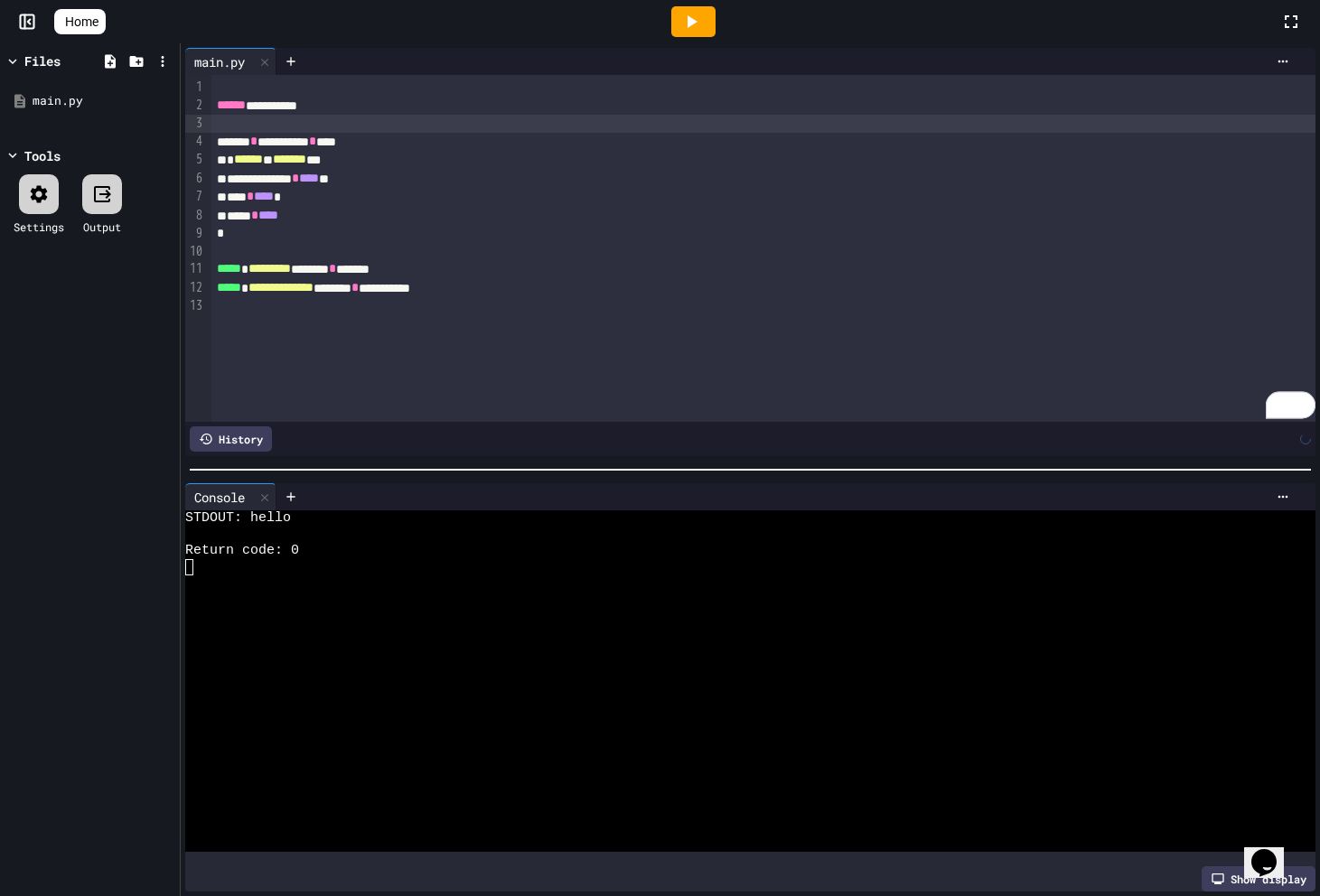 click at bounding box center (763, 124) 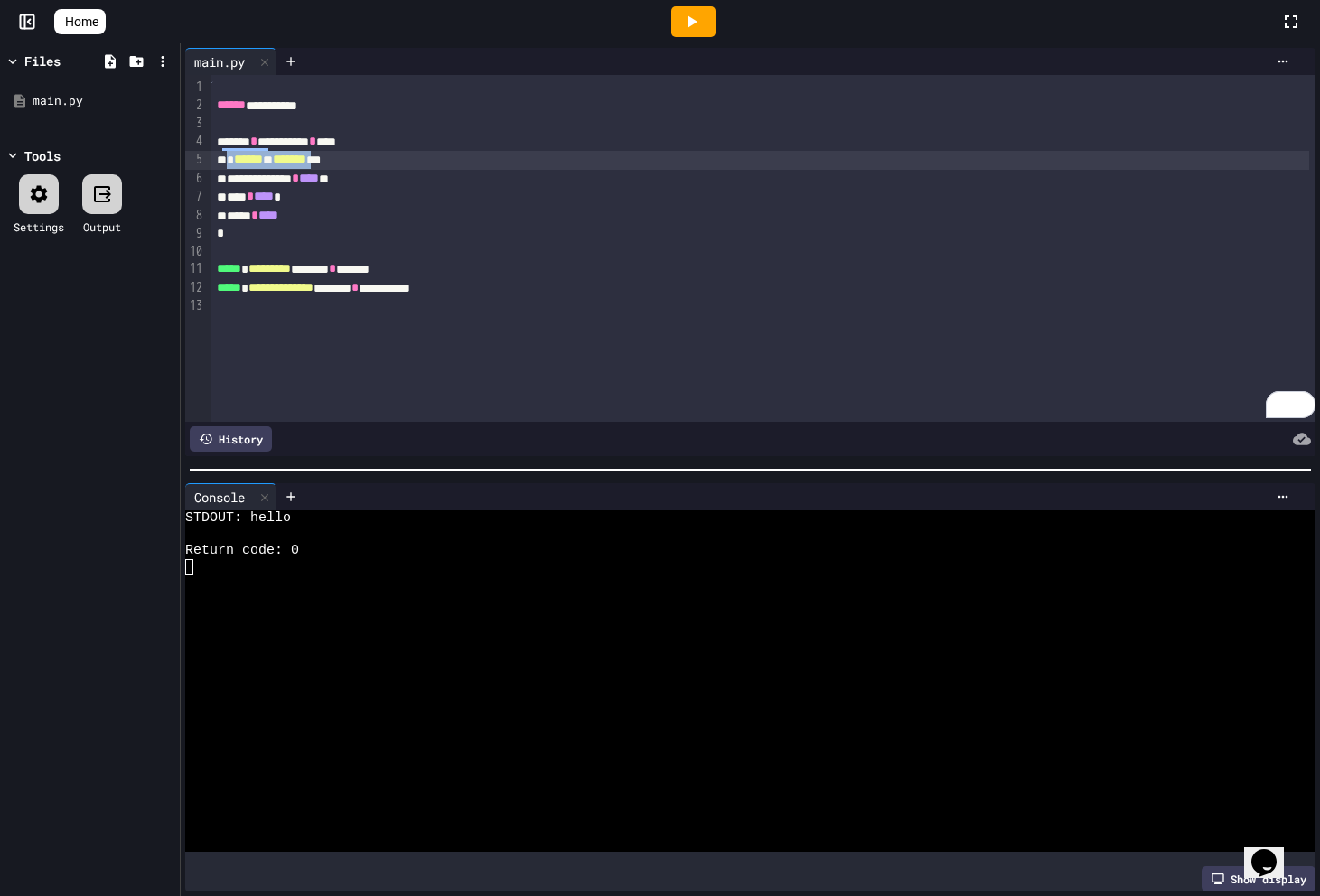 drag, startPoint x: 364, startPoint y: 159, endPoint x: 237, endPoint y: 169, distance: 127.39309 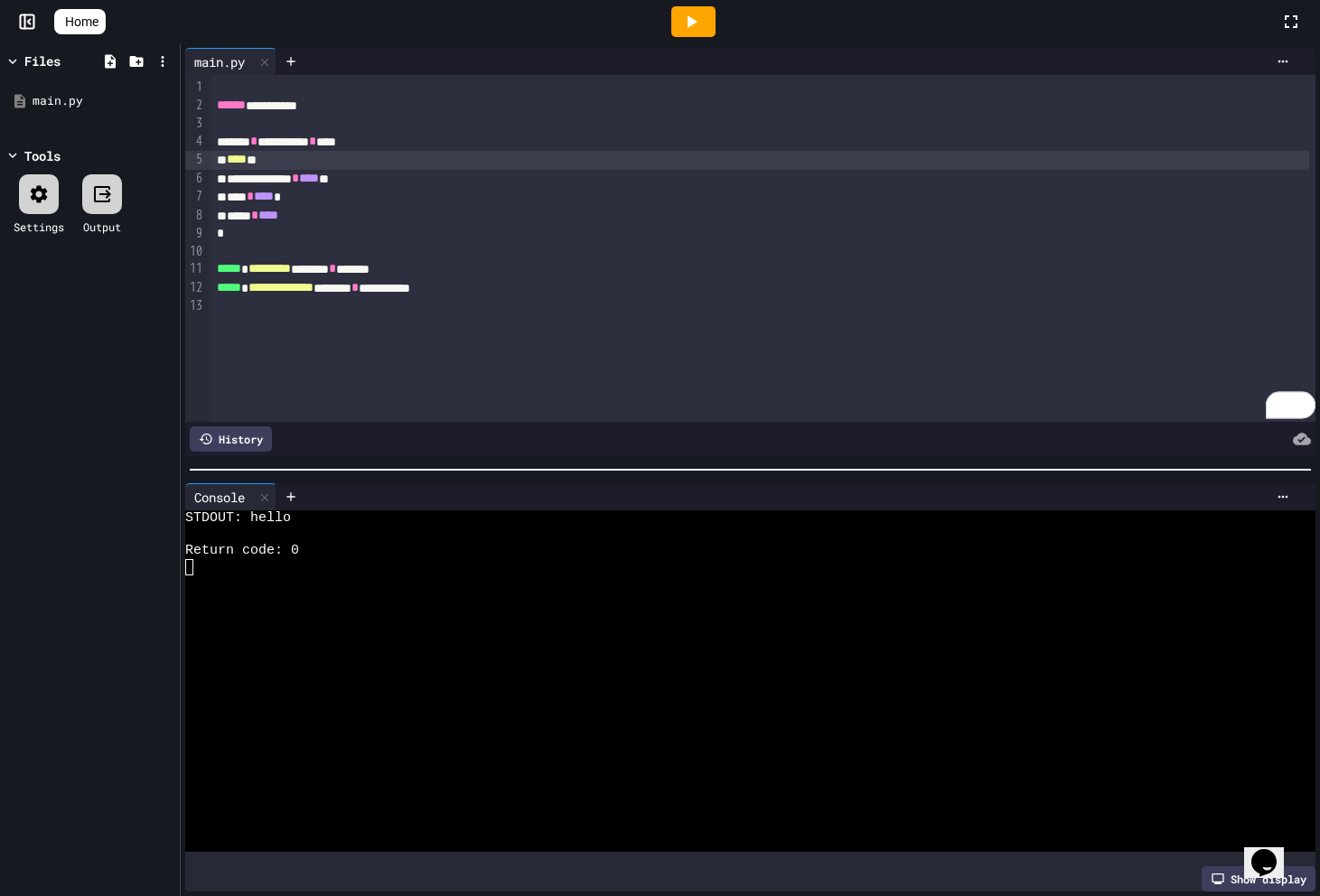 click 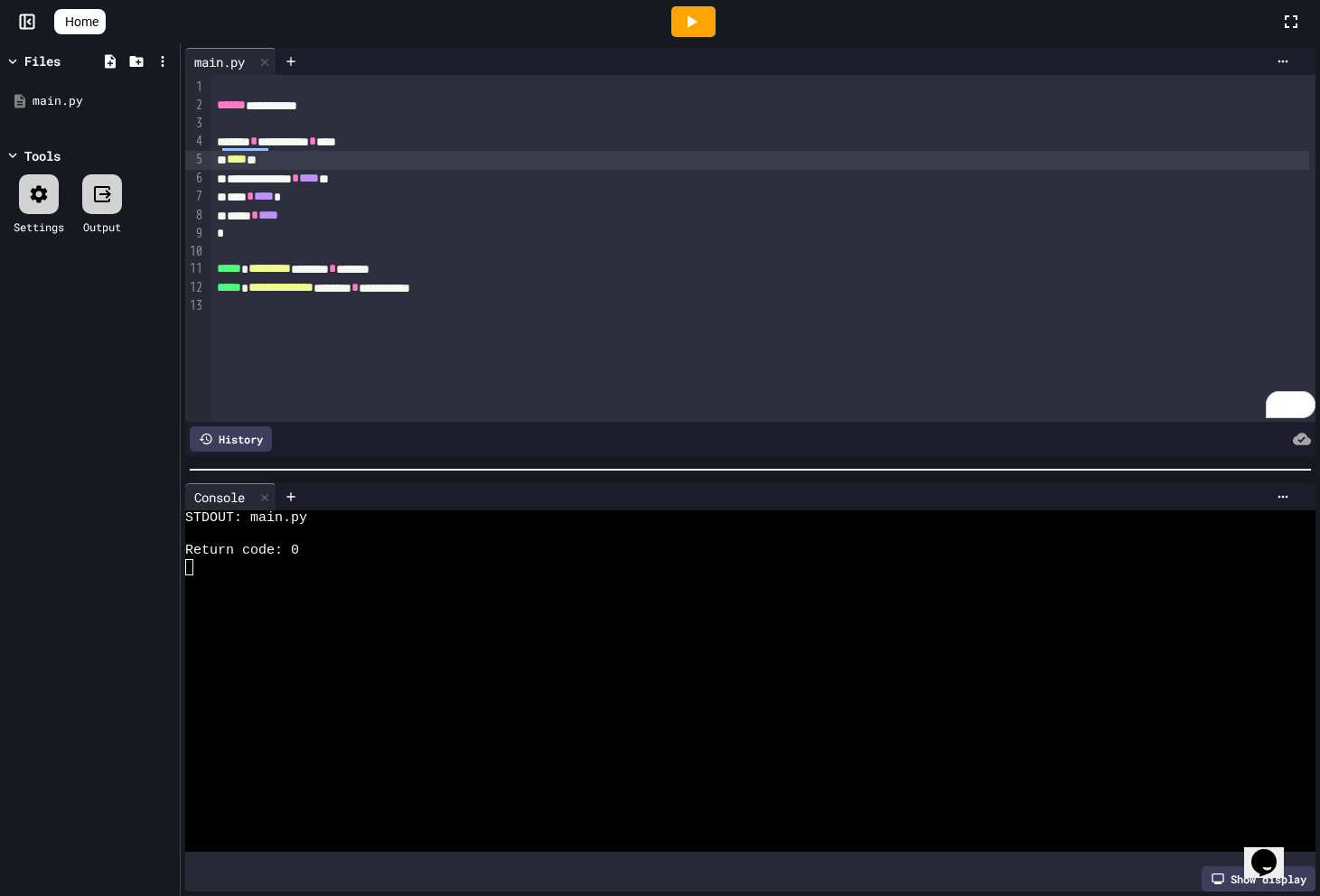 click on "****" at bounding box center [237, 159] 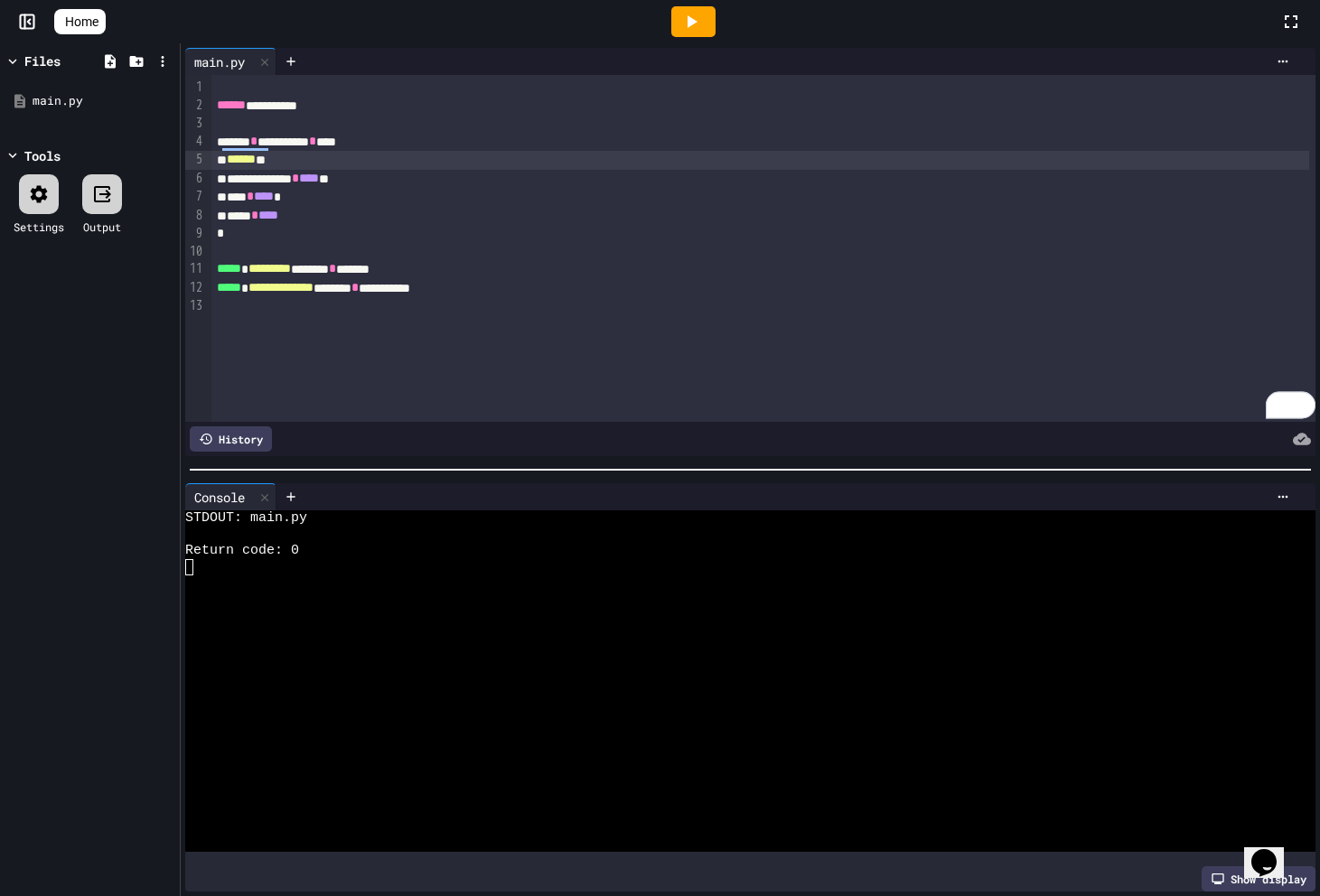 click 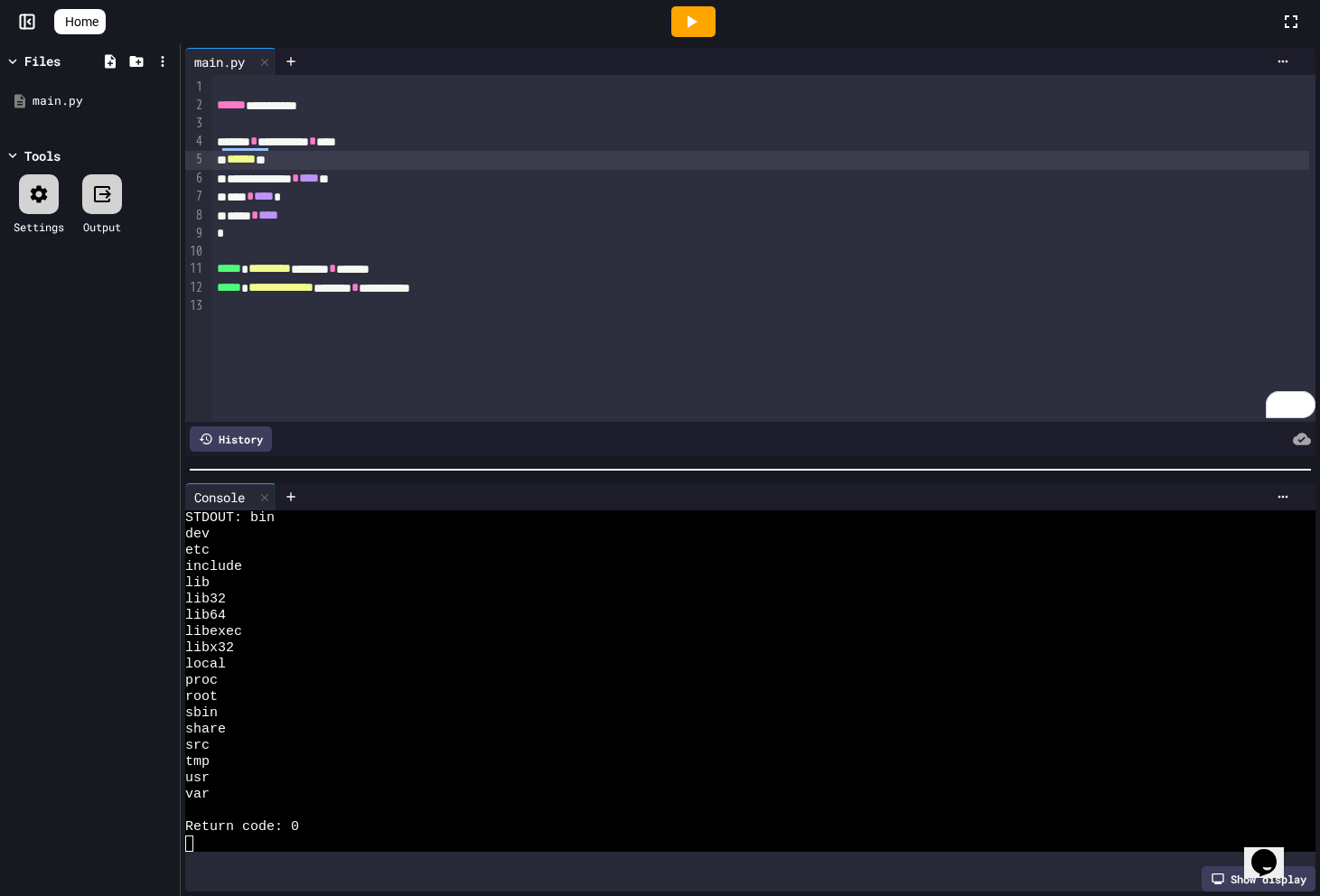click on "******" at bounding box center [241, 159] 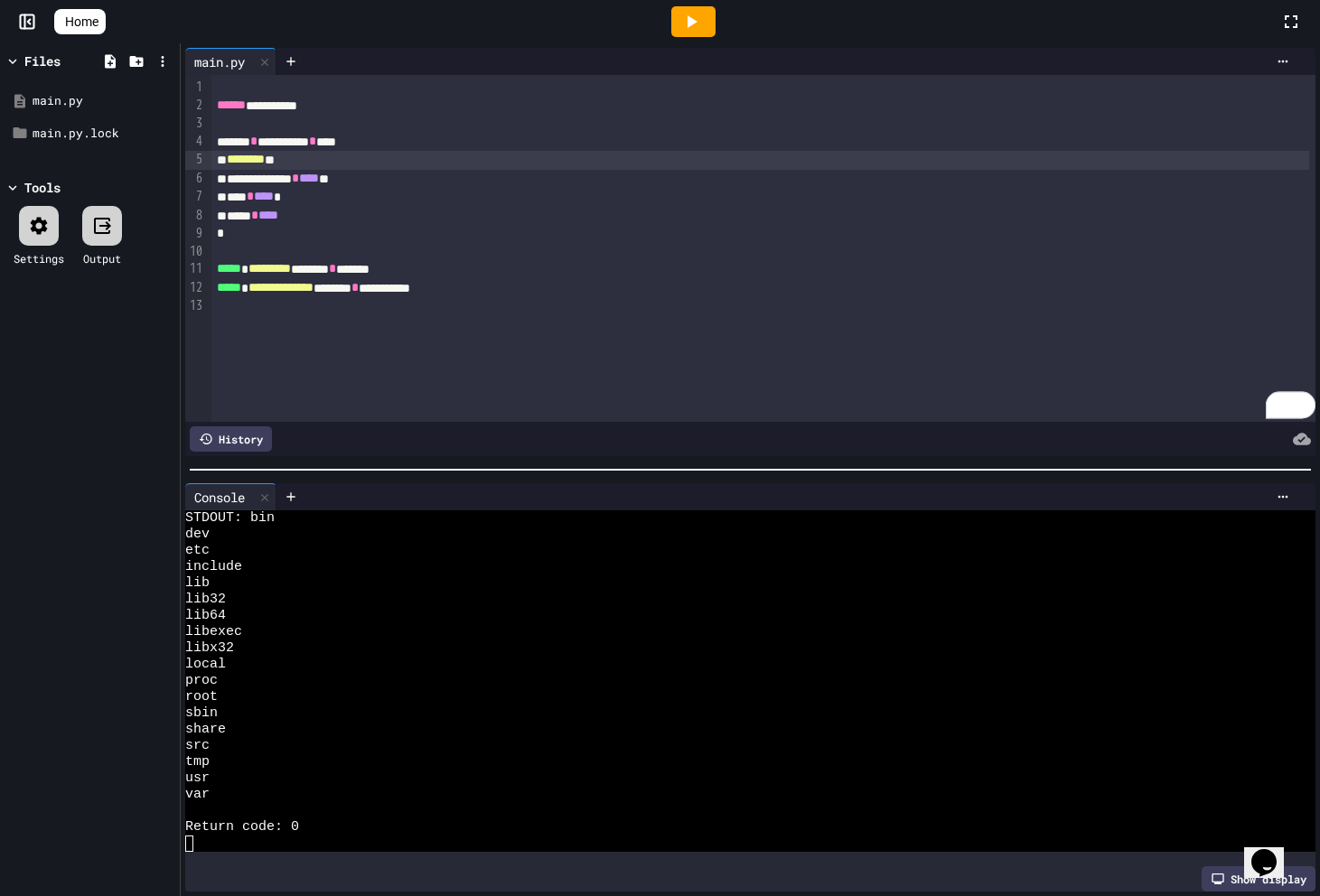 click at bounding box center [693, 22] 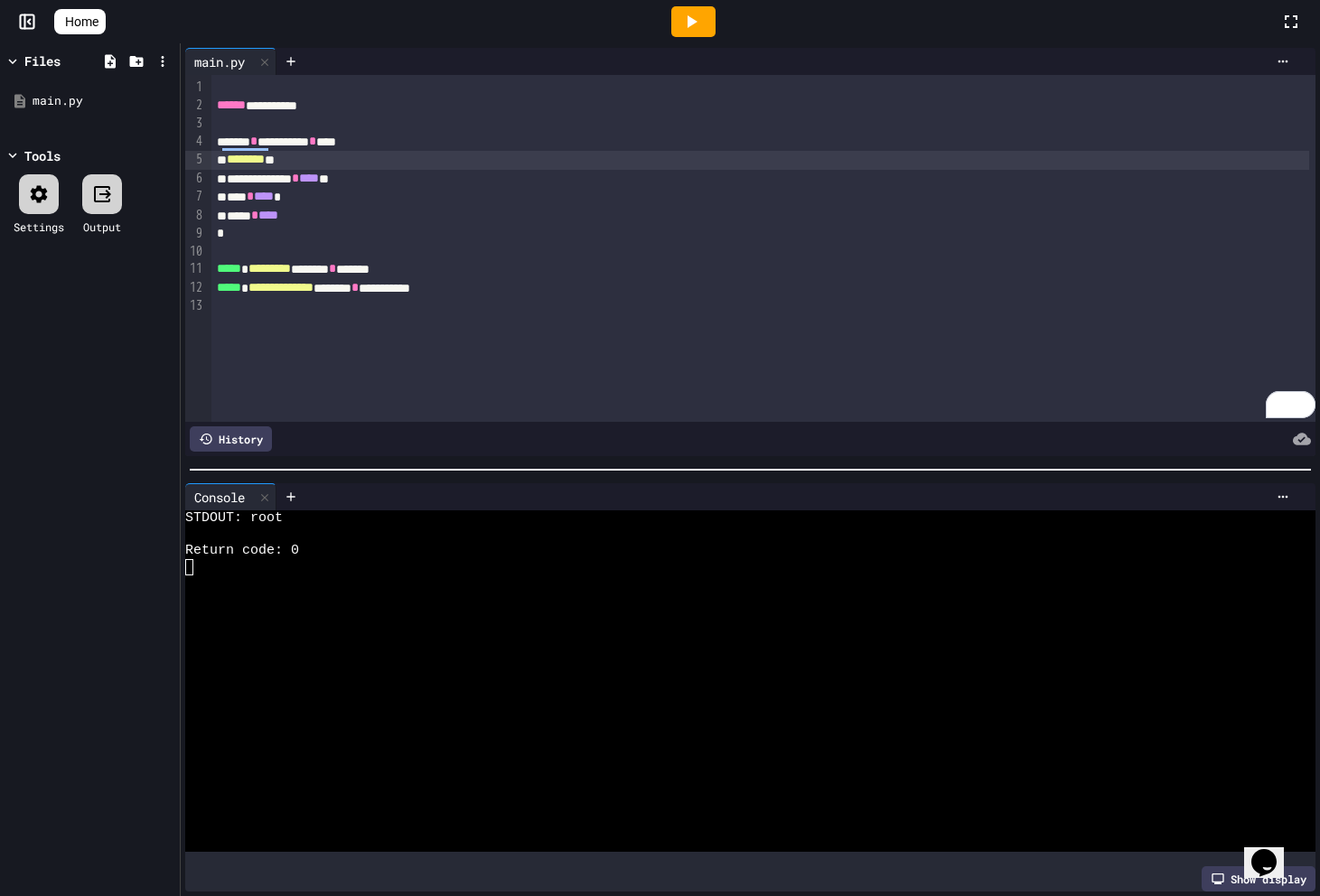 click on "********" at bounding box center (246, 159) 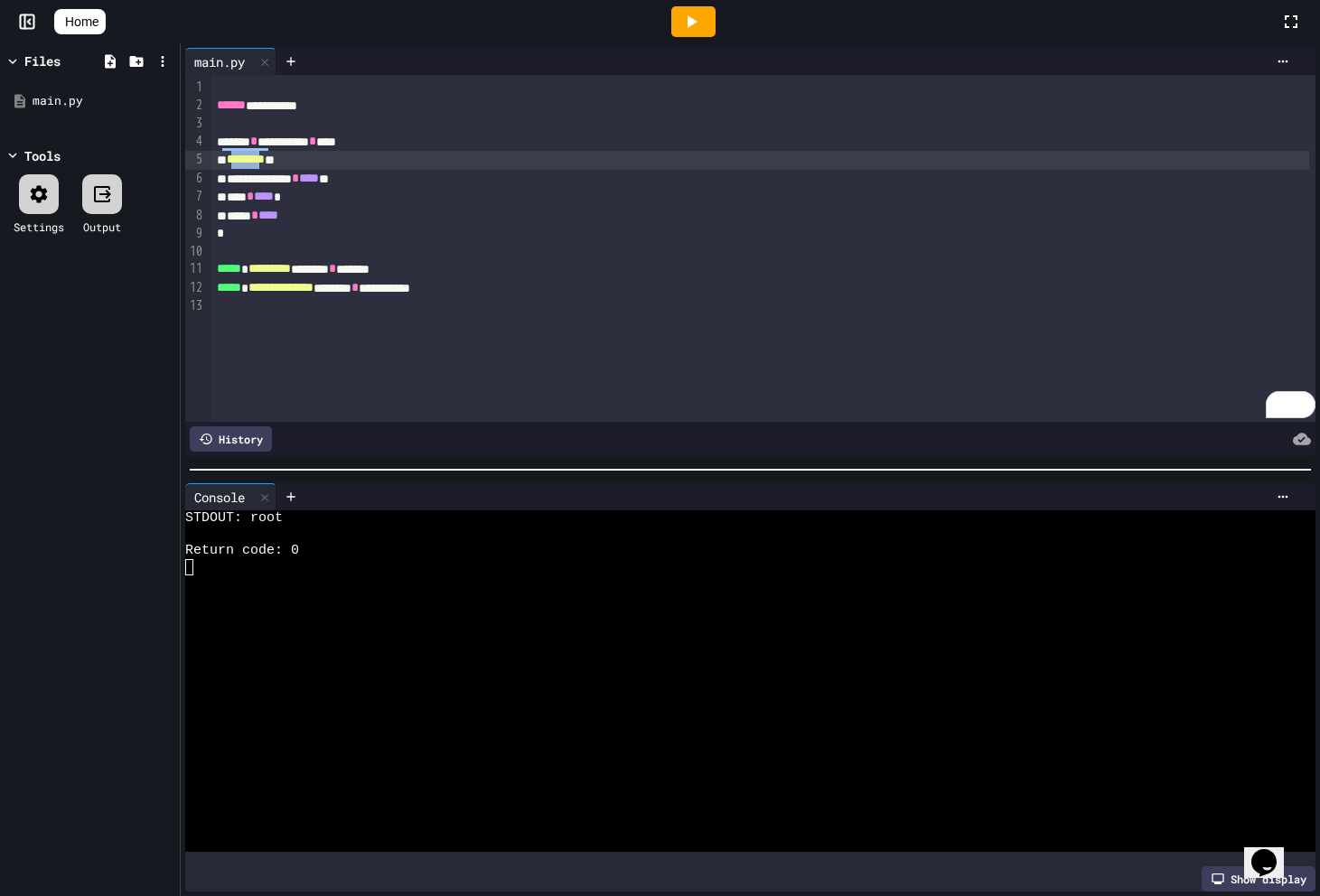 click on "********" at bounding box center [246, 159] 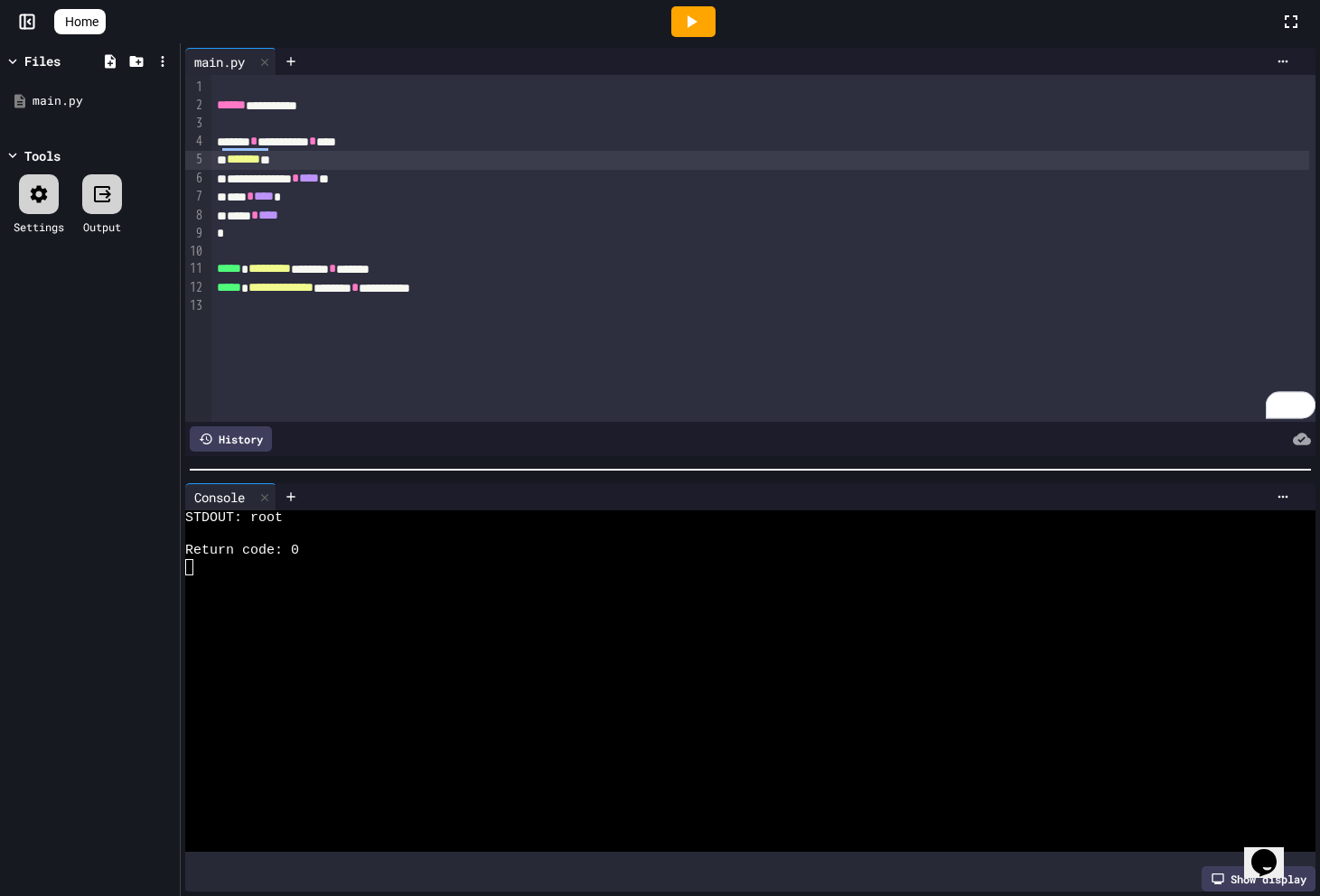 click 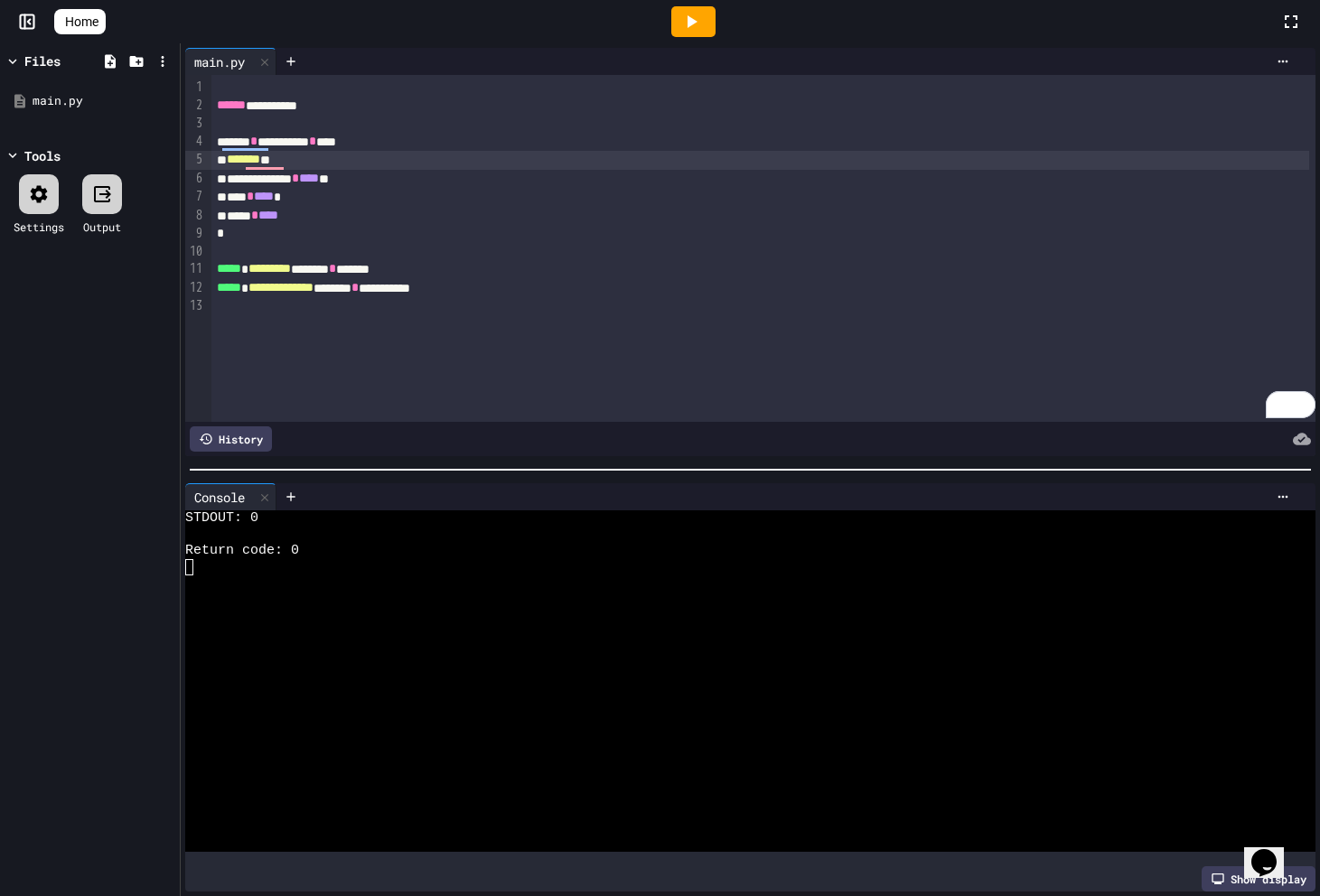 click on "*******" at bounding box center (243, 159) 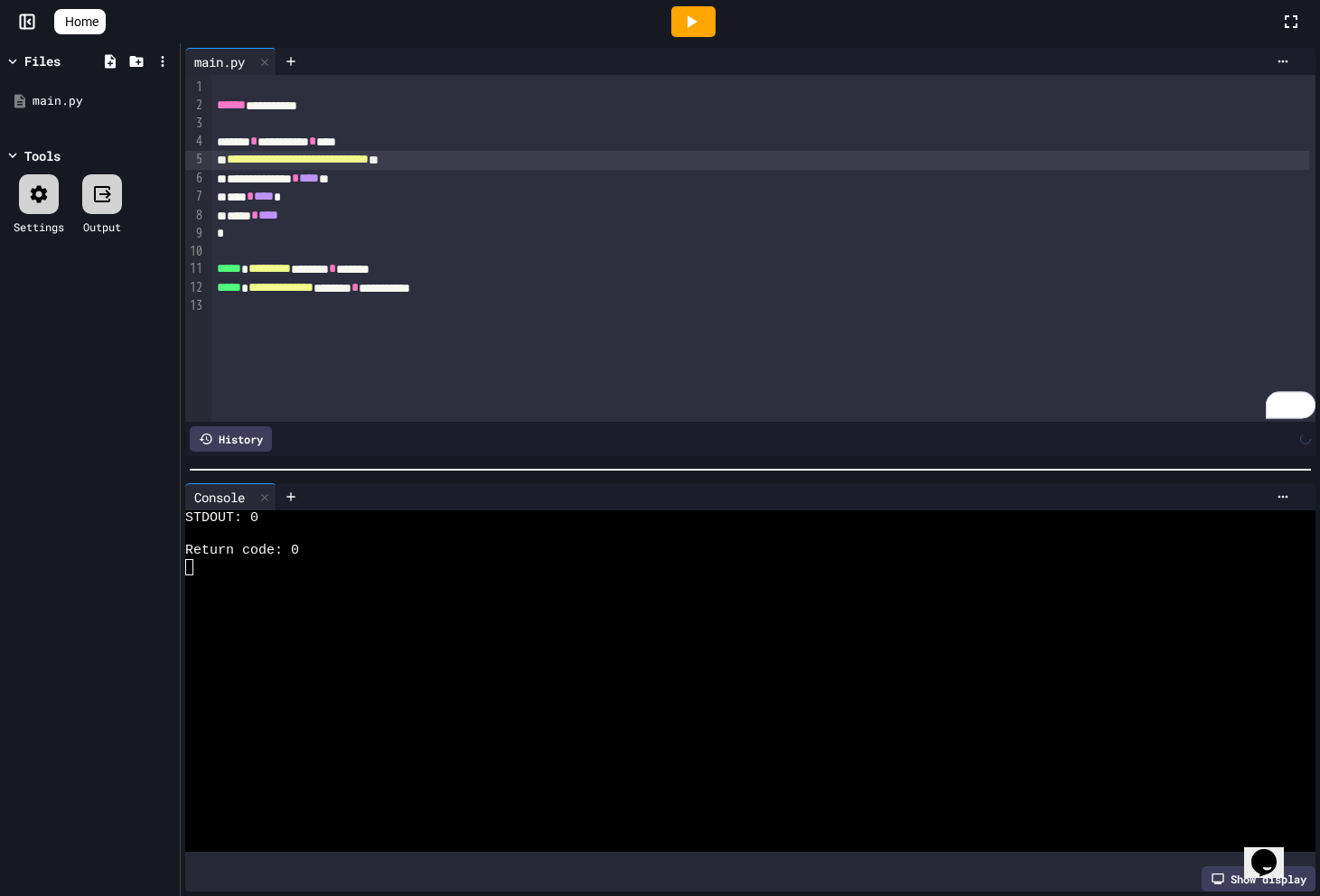 click at bounding box center (693, 22) 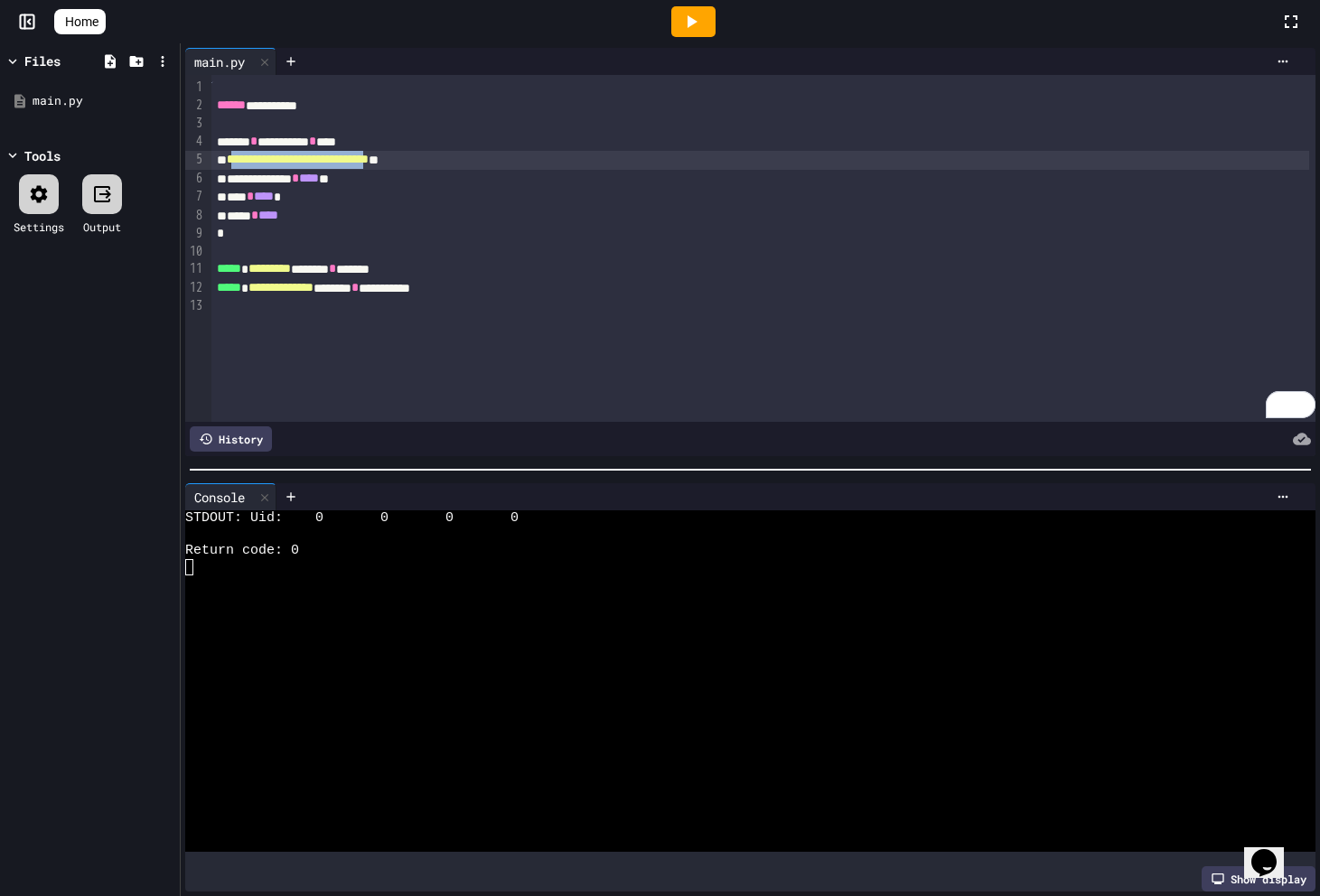 drag, startPoint x: 470, startPoint y: 164, endPoint x: 246, endPoint y: 163, distance: 224.00223 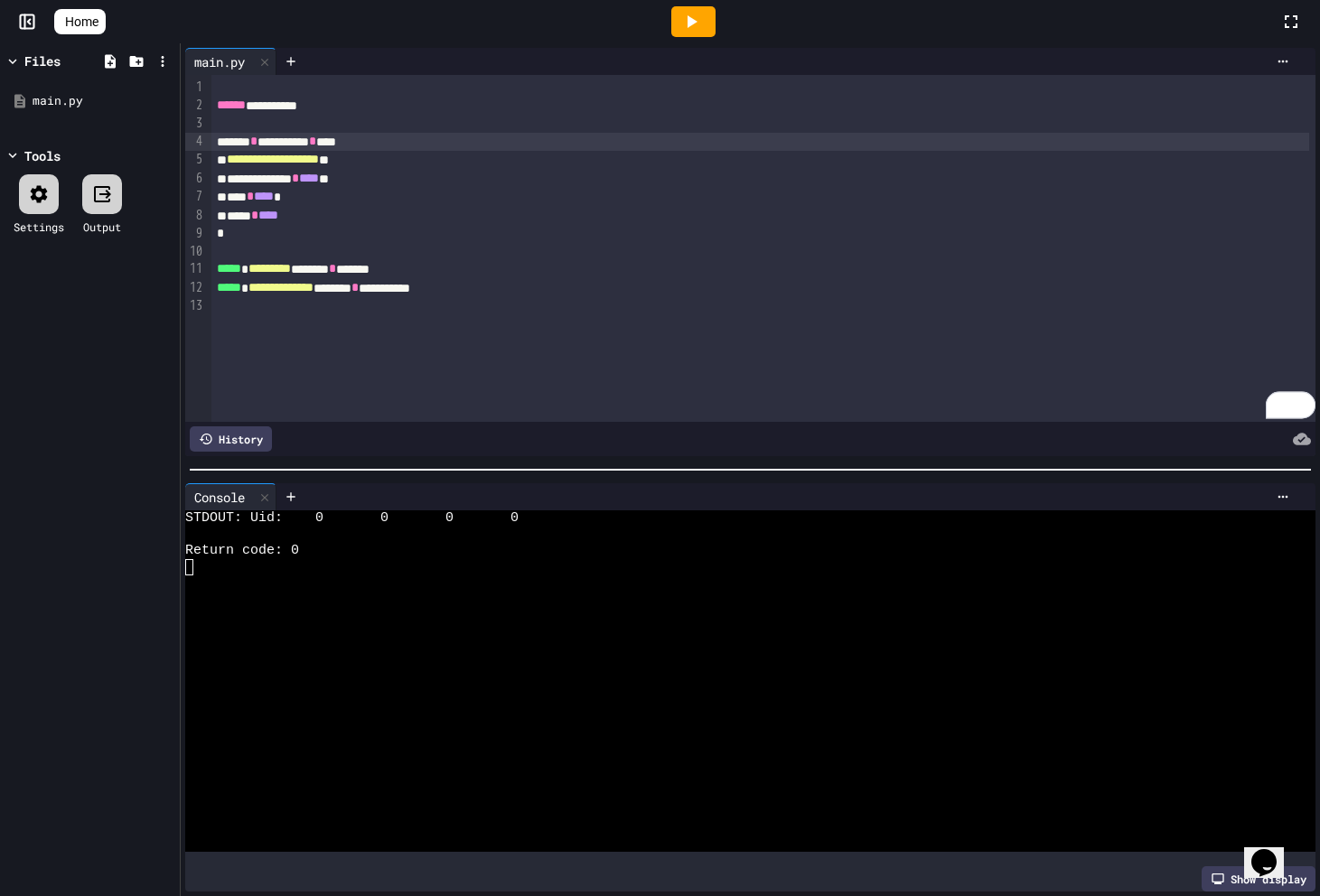 click on "**********" at bounding box center (761, 142) 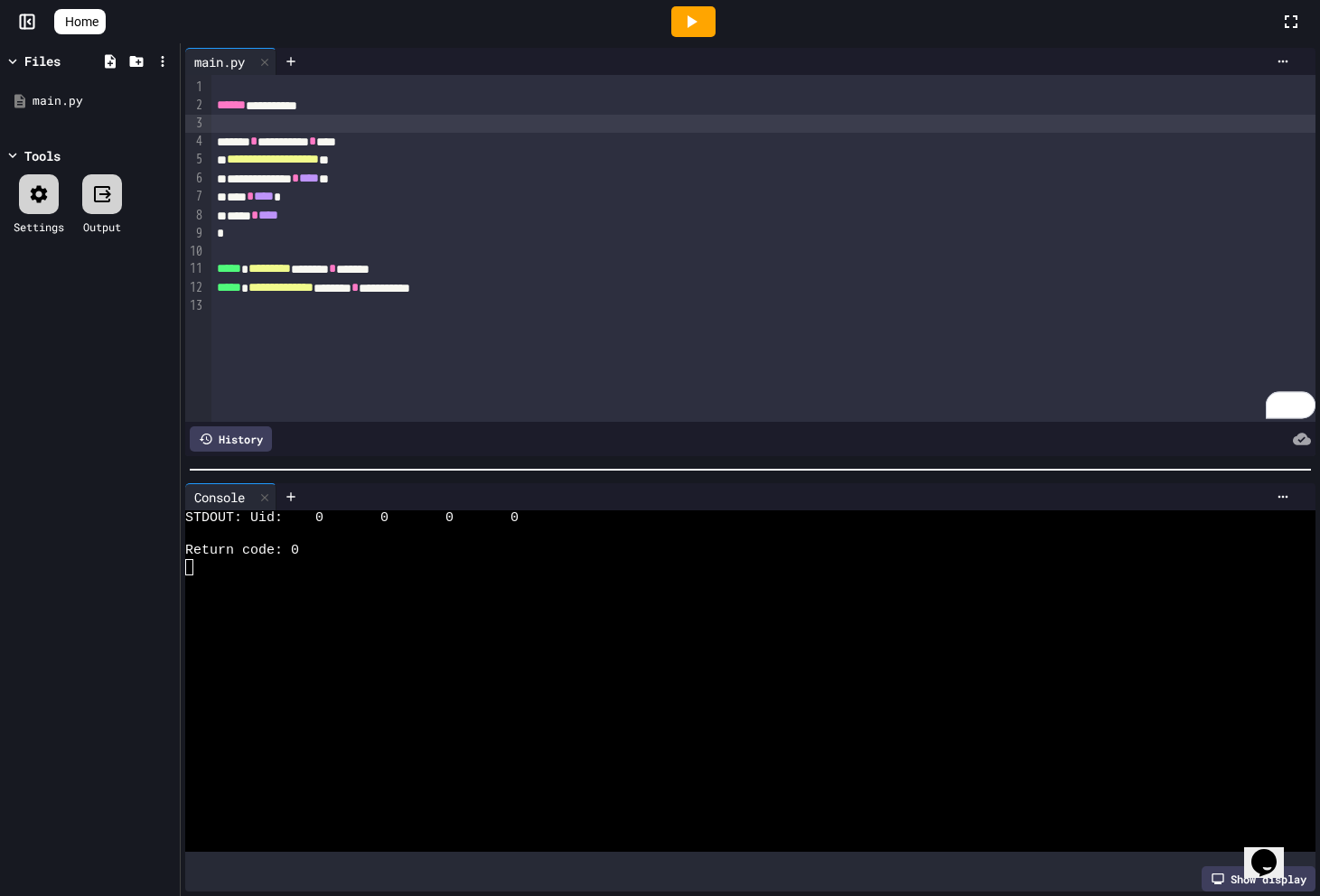 click at bounding box center [763, 124] 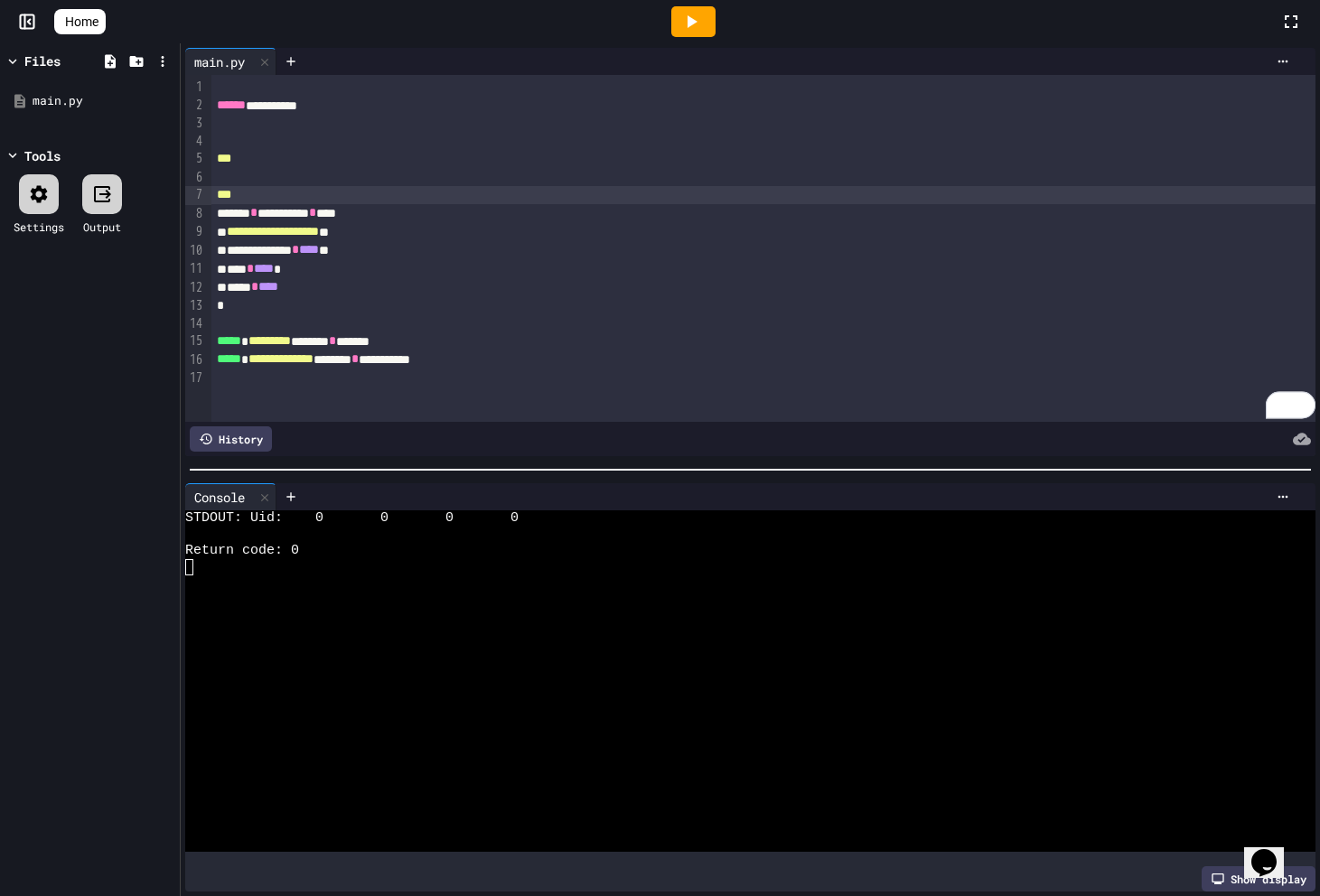 click on "***" at bounding box center (224, 158) 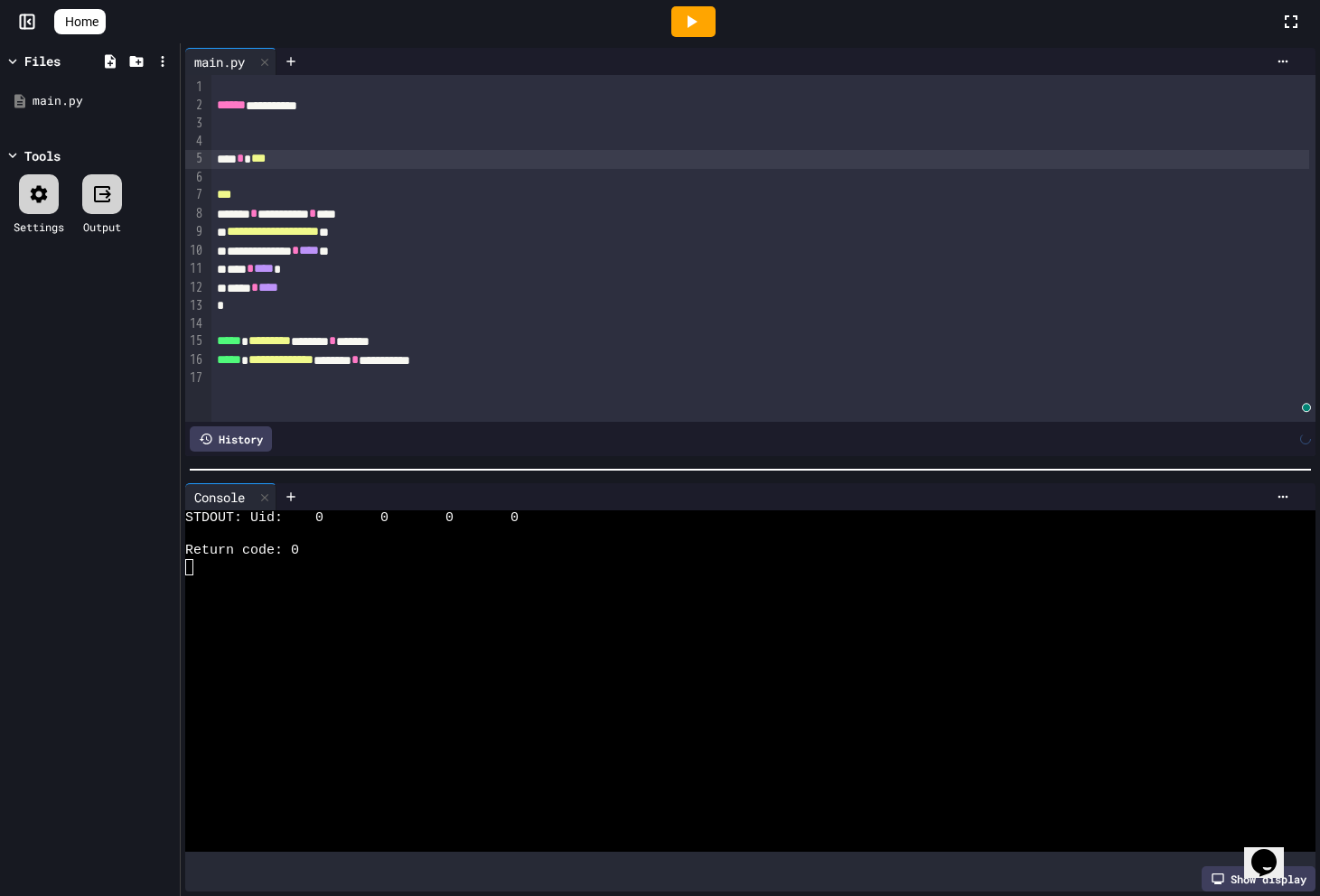 click at bounding box center [763, 178] 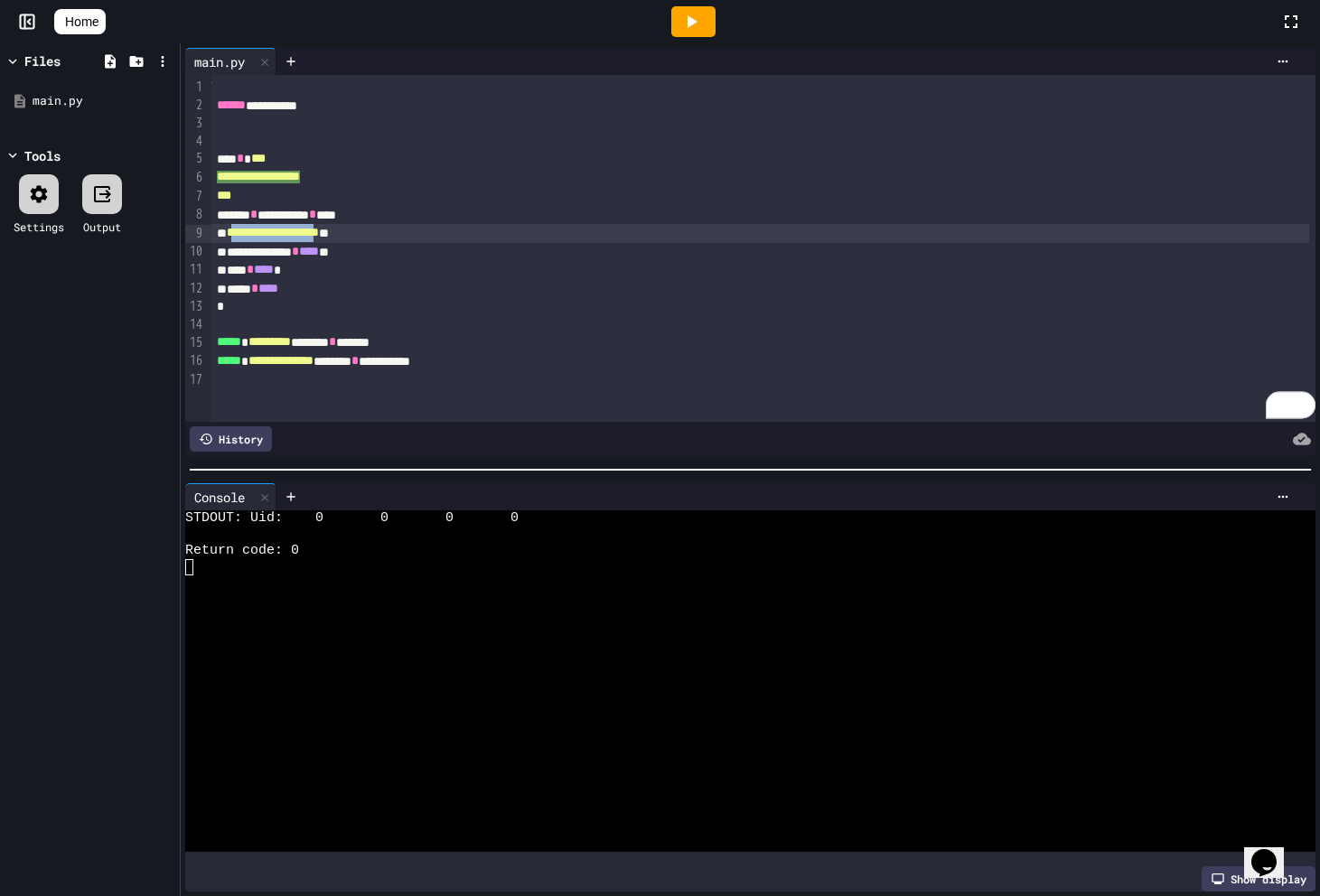 drag, startPoint x: 385, startPoint y: 236, endPoint x: 246, endPoint y: 234, distance: 139.01439 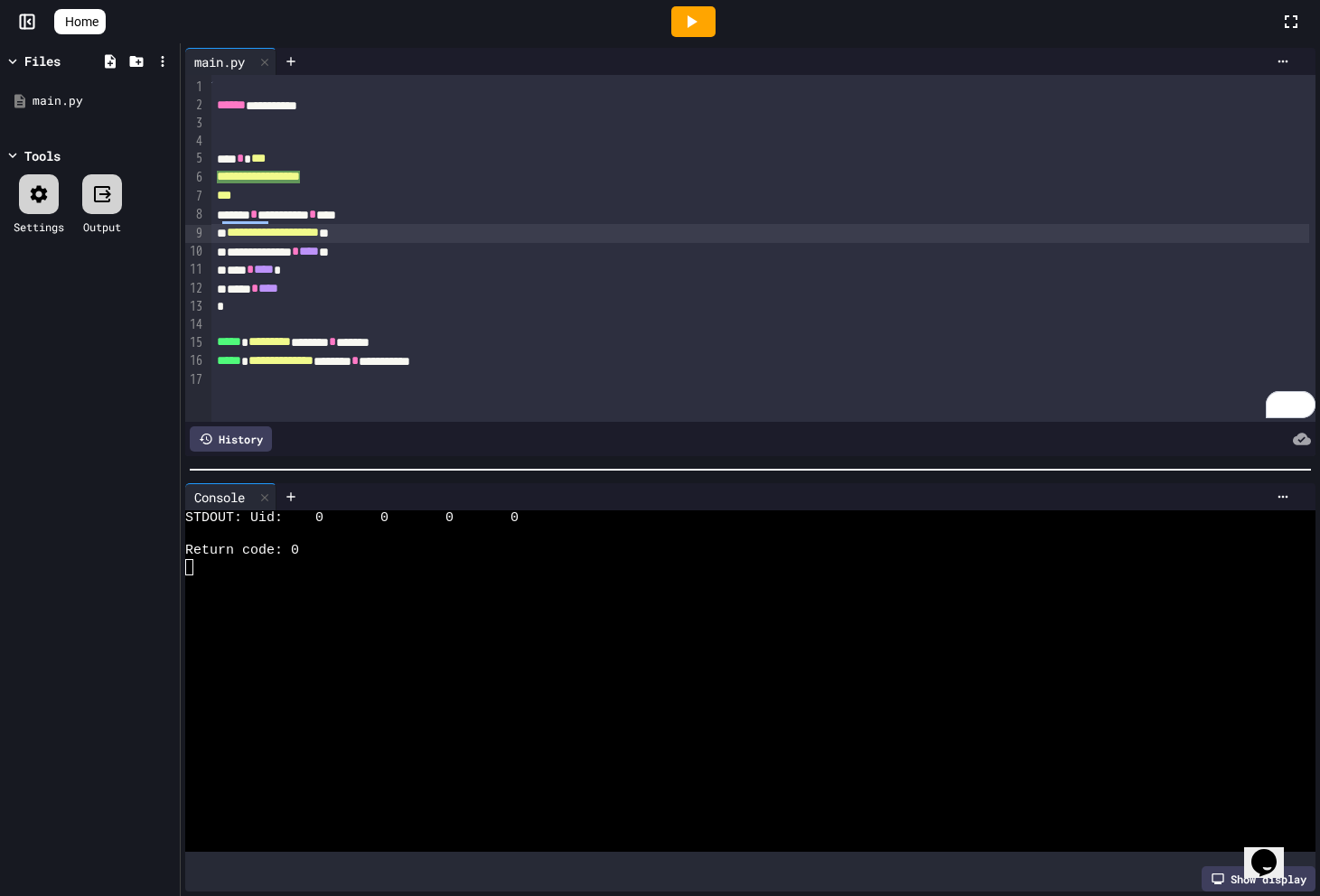 click on "**********" at bounding box center [763, 178] 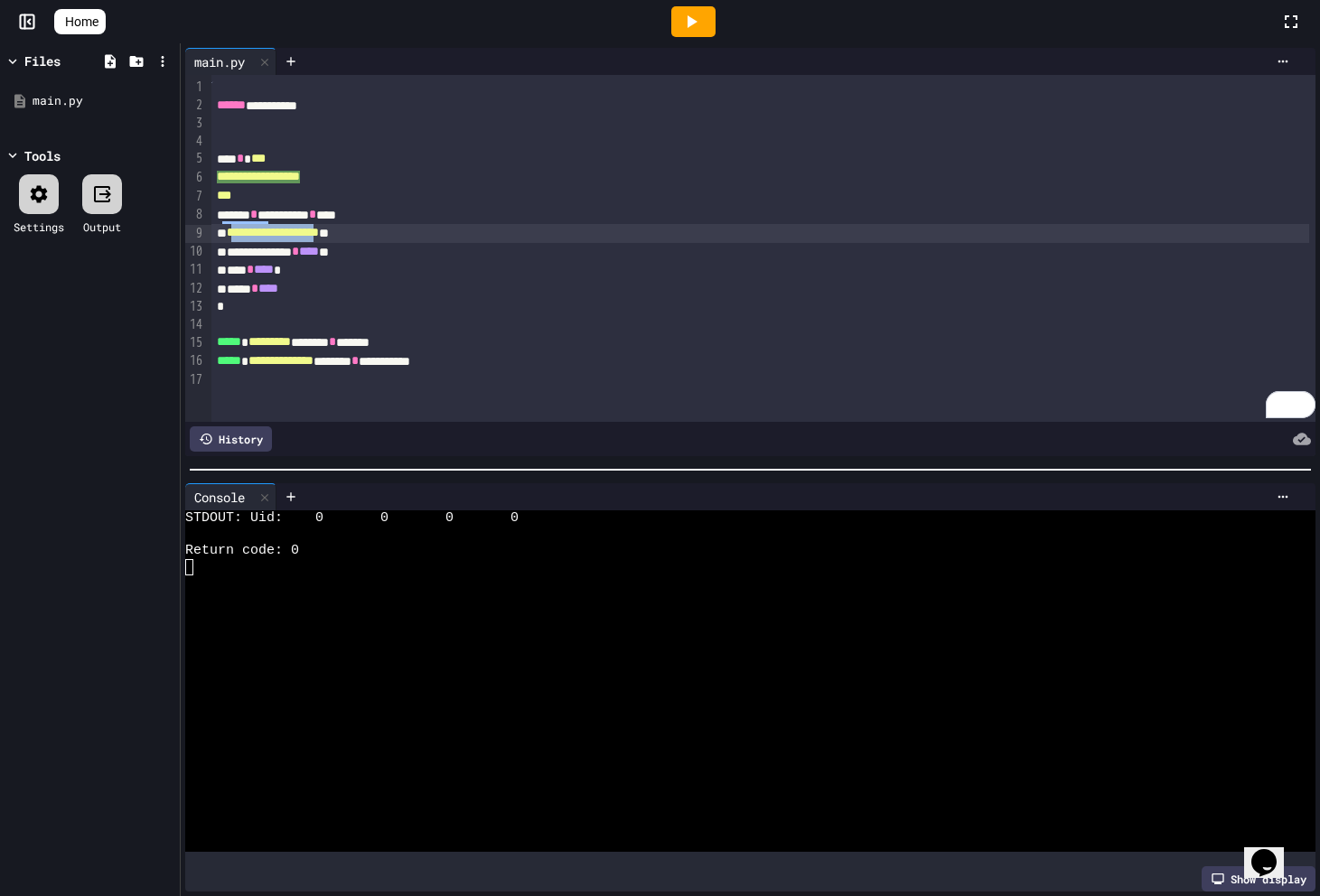 drag, startPoint x: 380, startPoint y: 233, endPoint x: 244, endPoint y: 233, distance: 136 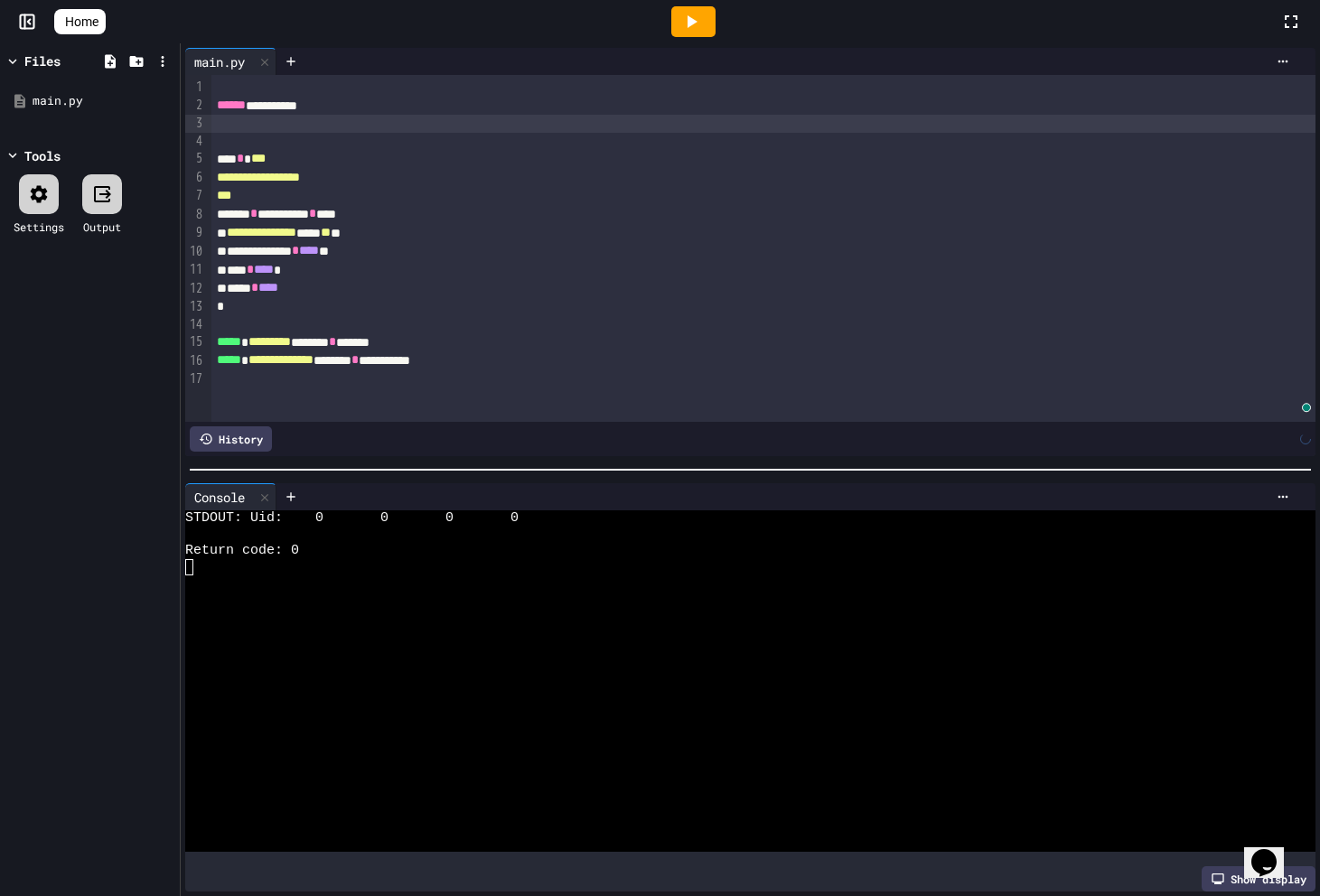 click at bounding box center (763, 124) 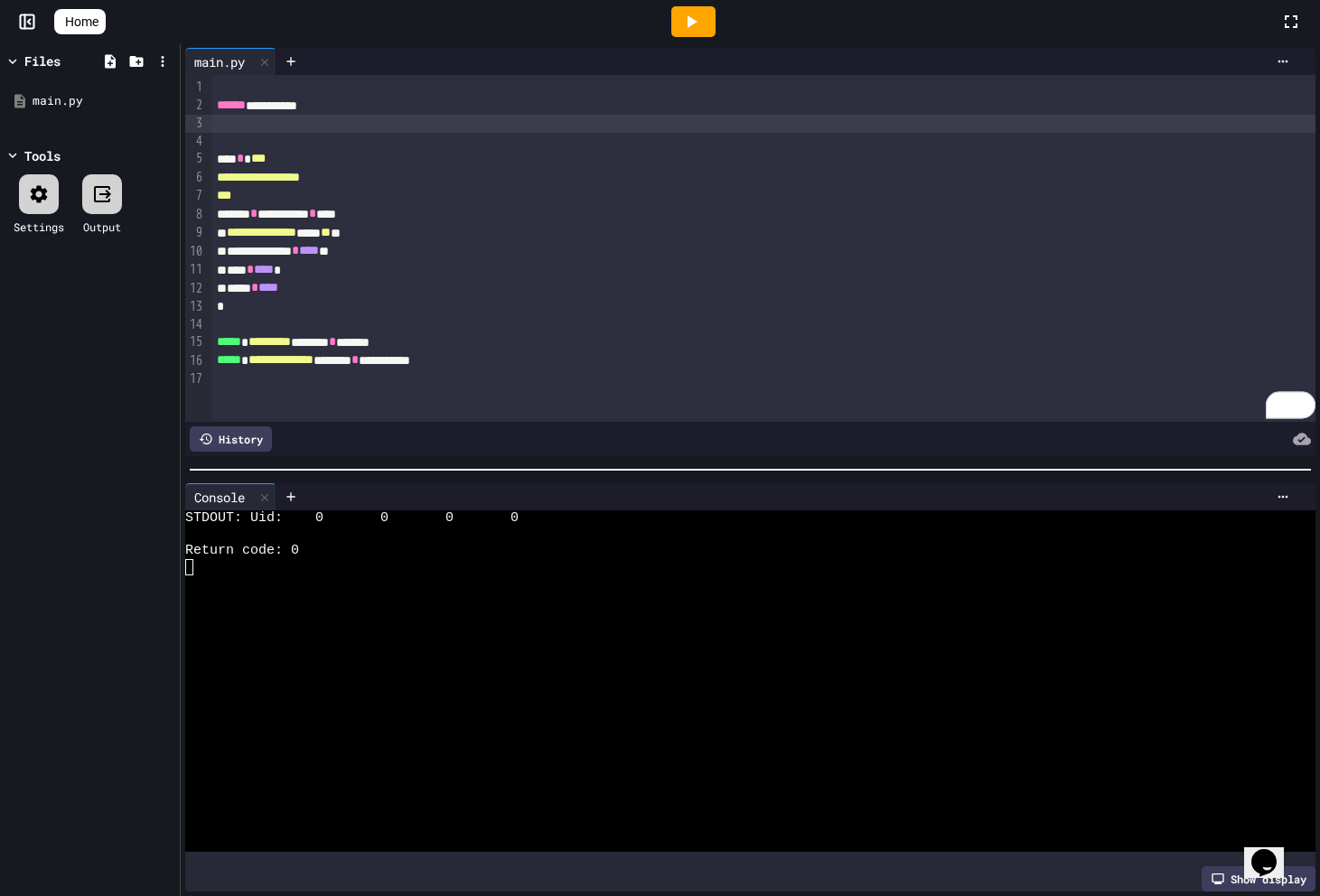 click 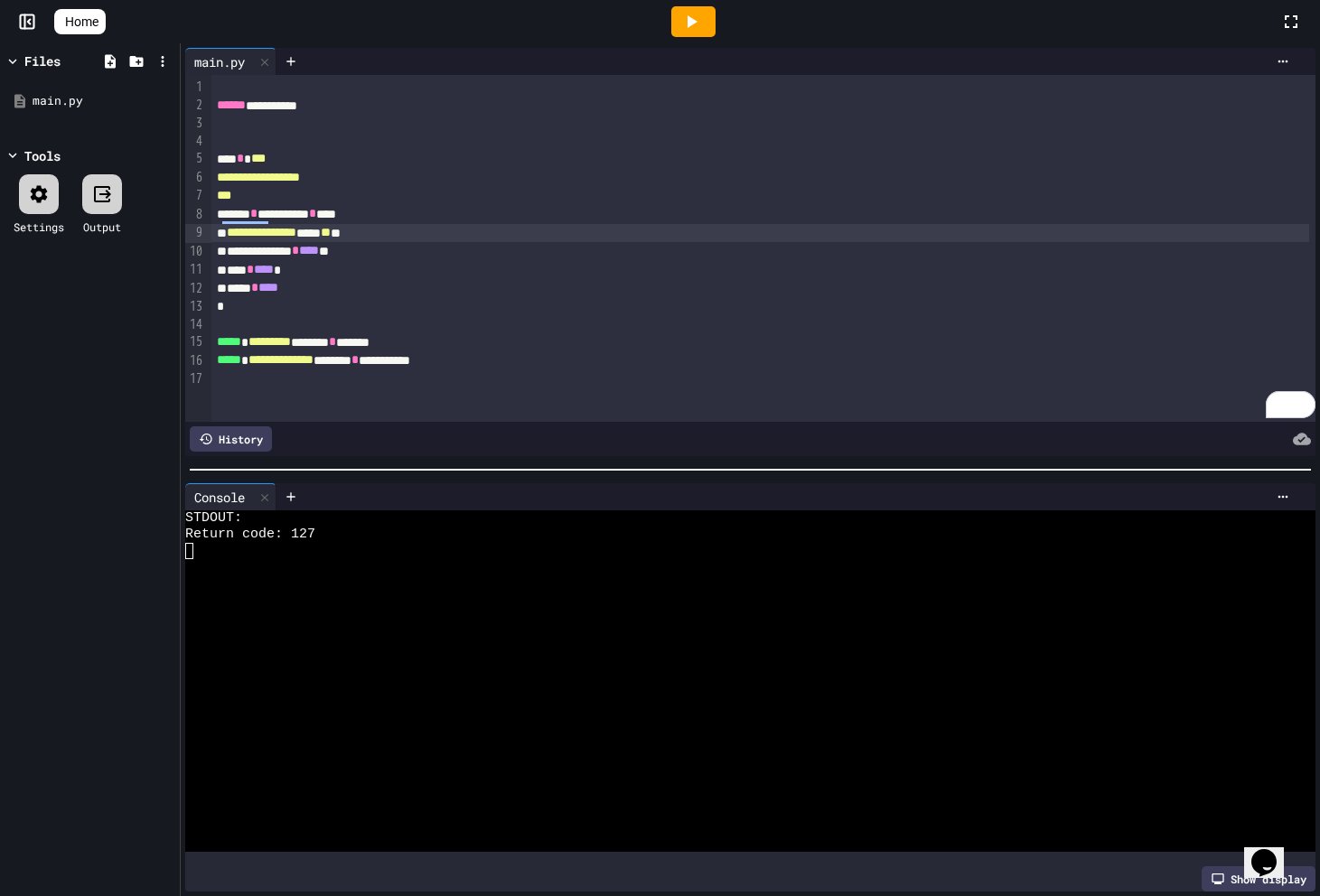 click on "**********" at bounding box center (261, 232) 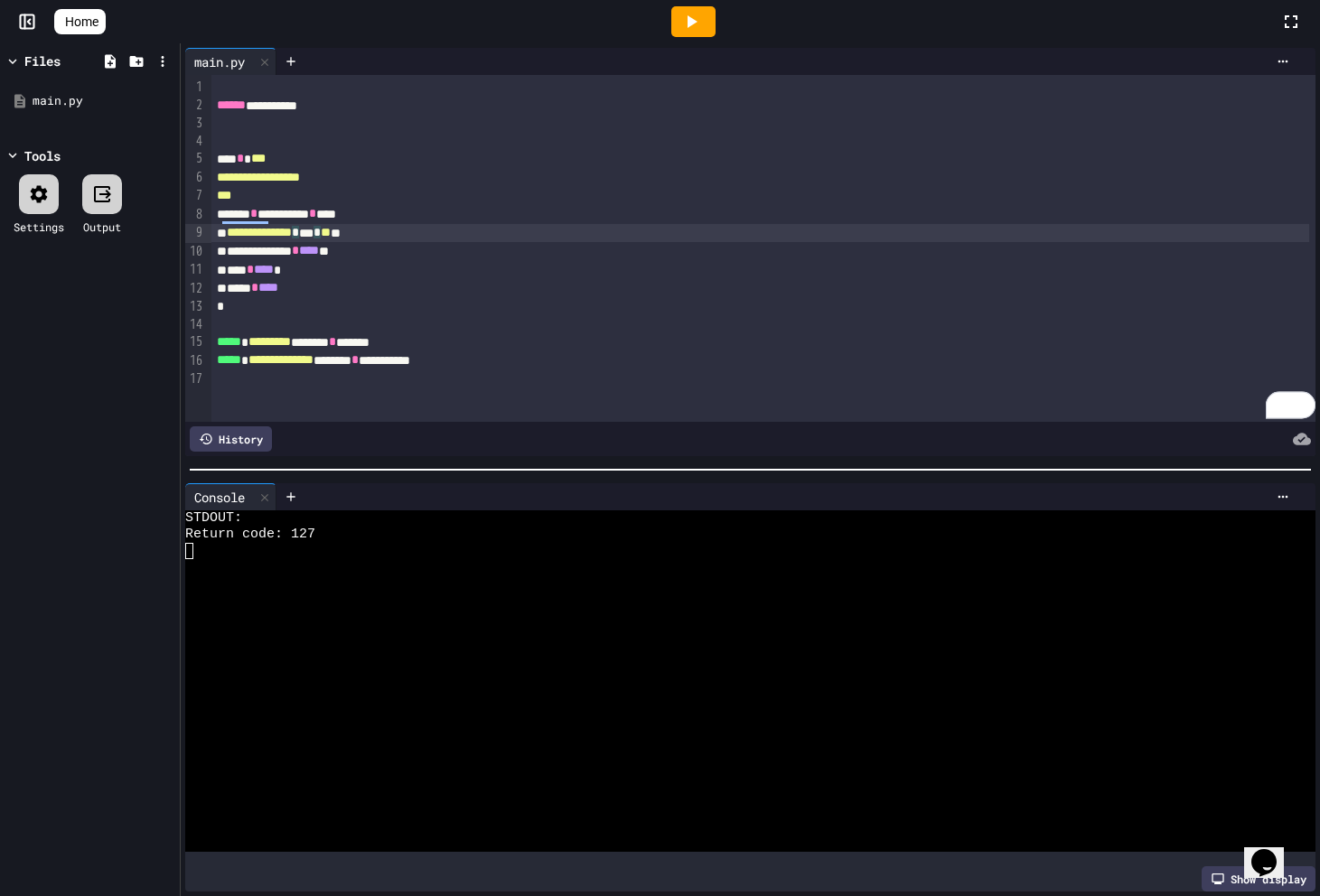 click on "**" at bounding box center [325, 232] 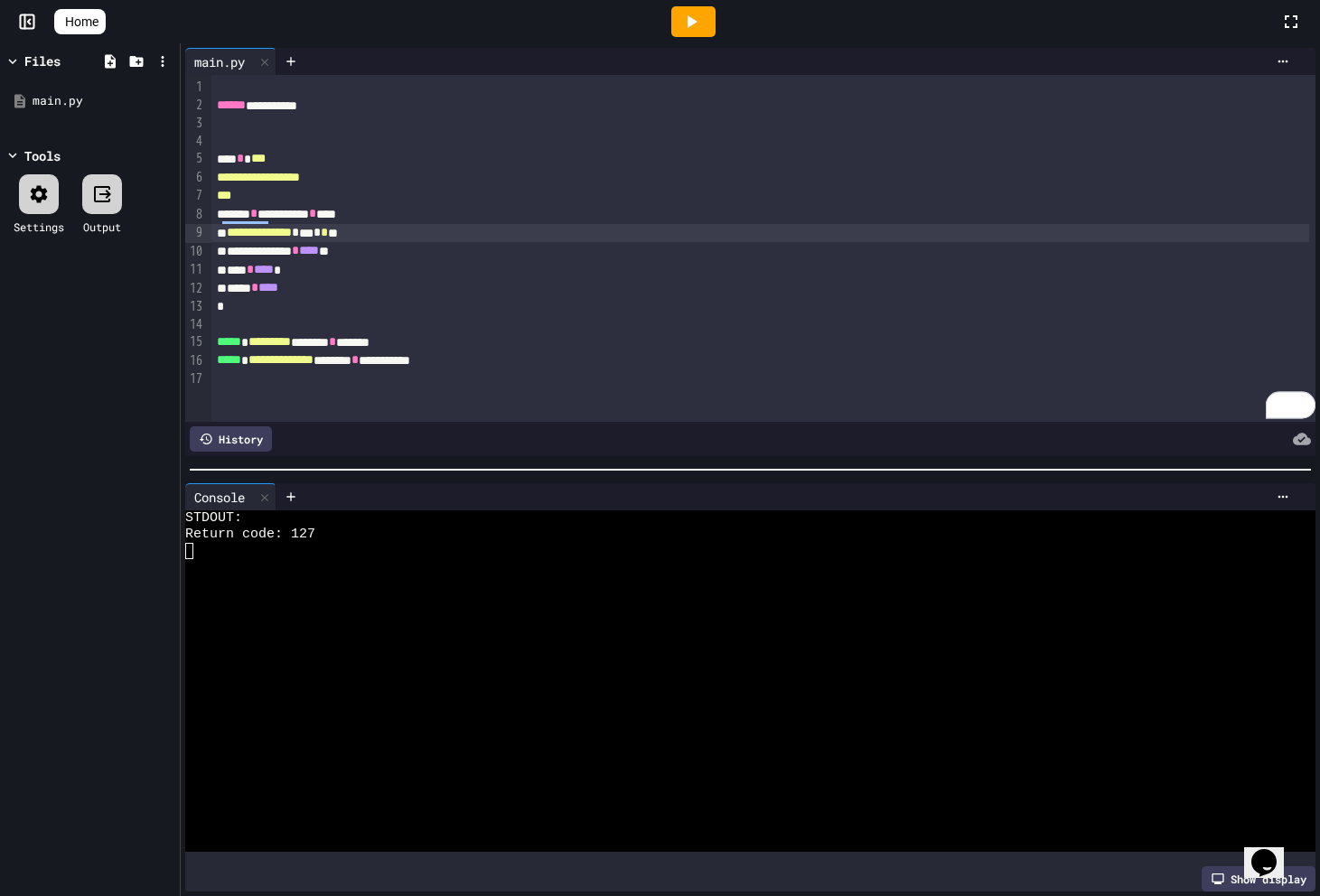 click 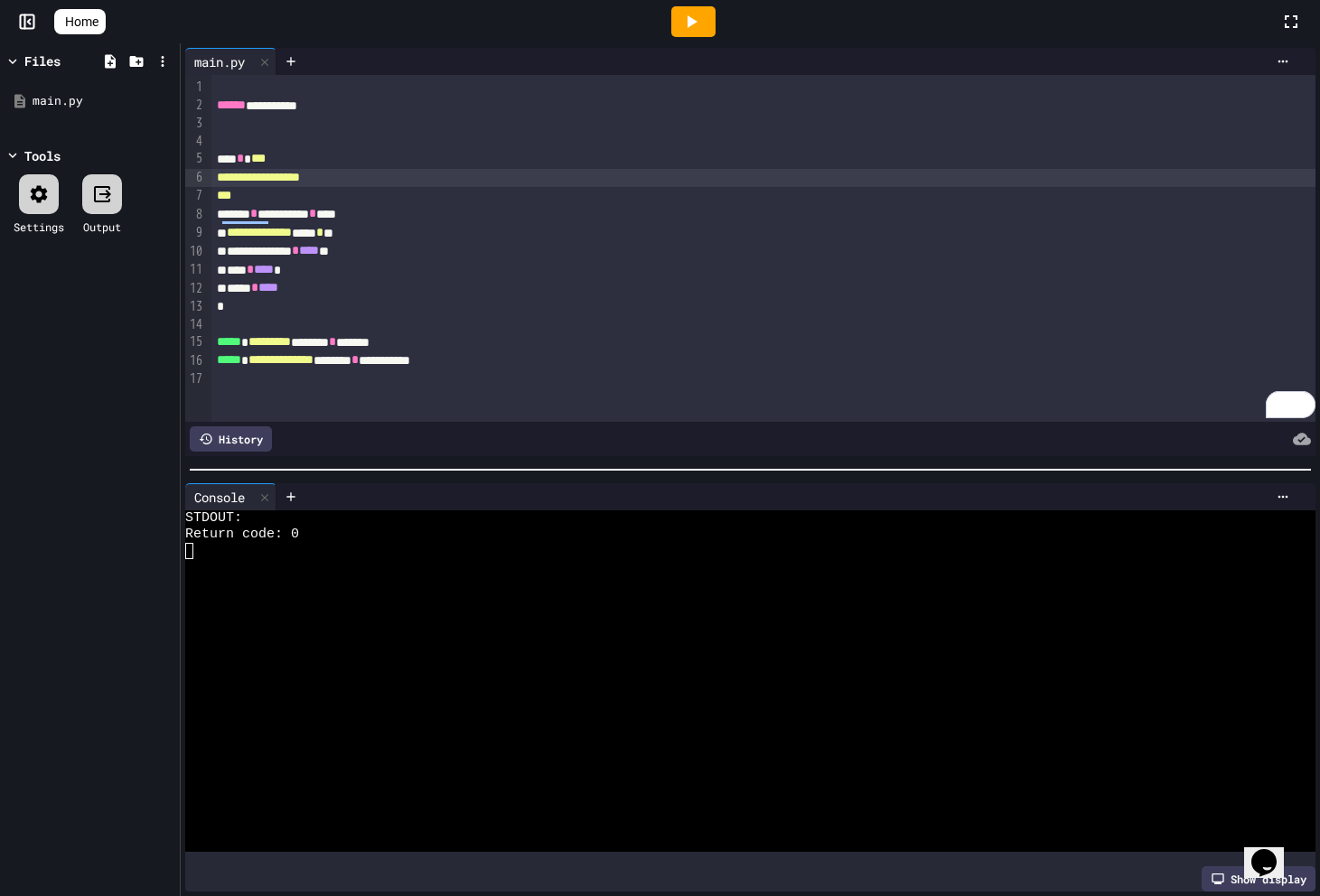 click on "**********" at bounding box center [763, 178] 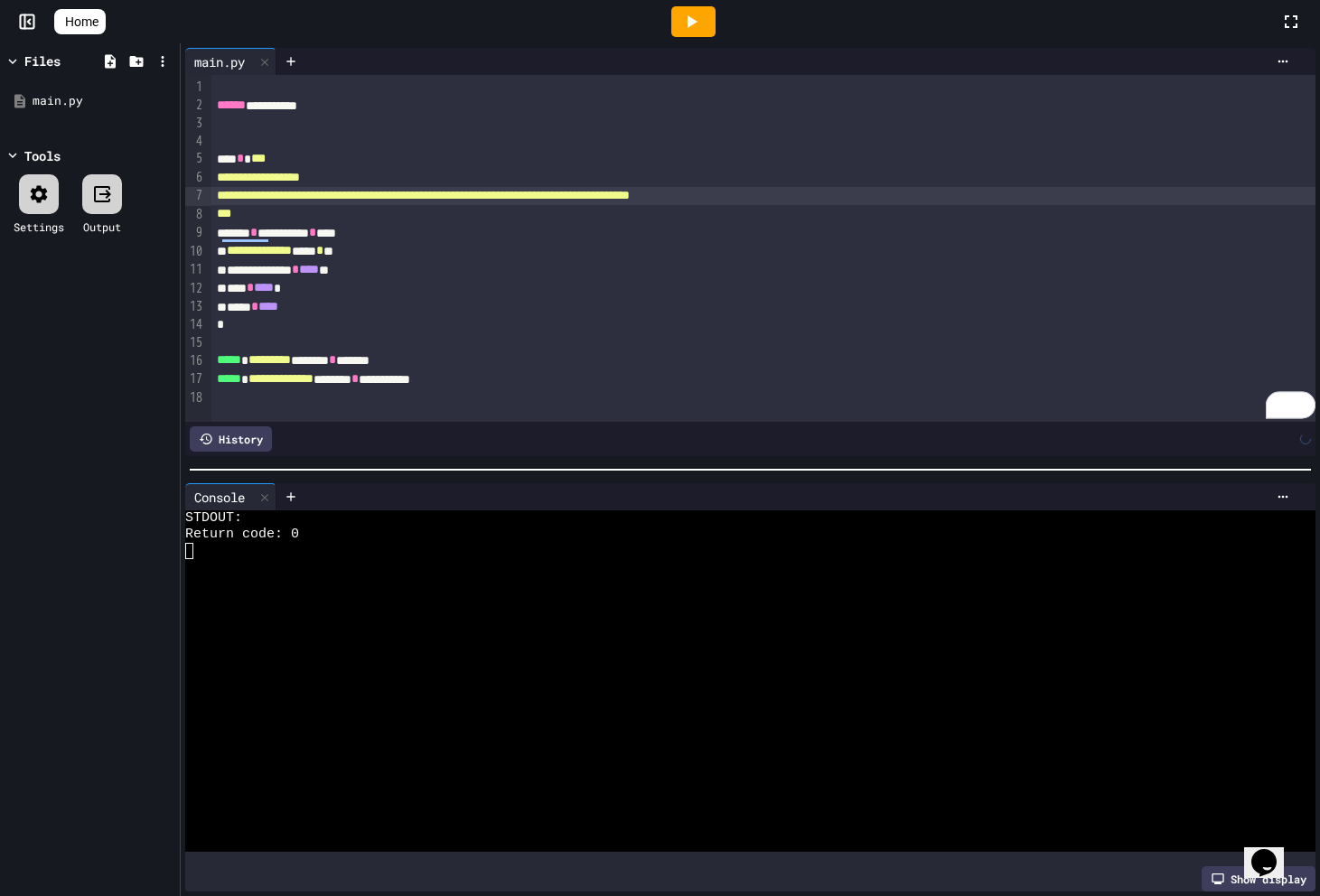 click at bounding box center [693, 22] 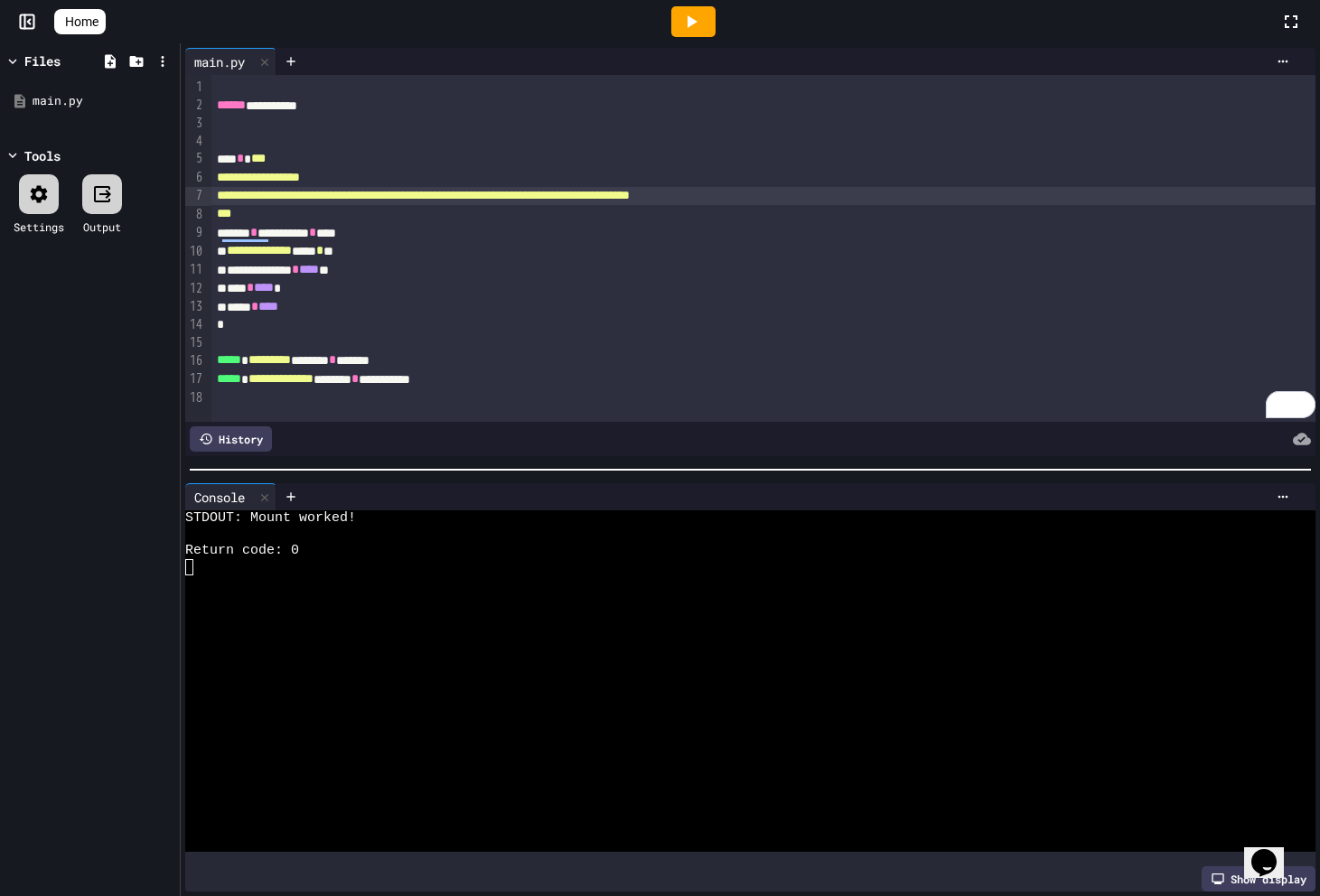 click on "***" at bounding box center (763, 214) 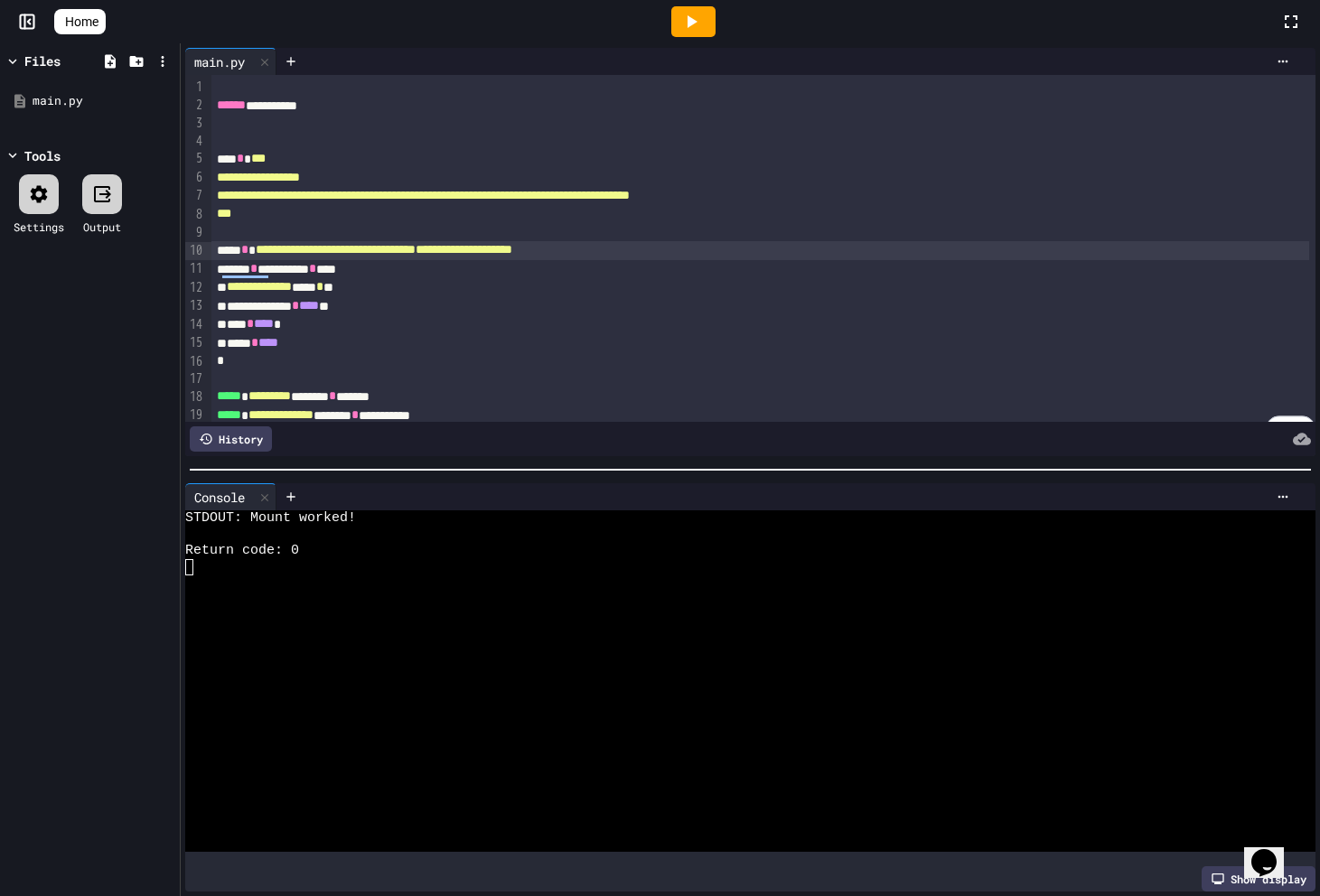 click on "**********" at bounding box center [761, 250] 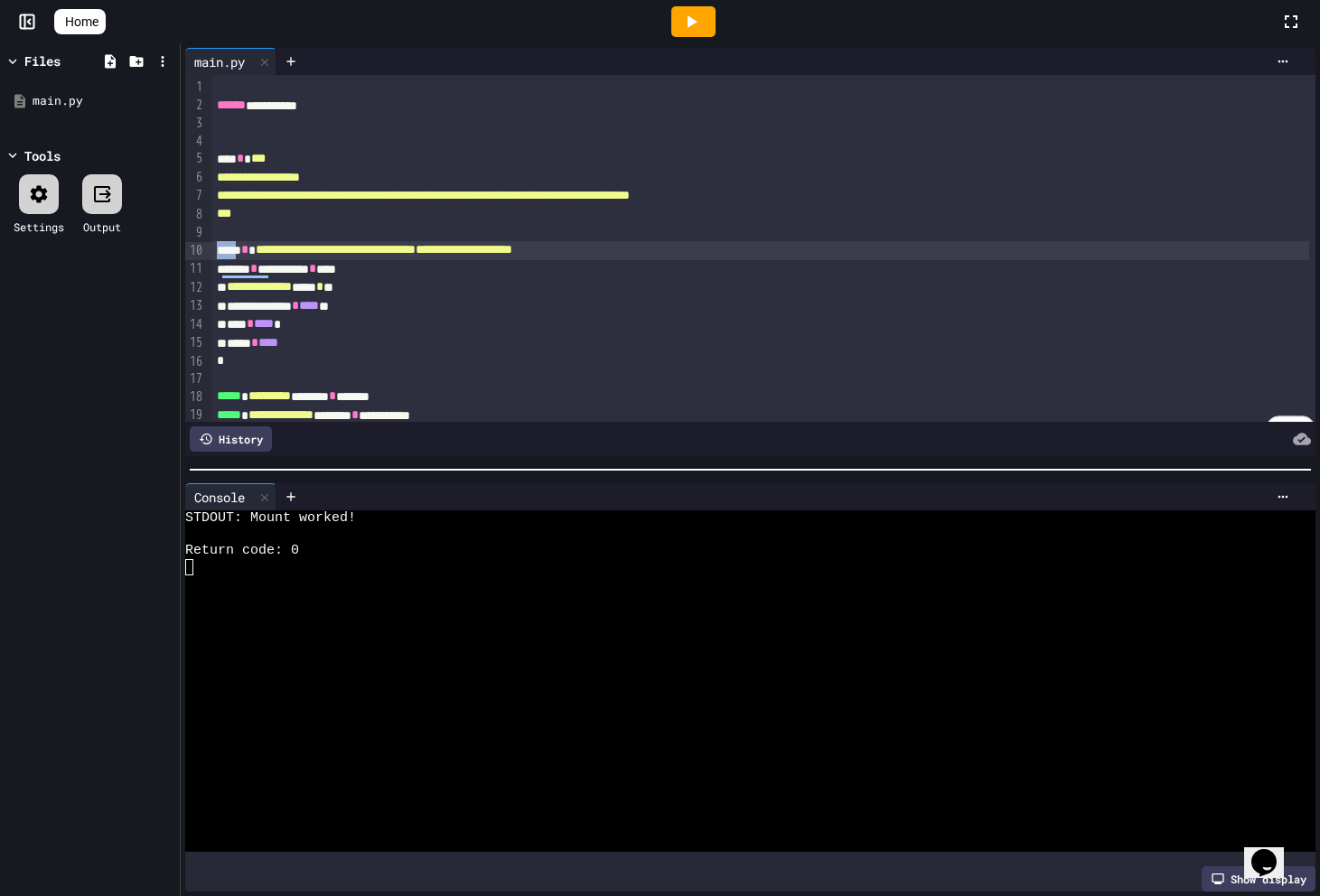 click on "**********" at bounding box center (761, 250) 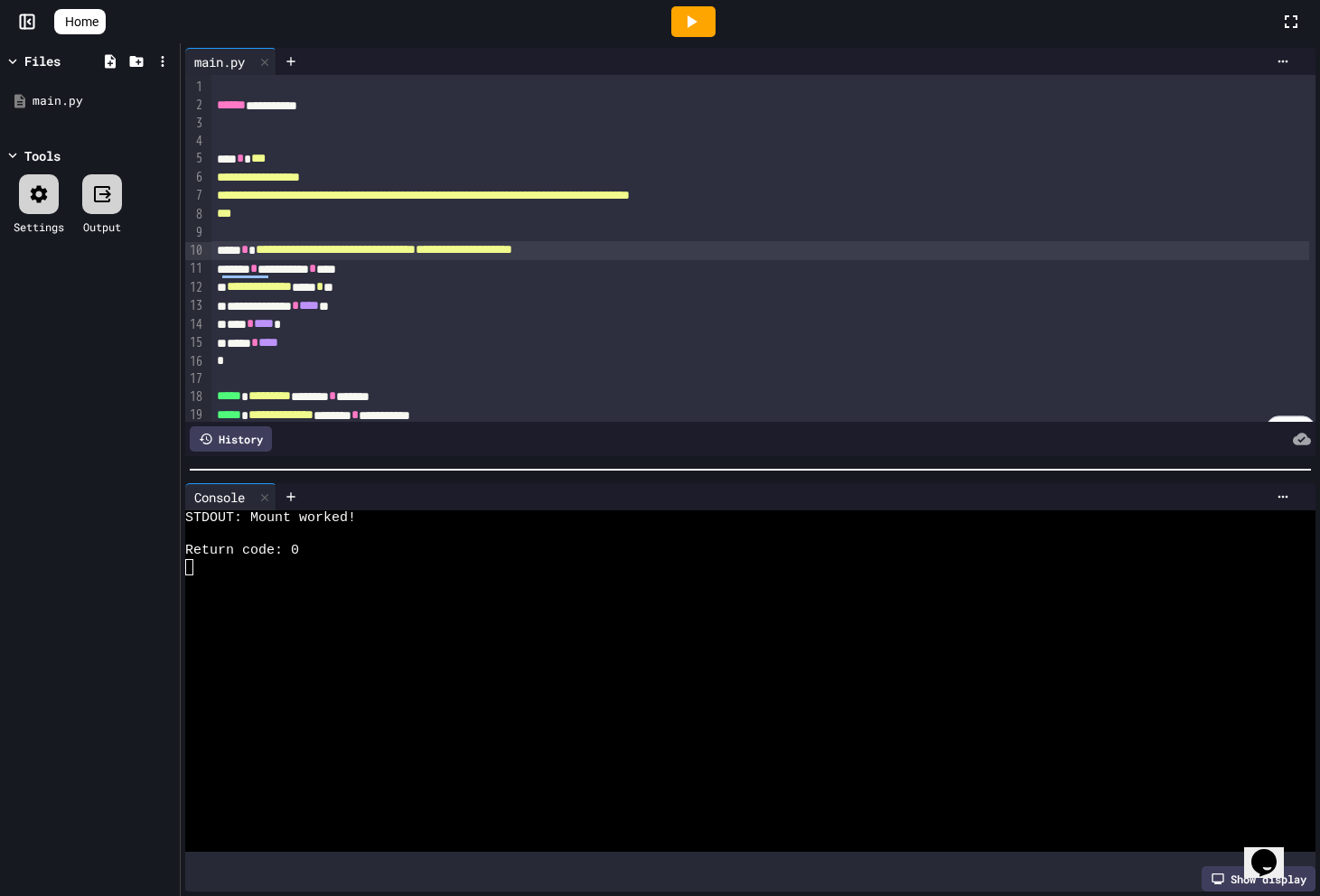 click on "**********" at bounding box center [761, 287] 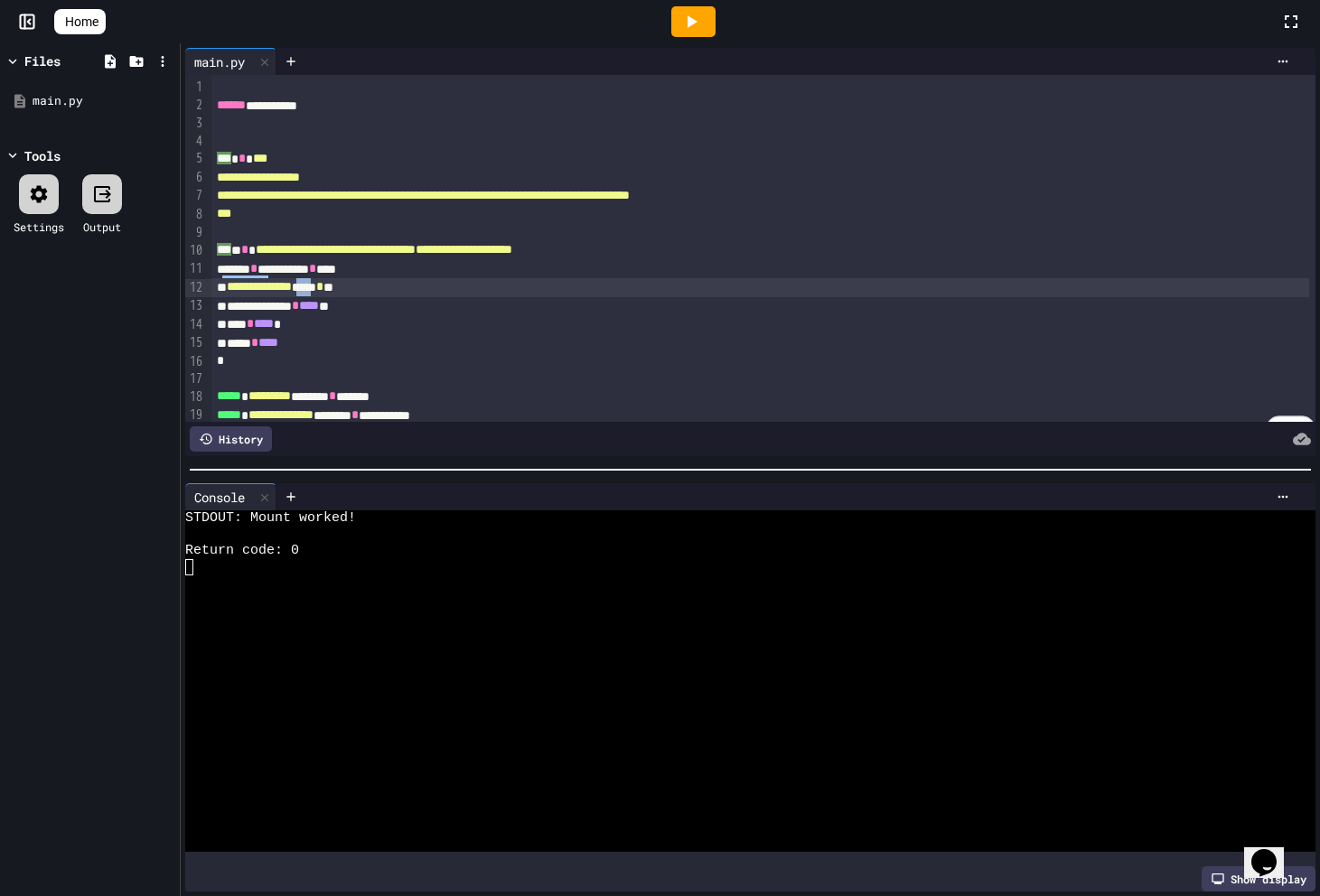 click on "**********" at bounding box center (761, 287) 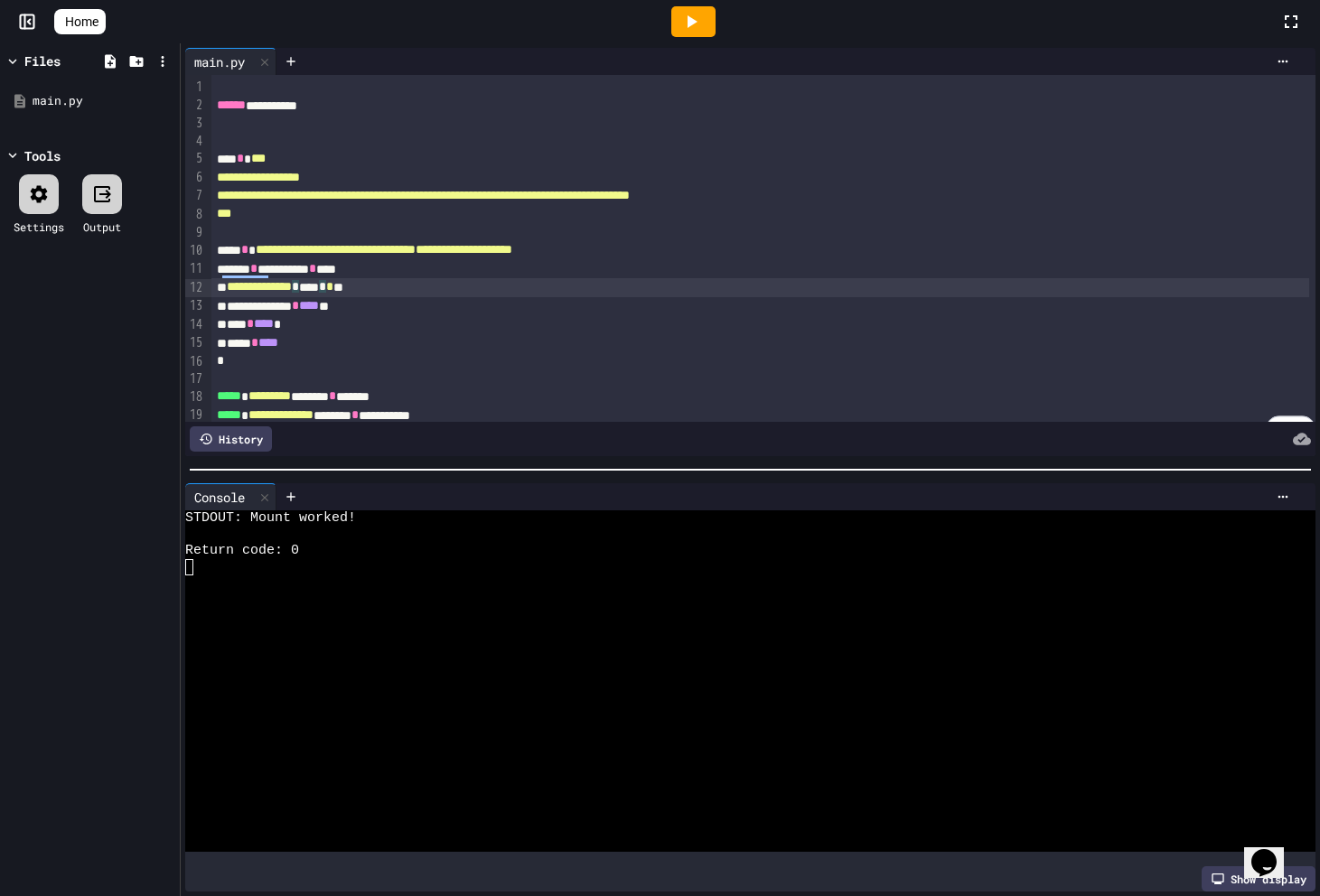 click 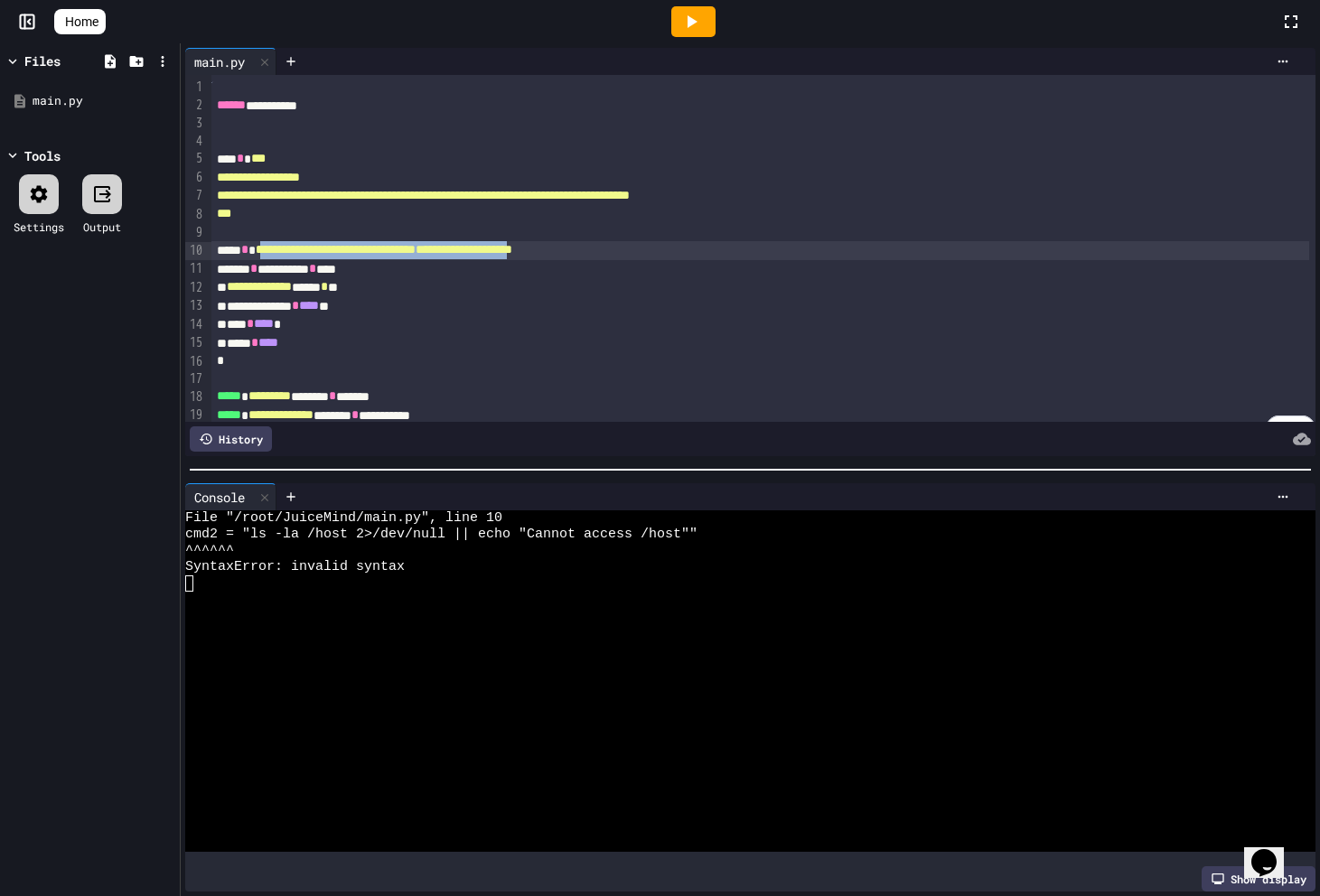 drag, startPoint x: 694, startPoint y: 251, endPoint x: 285, endPoint y: 252, distance: 409.0012 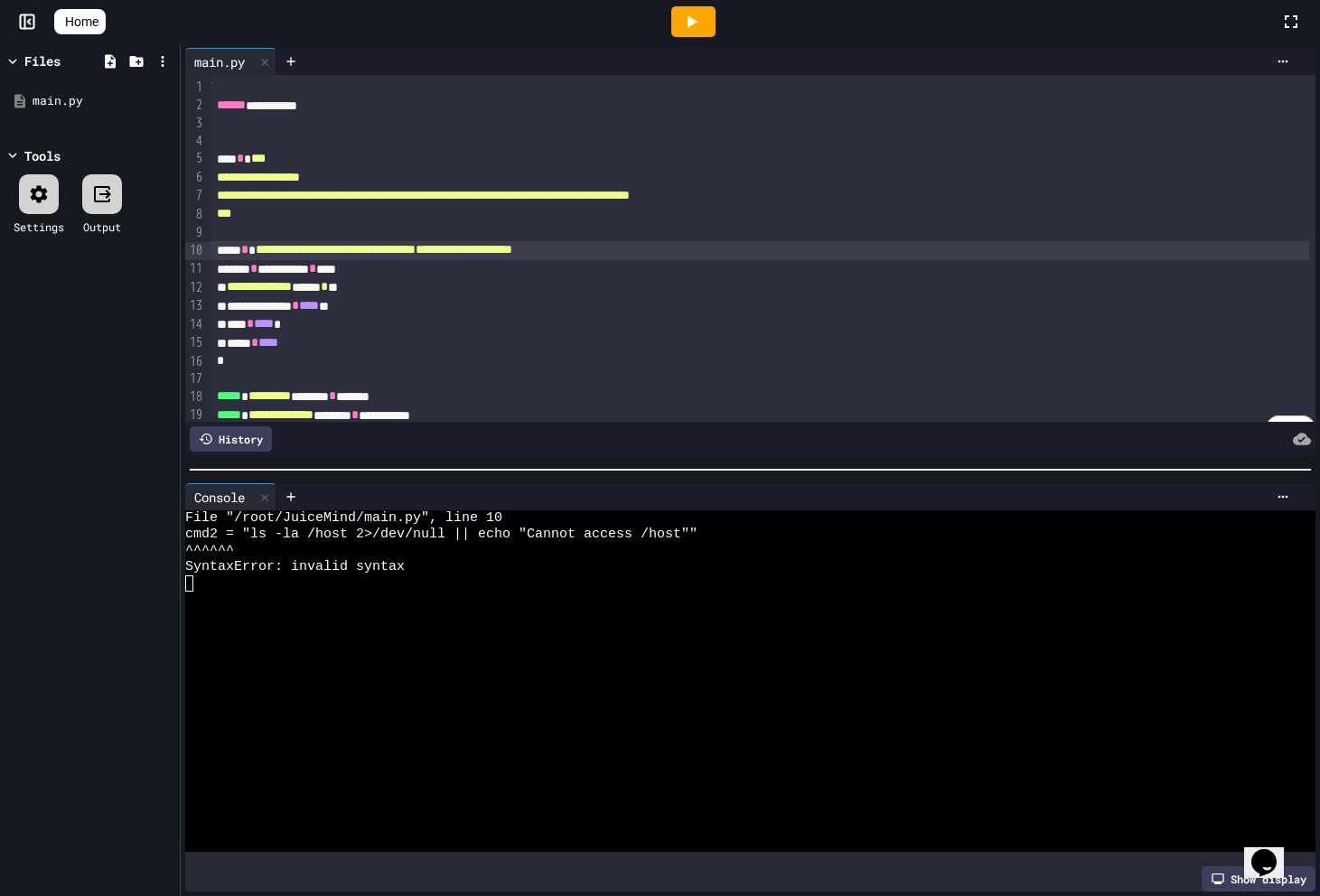 click on "**********" at bounding box center [761, 250] 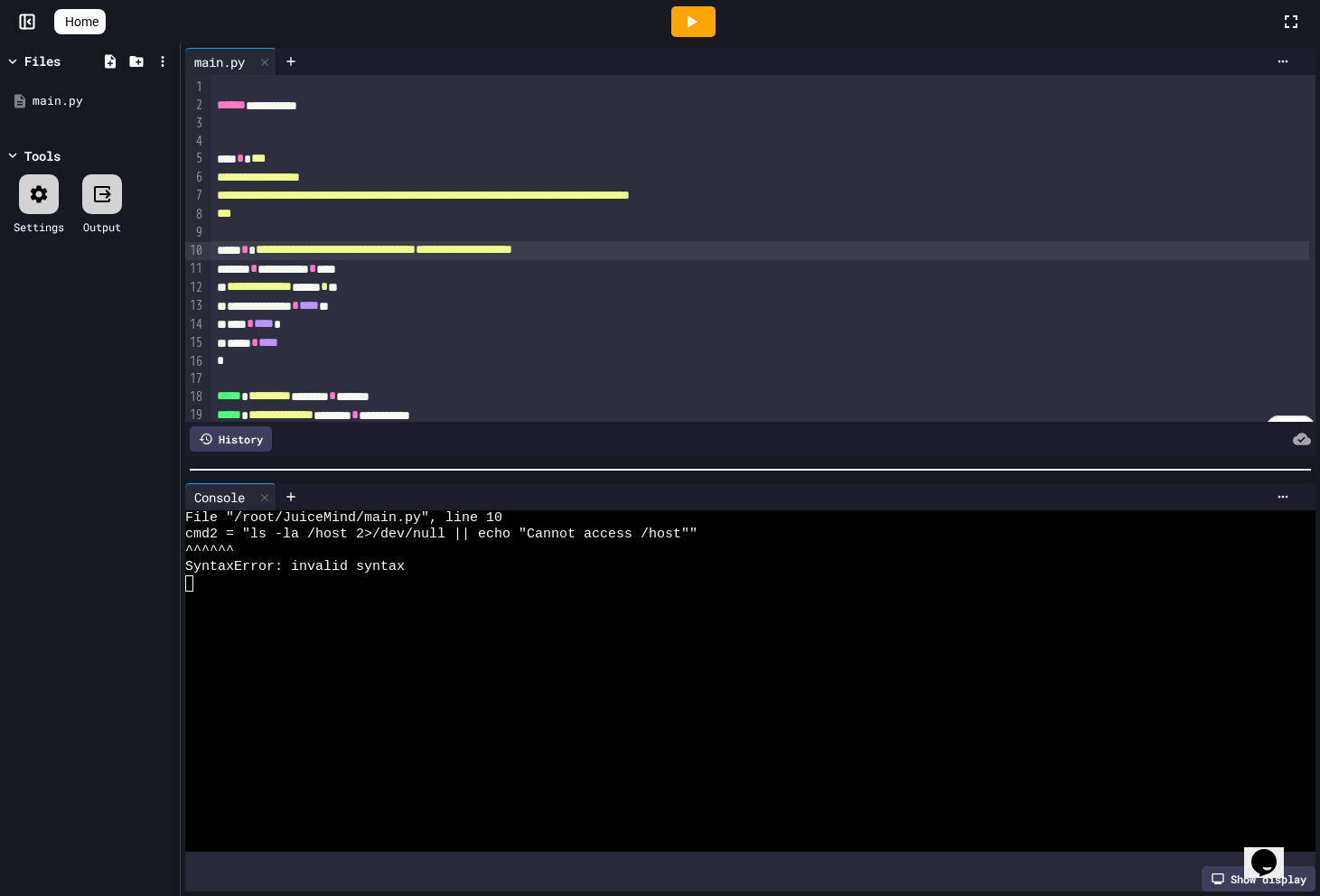 click on "**********" at bounding box center (761, 250) 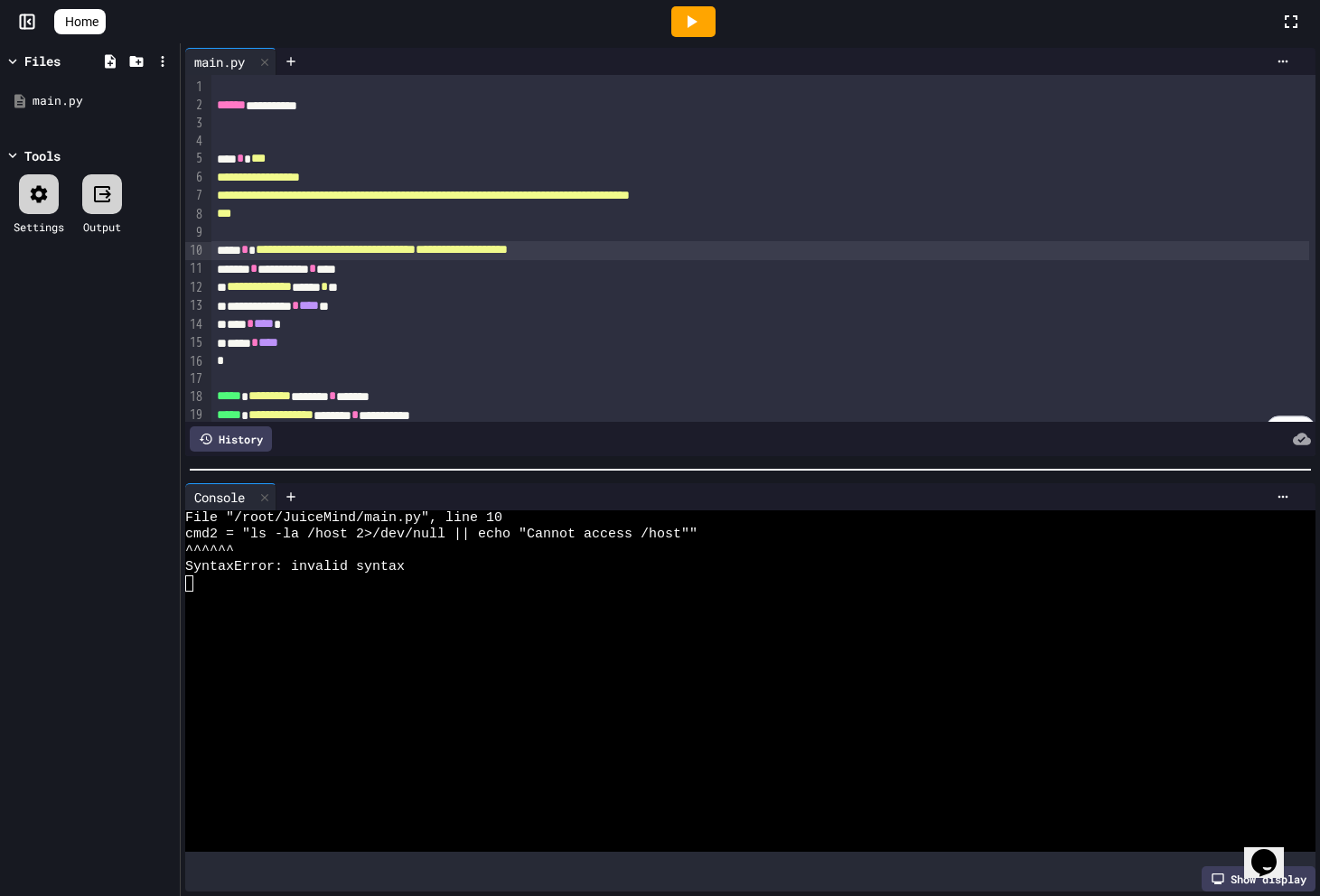 click at bounding box center (693, 22) 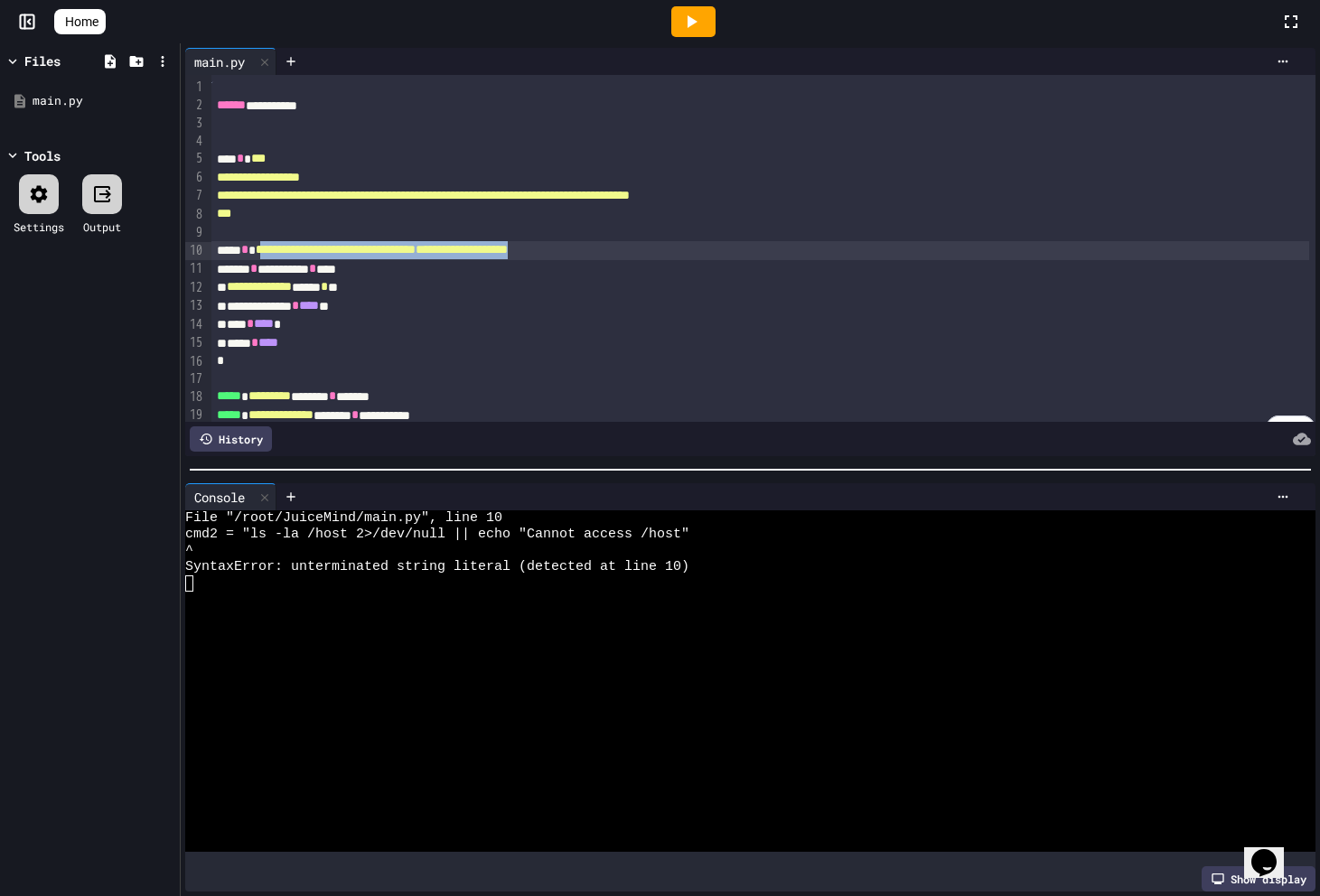 drag, startPoint x: 714, startPoint y: 252, endPoint x: 283, endPoint y: 249, distance: 431.01044 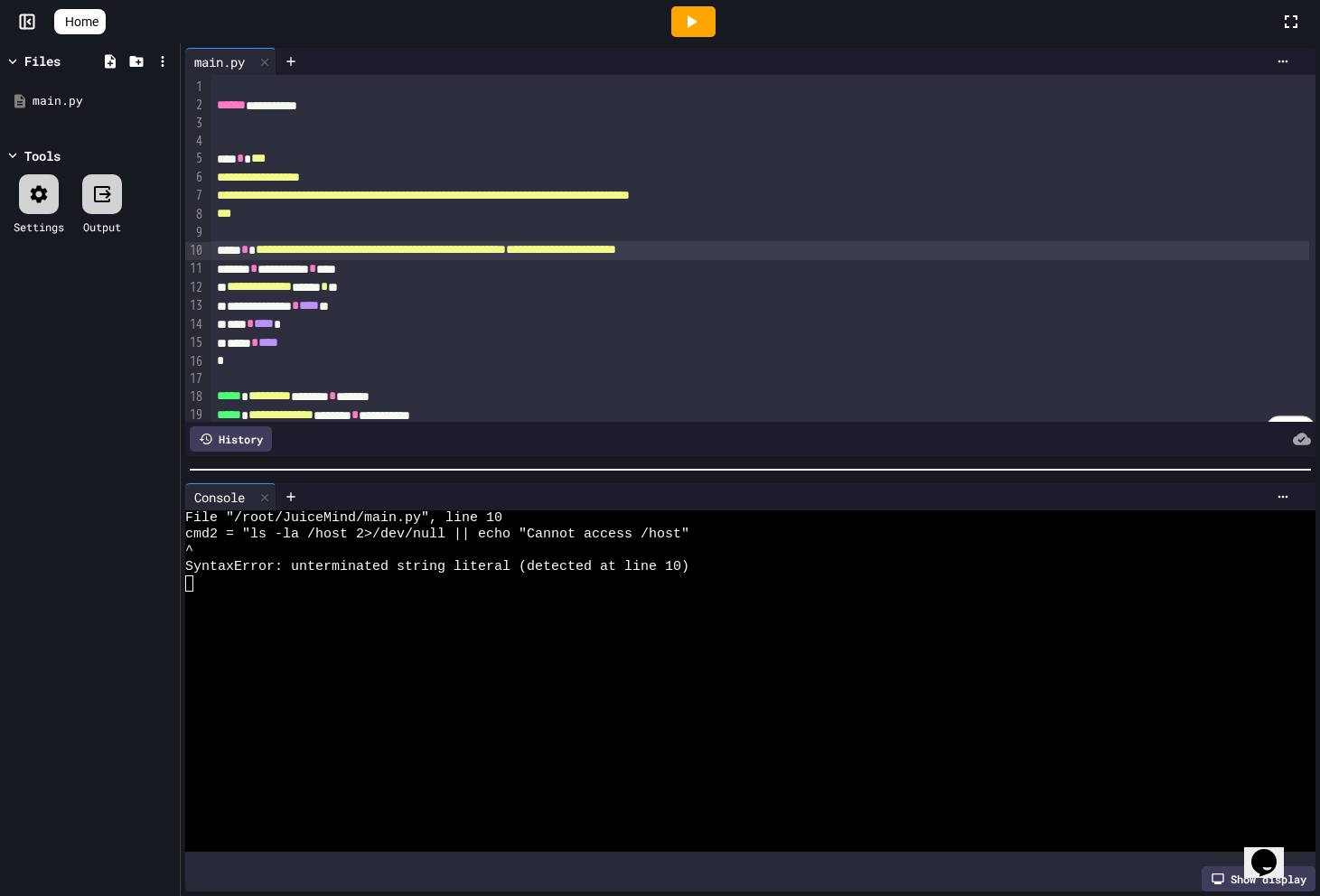 click at bounding box center (693, 22) 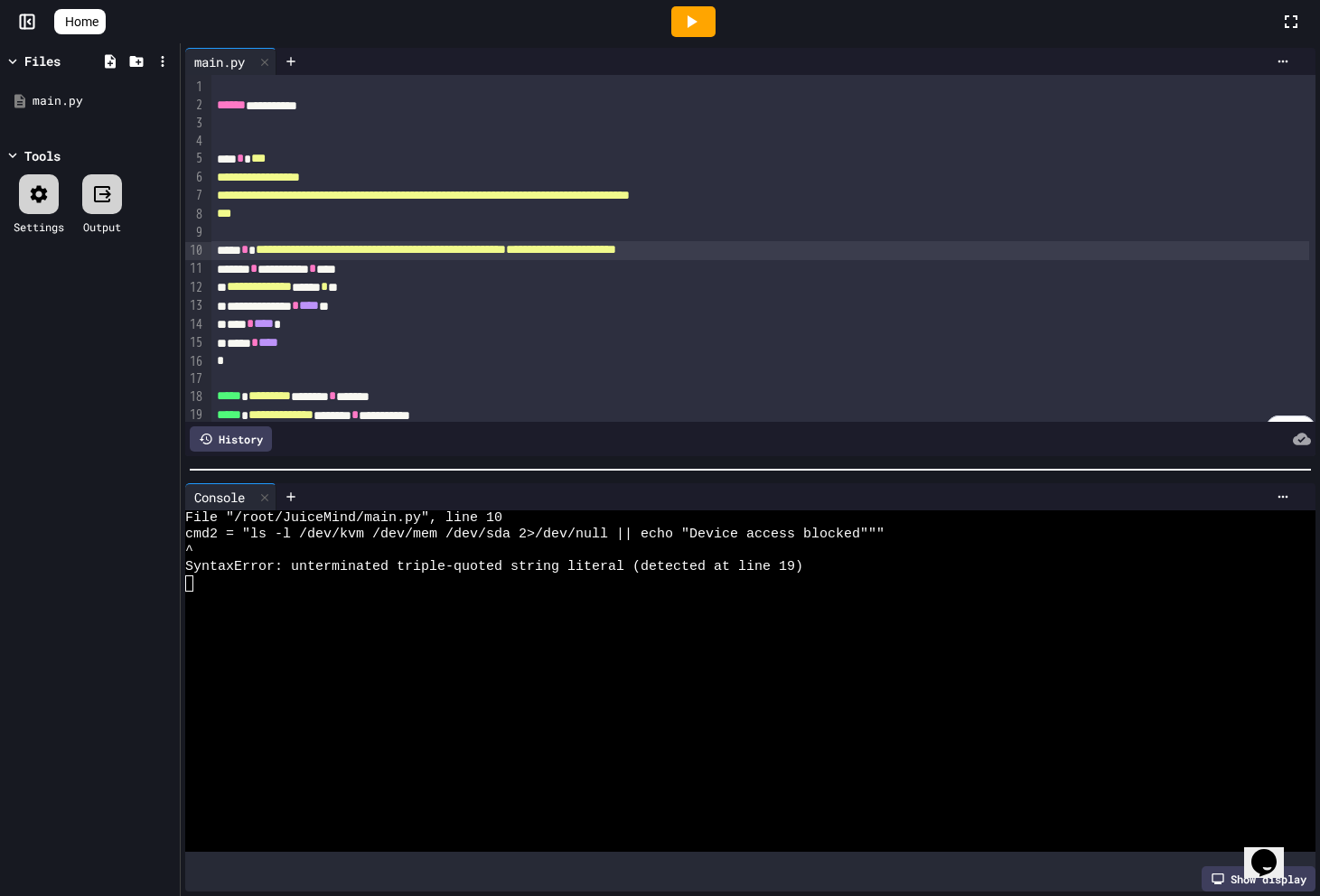 click on "**********" at bounding box center (761, 250) 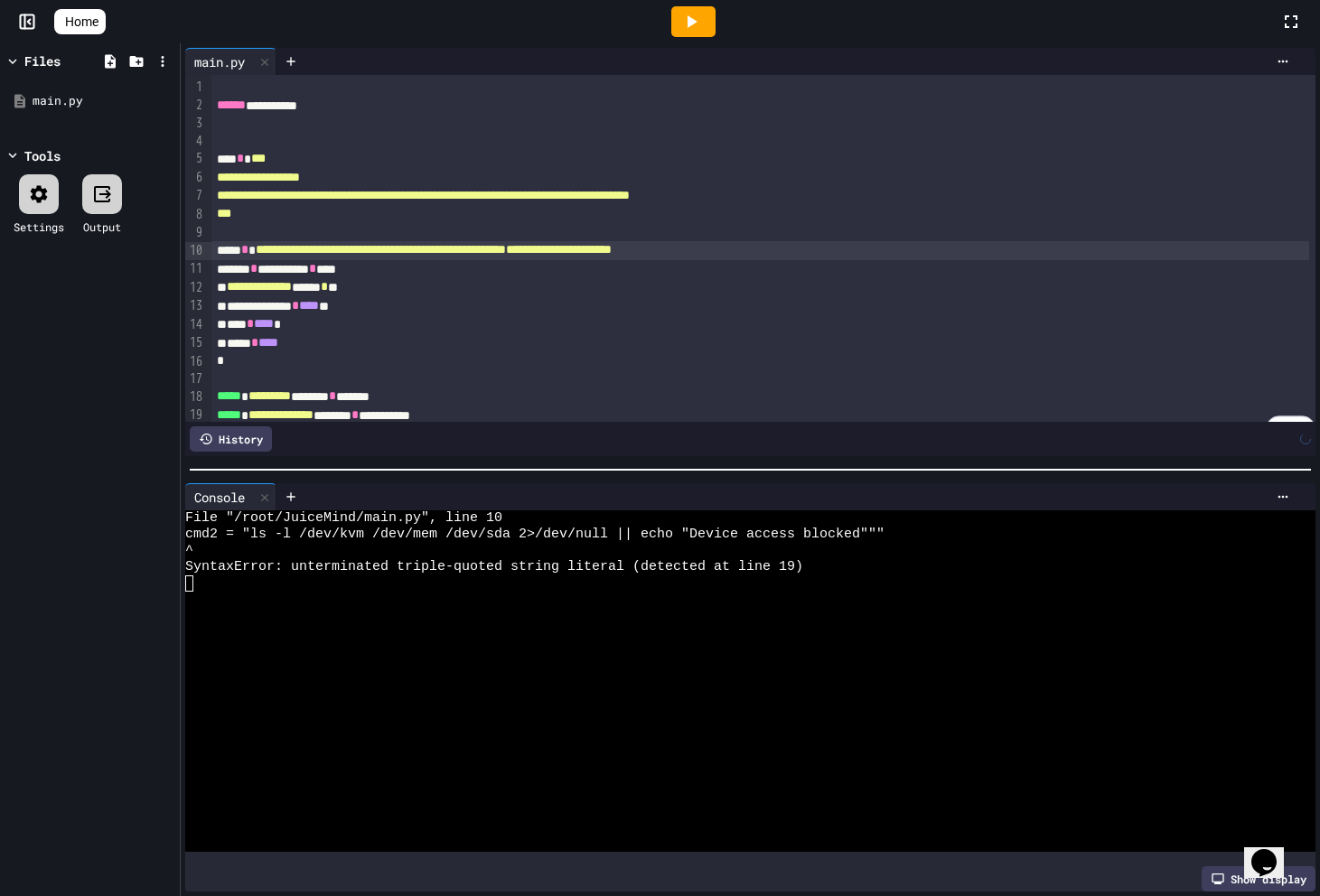 click 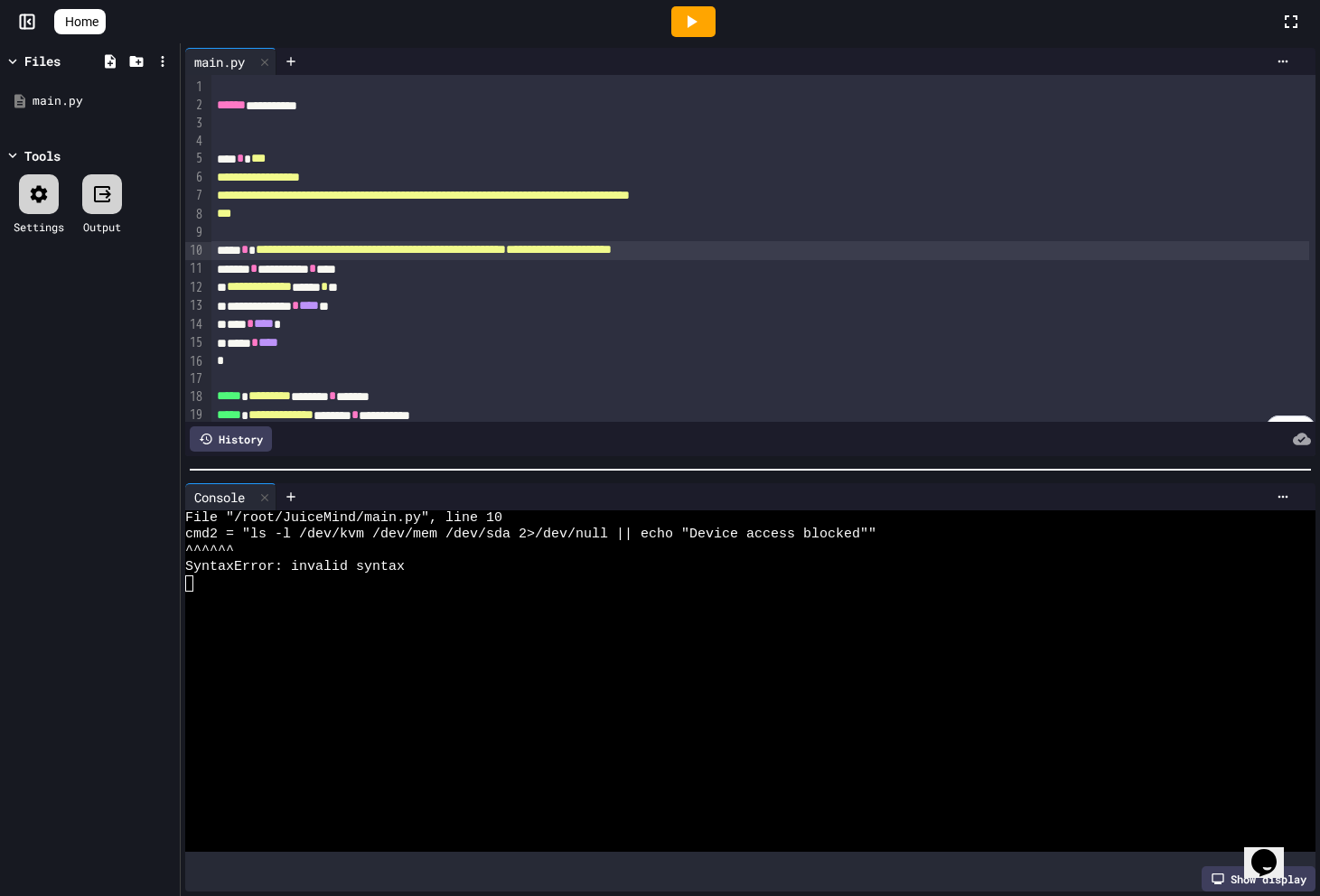 click on "**********" at bounding box center (558, 249) 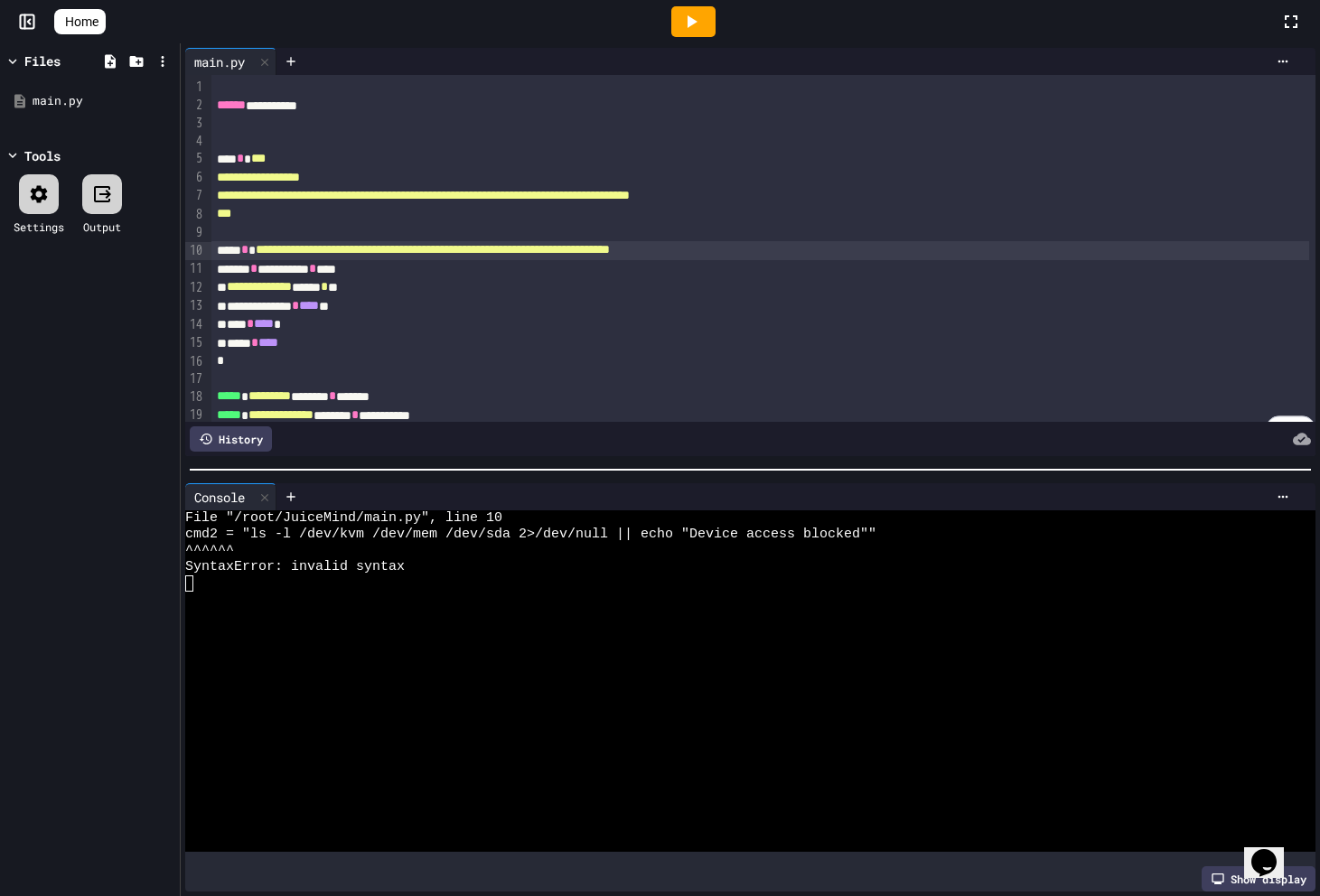 click on "**********" at bounding box center [433, 249] 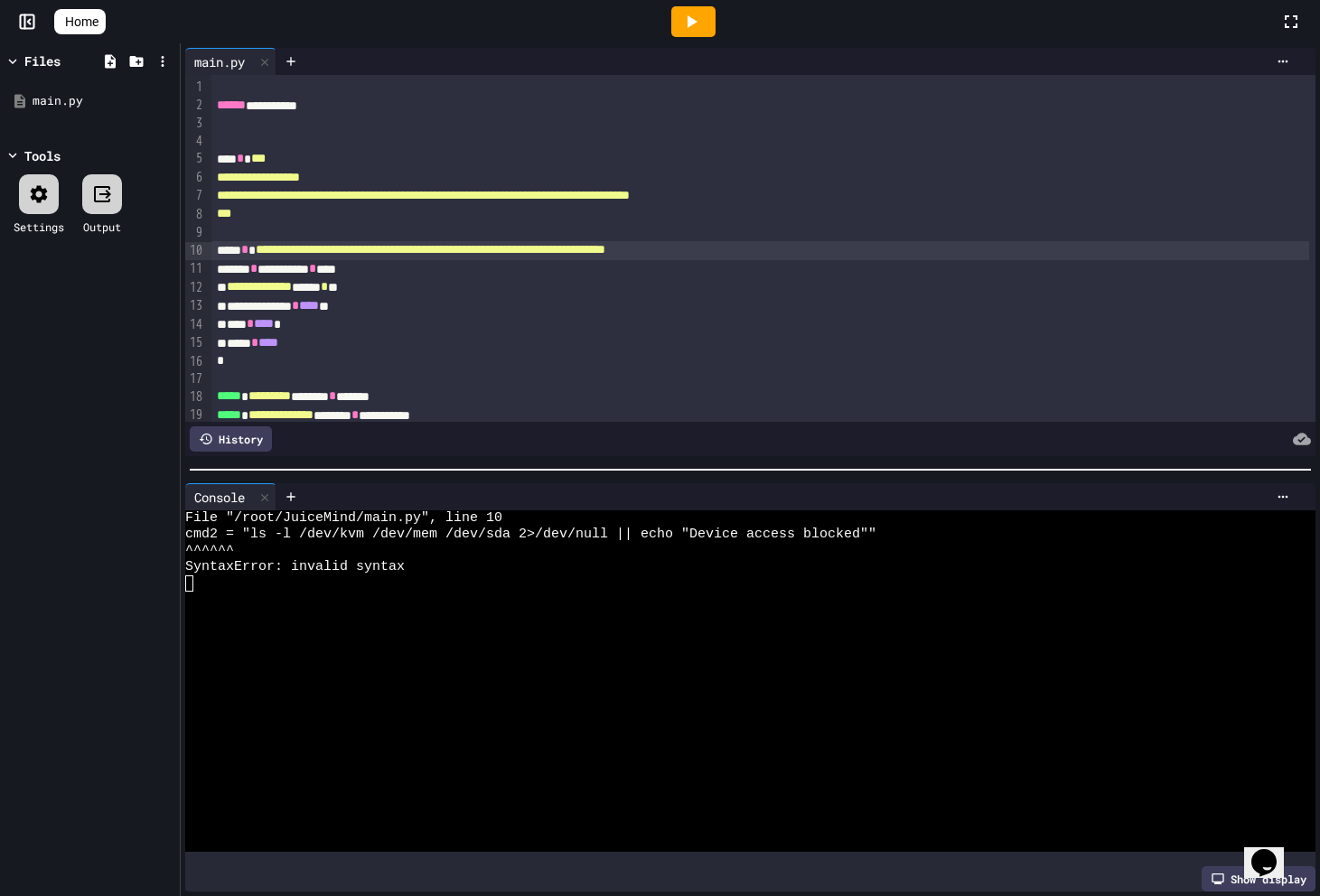 click 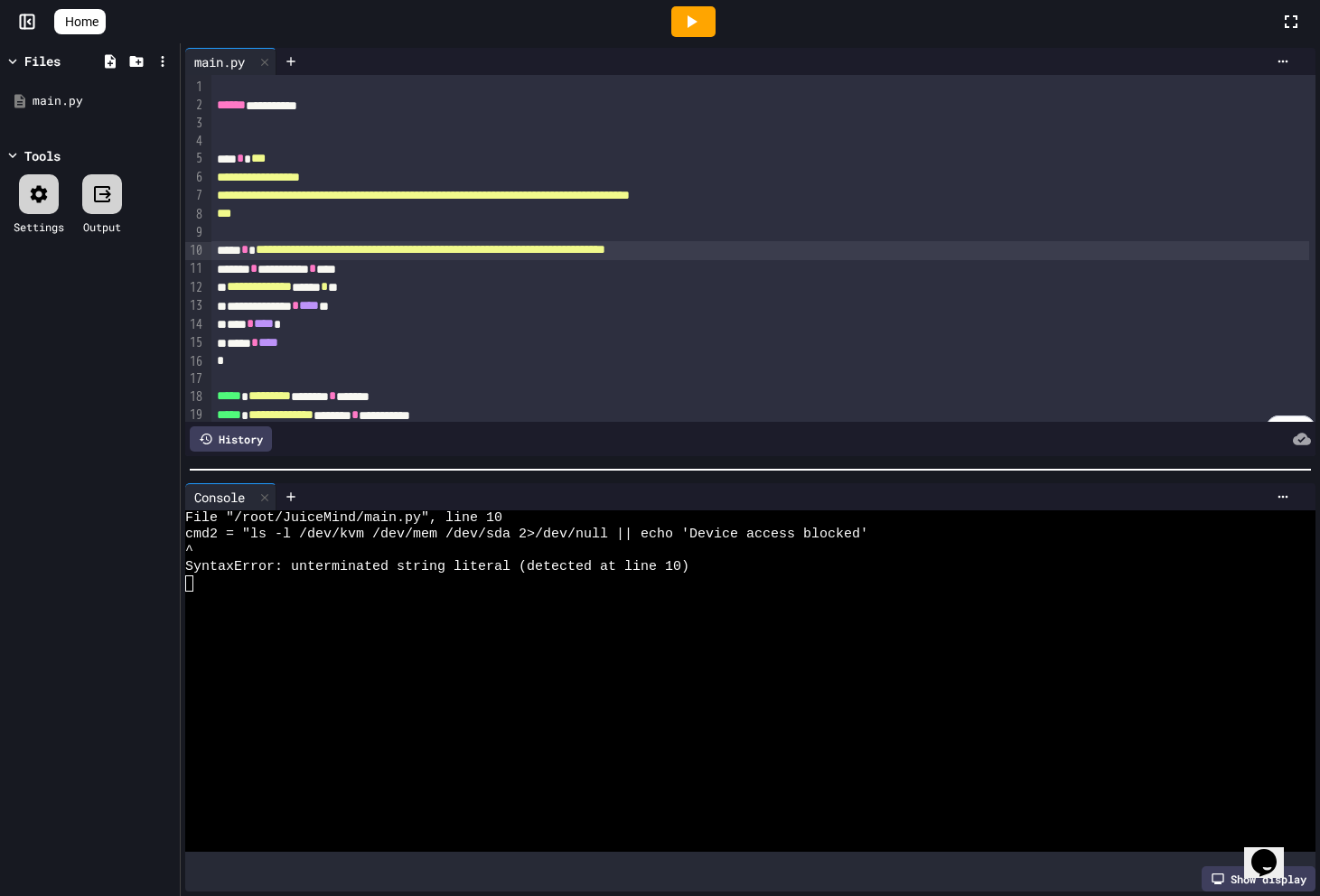 click on "**********" at bounding box center (761, 250) 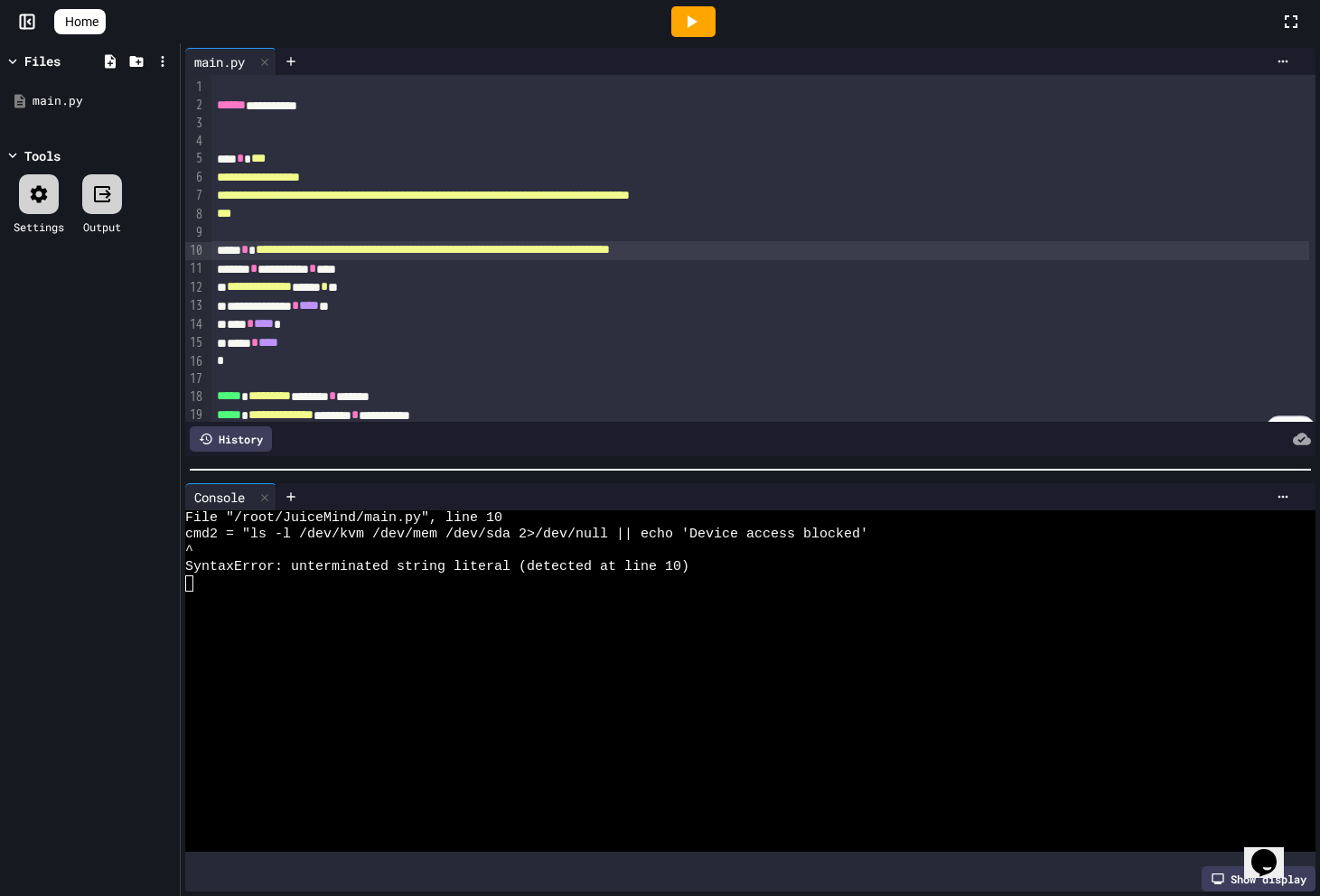 click at bounding box center (693, 22) 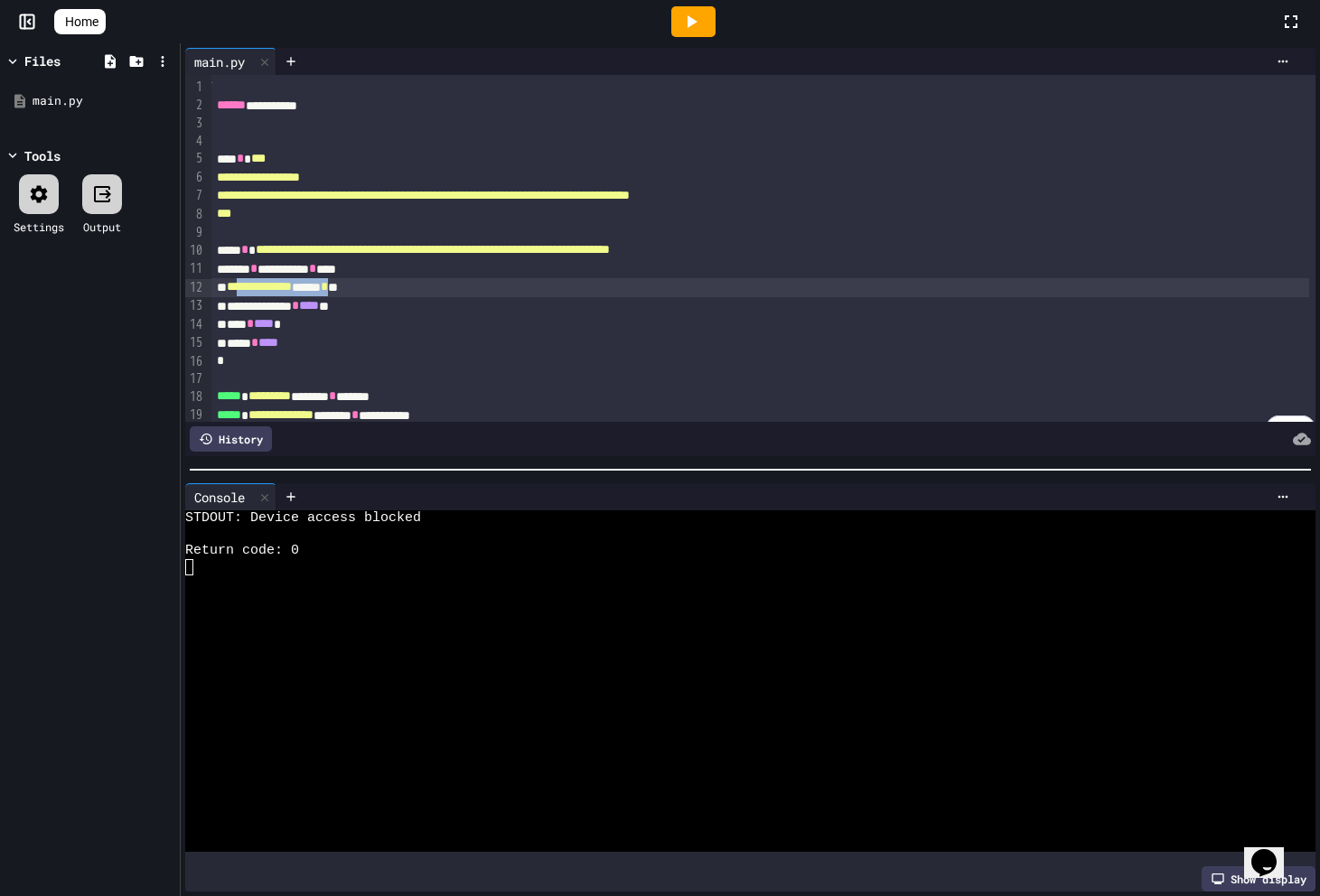 drag, startPoint x: 395, startPoint y: 287, endPoint x: 254, endPoint y: 287, distance: 141 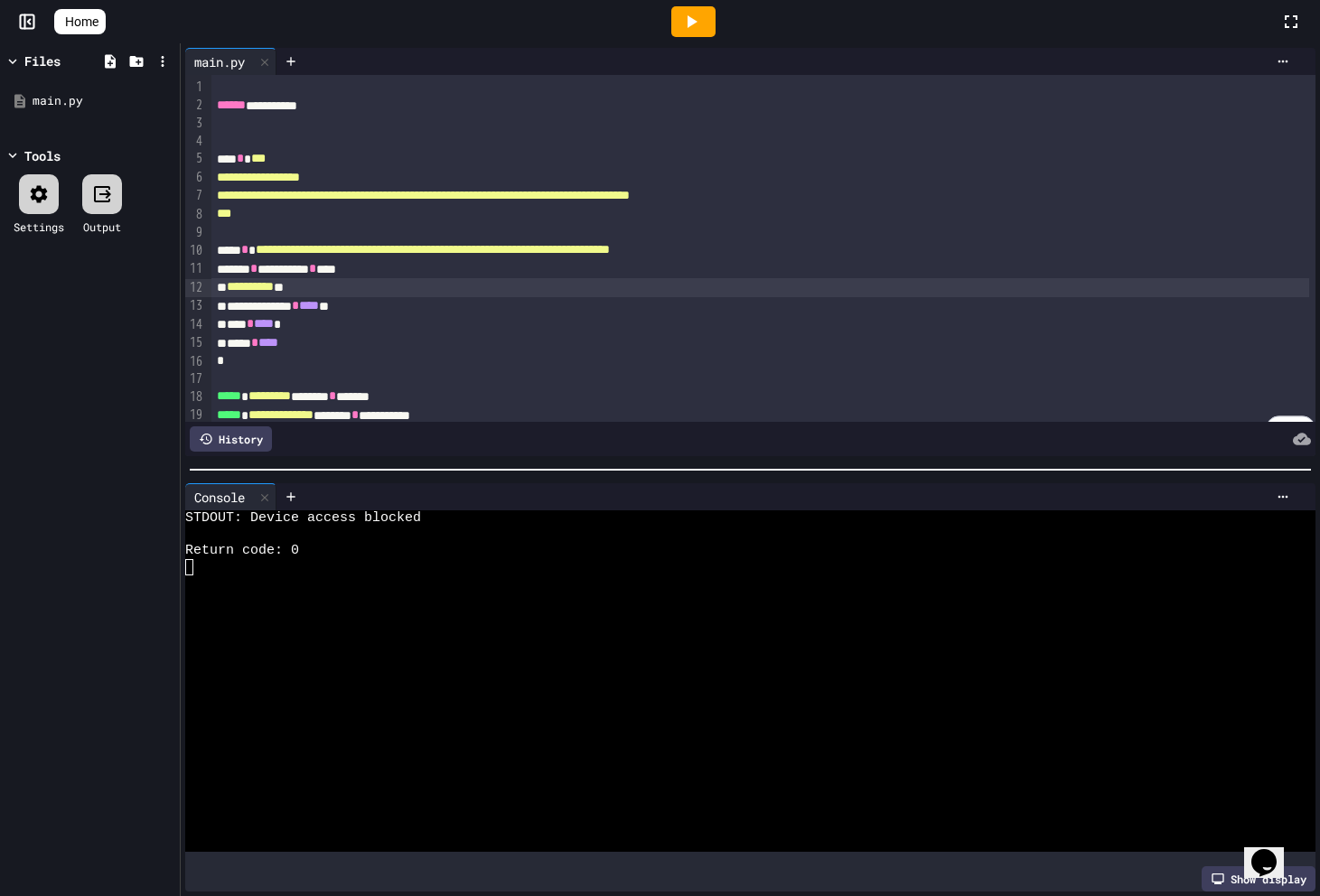 click 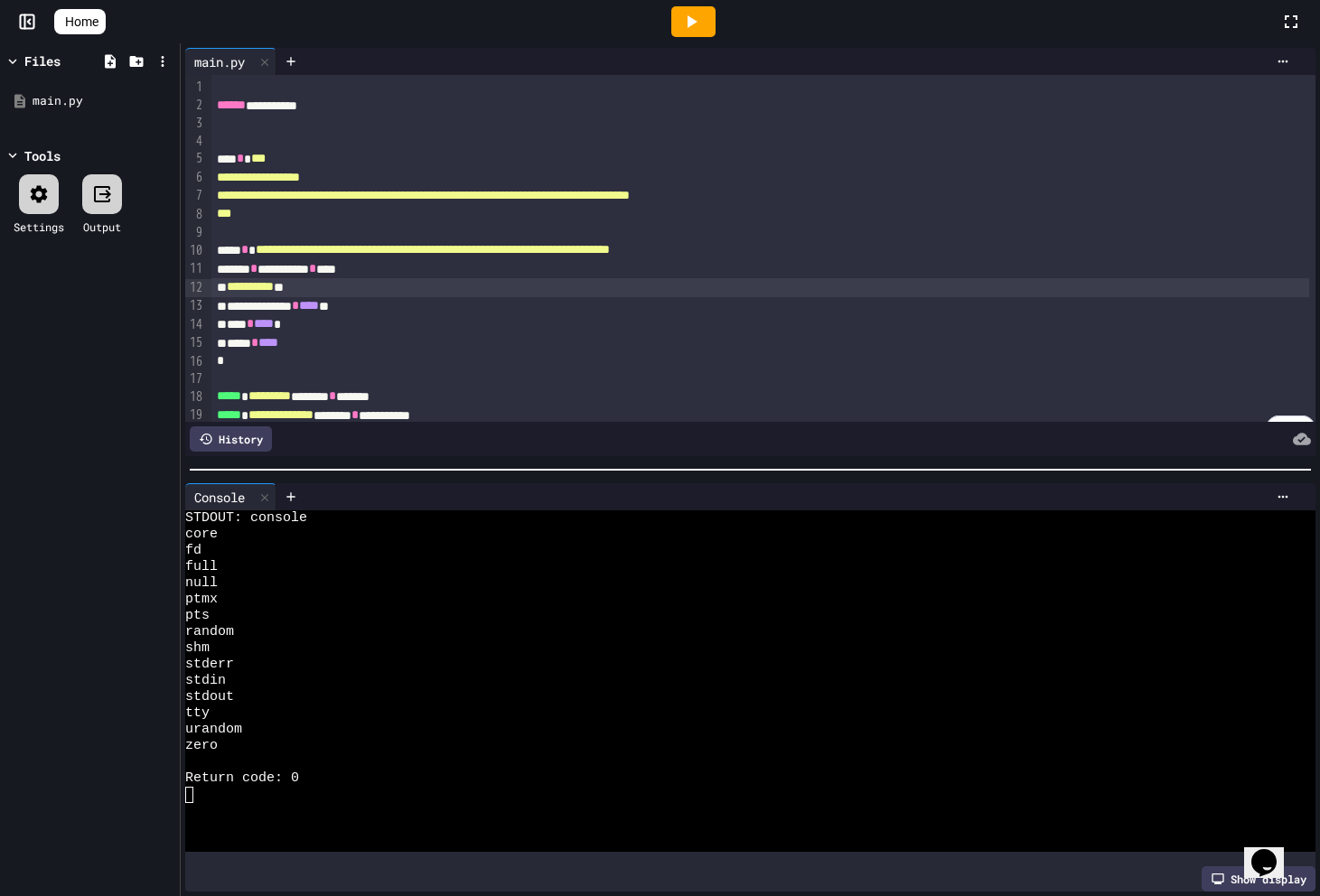 scroll, scrollTop: 24, scrollLeft: 0, axis: vertical 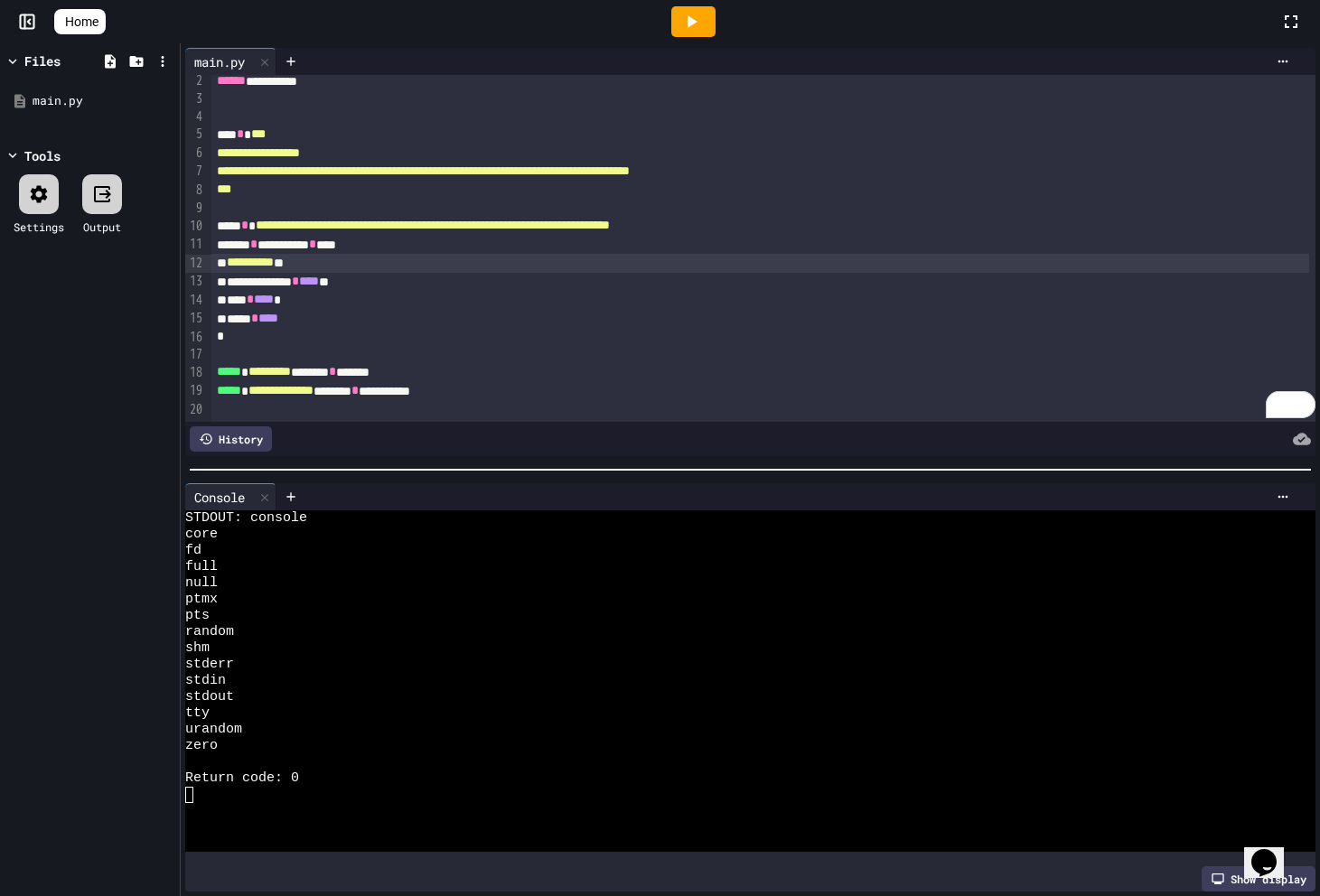 click 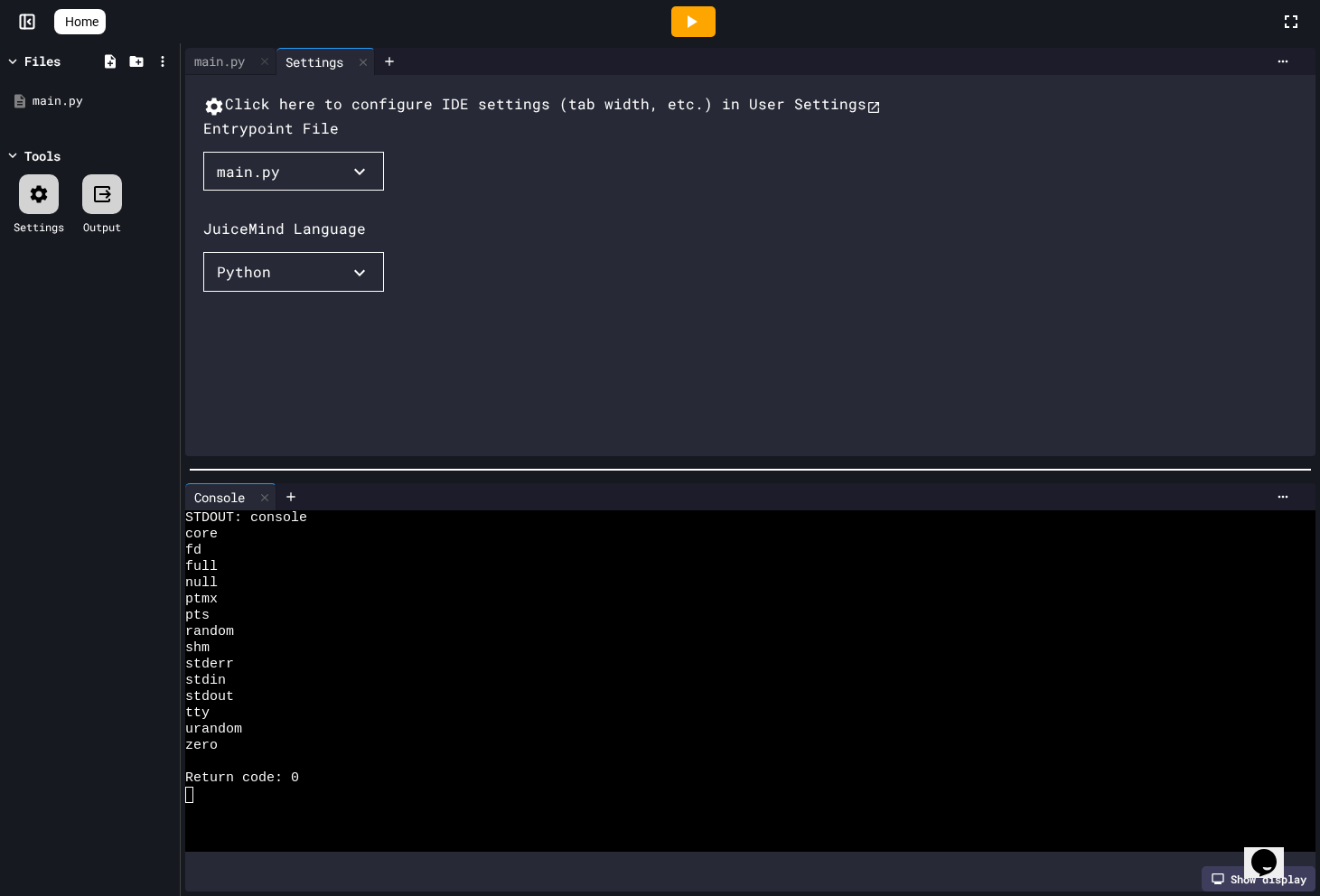 click 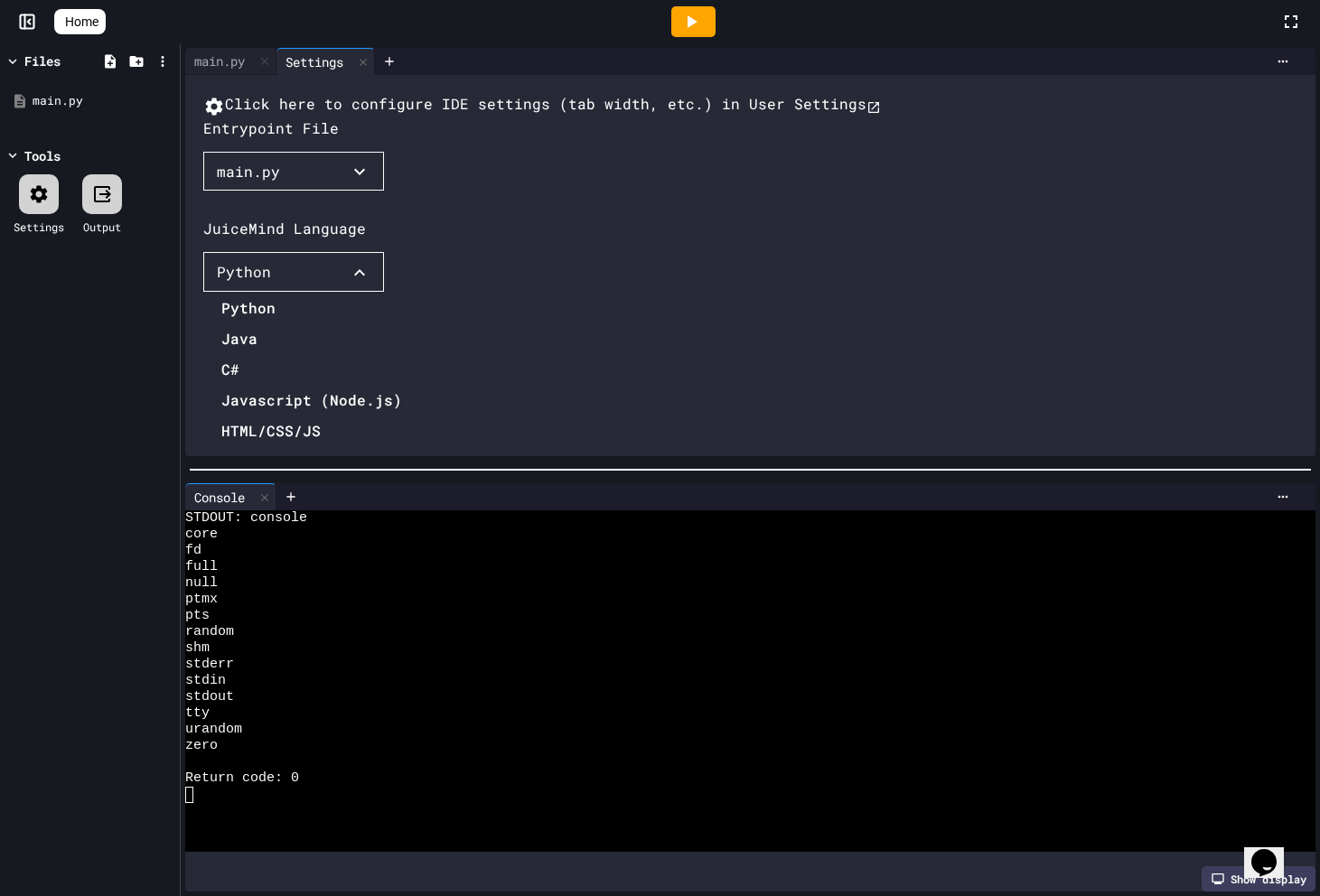 click at bounding box center [324, 294] 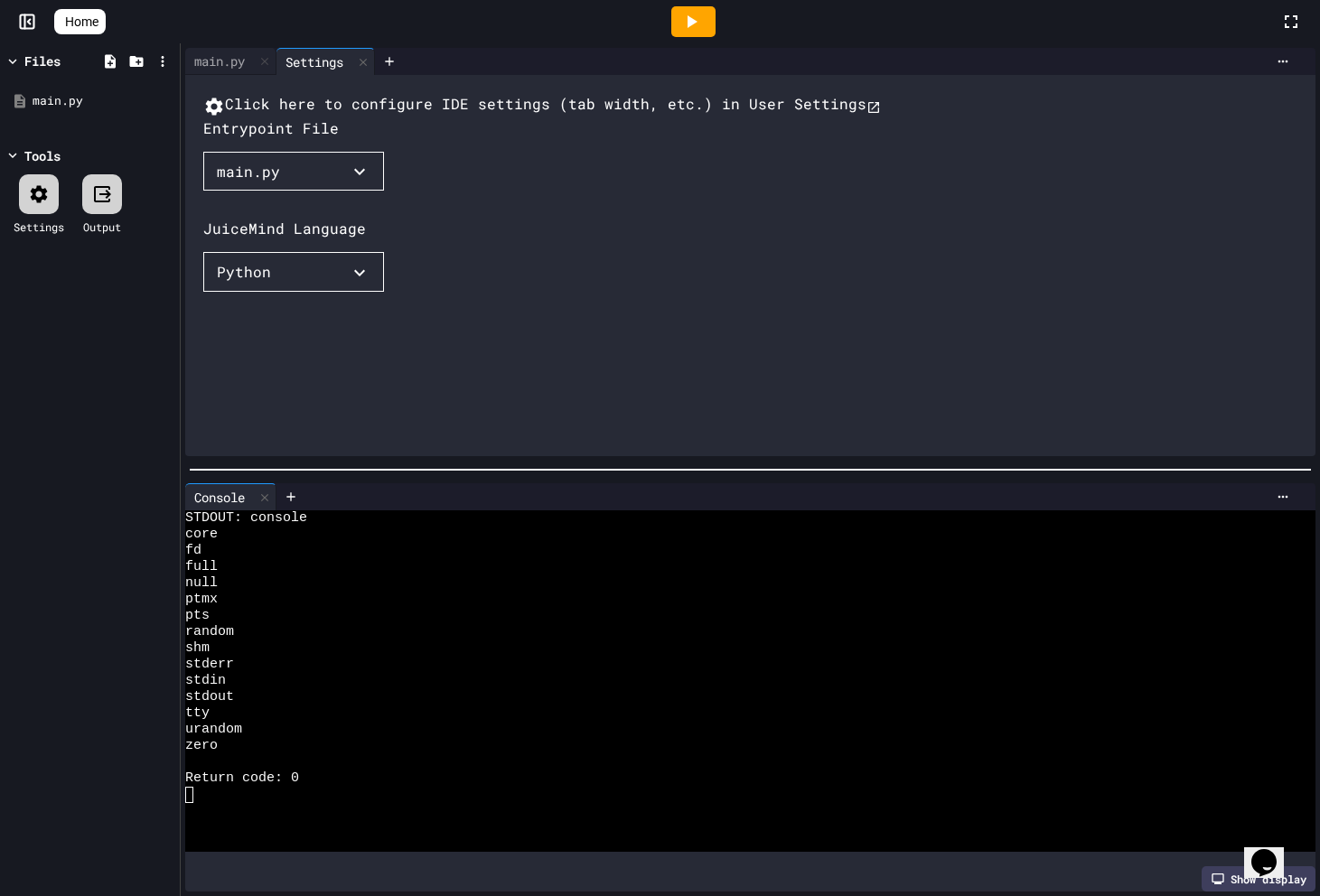 click on "Click here to configure IDE settings (tab width, etc.) in User Settings" at bounding box center (542, 105) 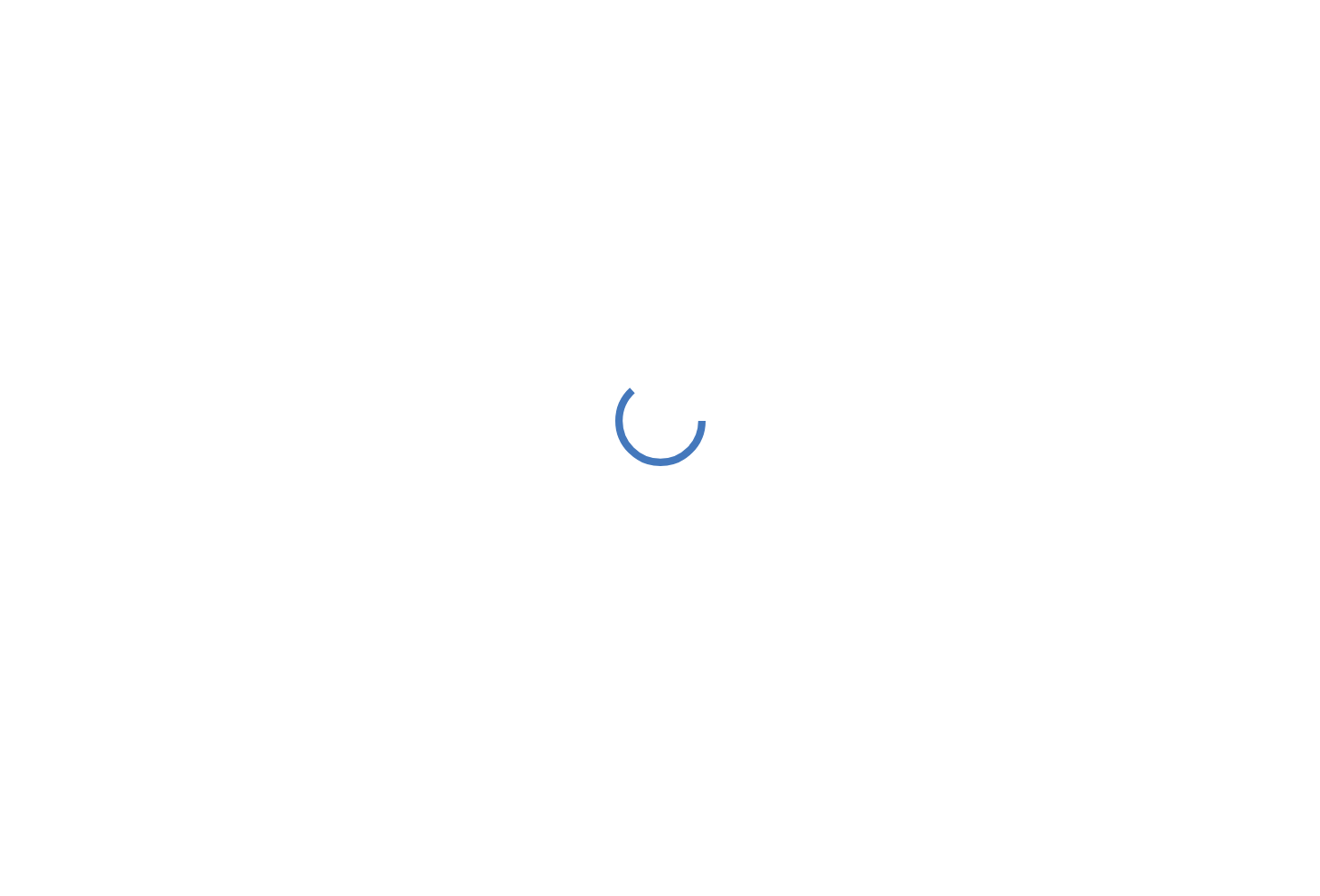scroll, scrollTop: 0, scrollLeft: 0, axis: both 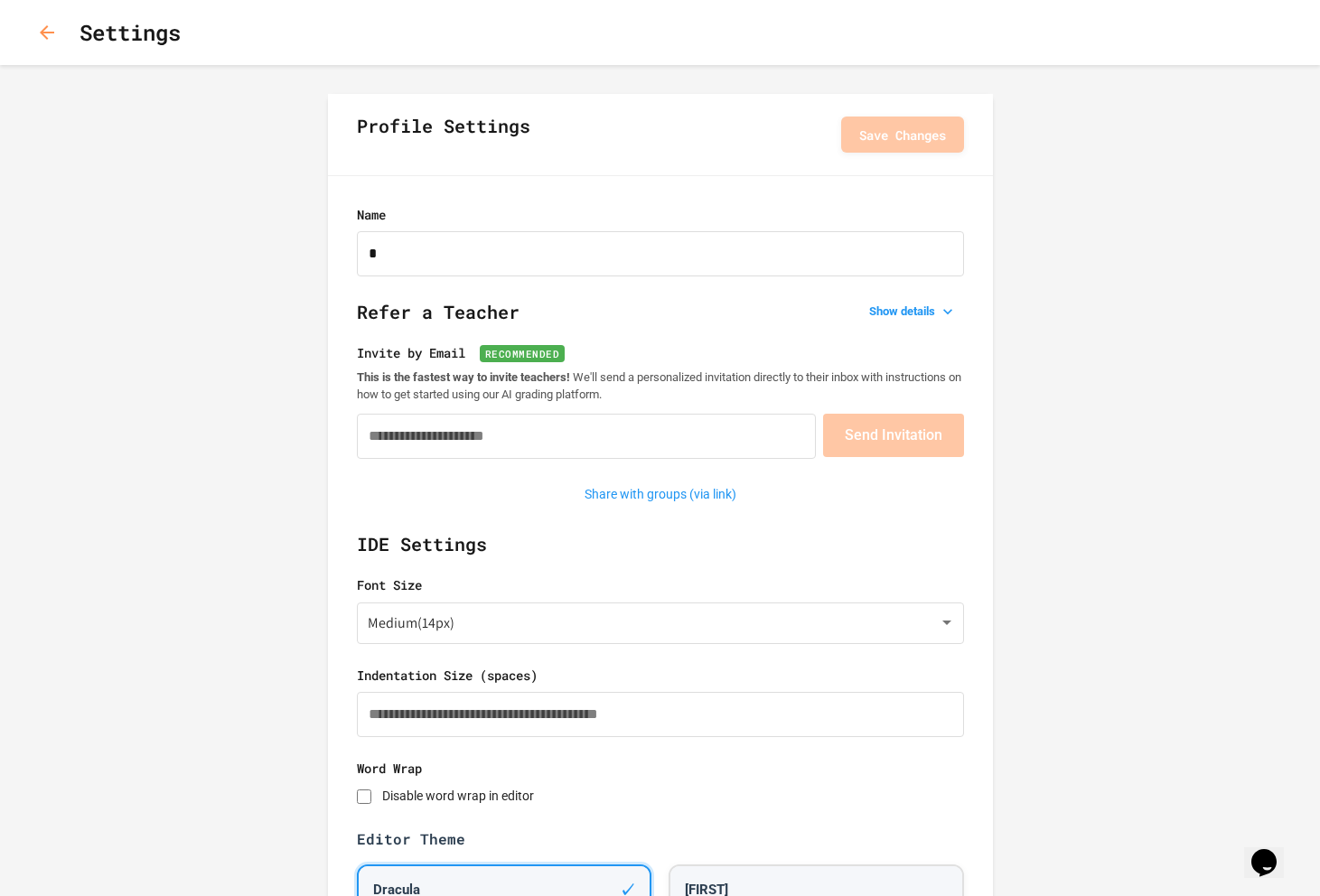 type 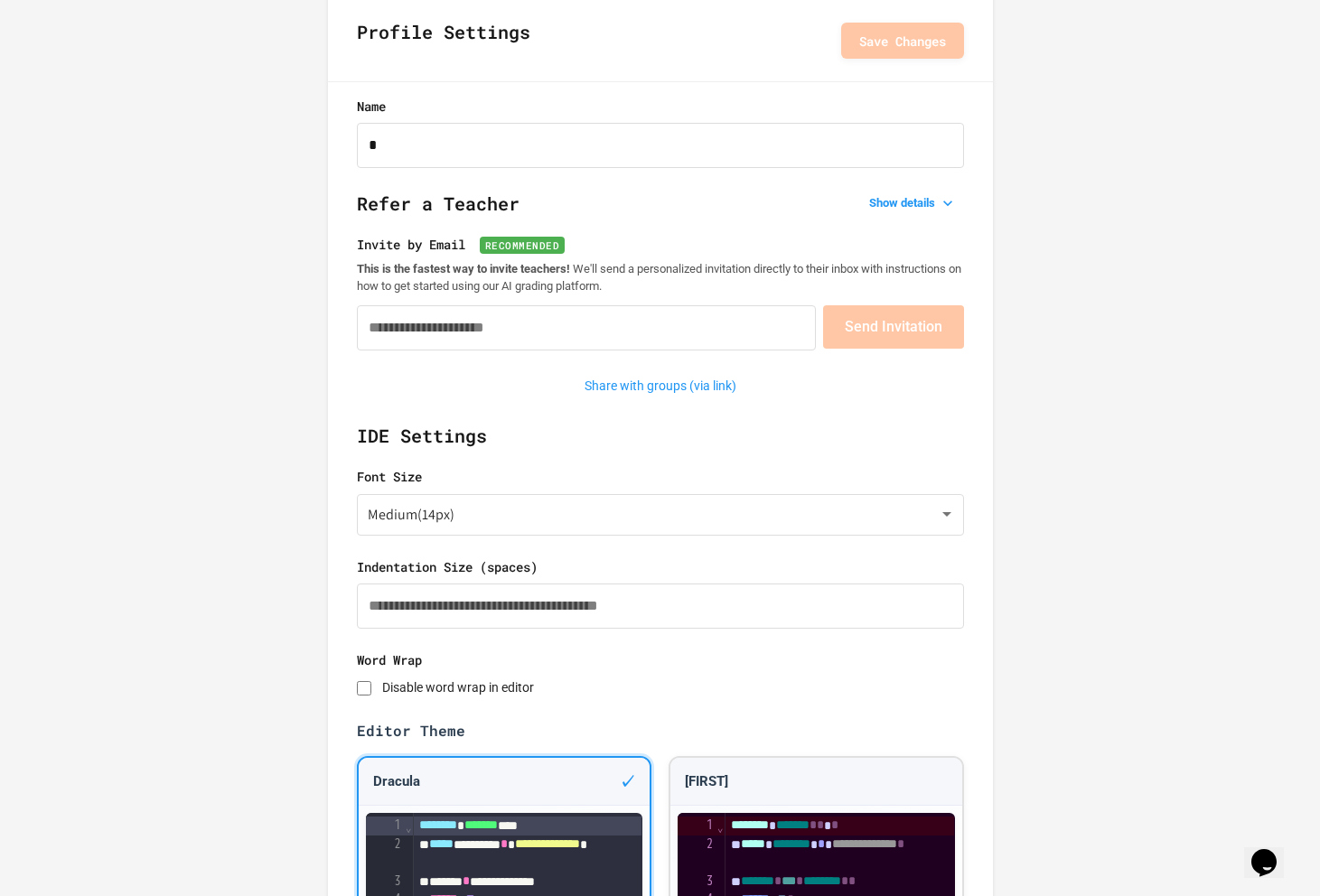 scroll, scrollTop: 0, scrollLeft: 0, axis: both 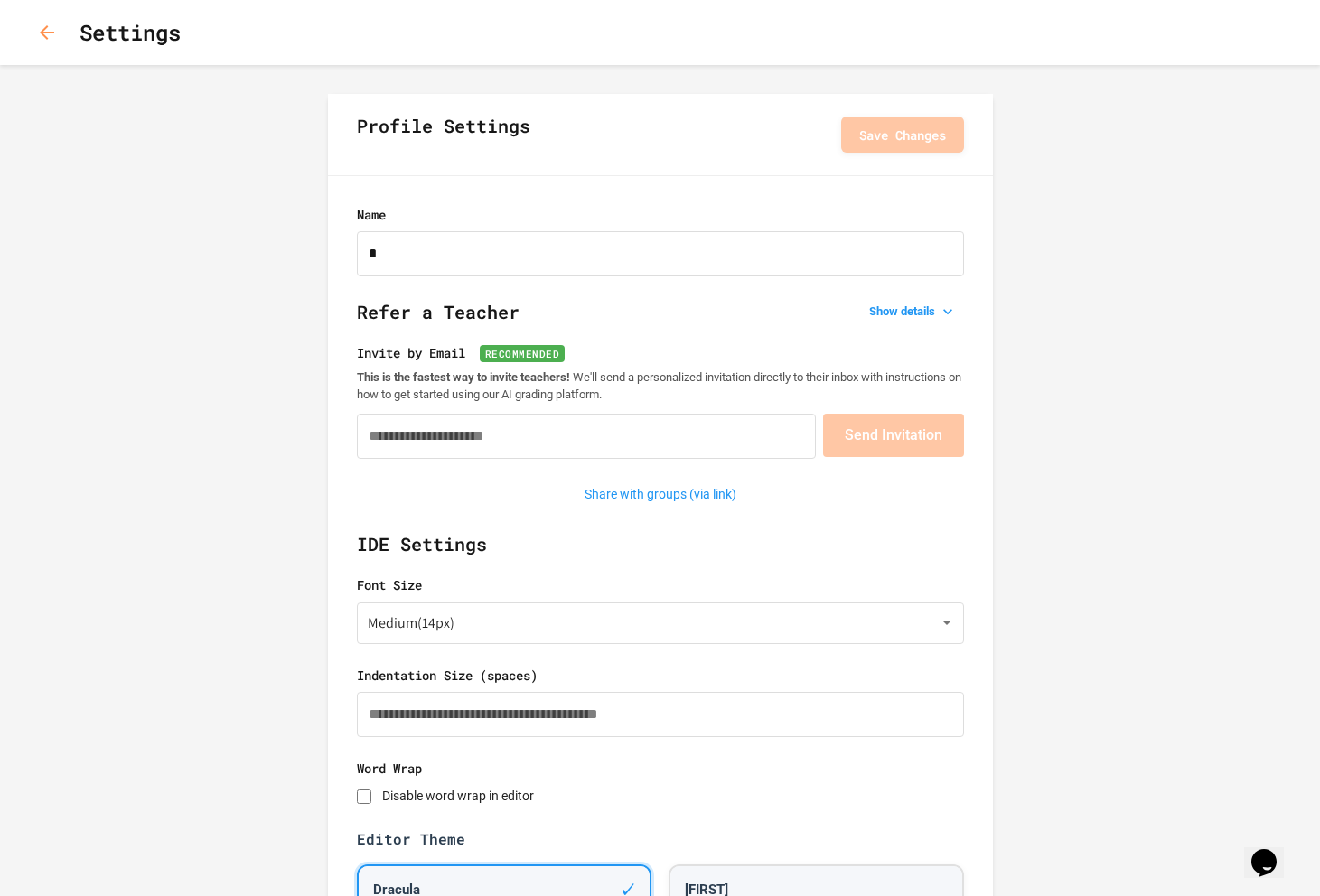 click 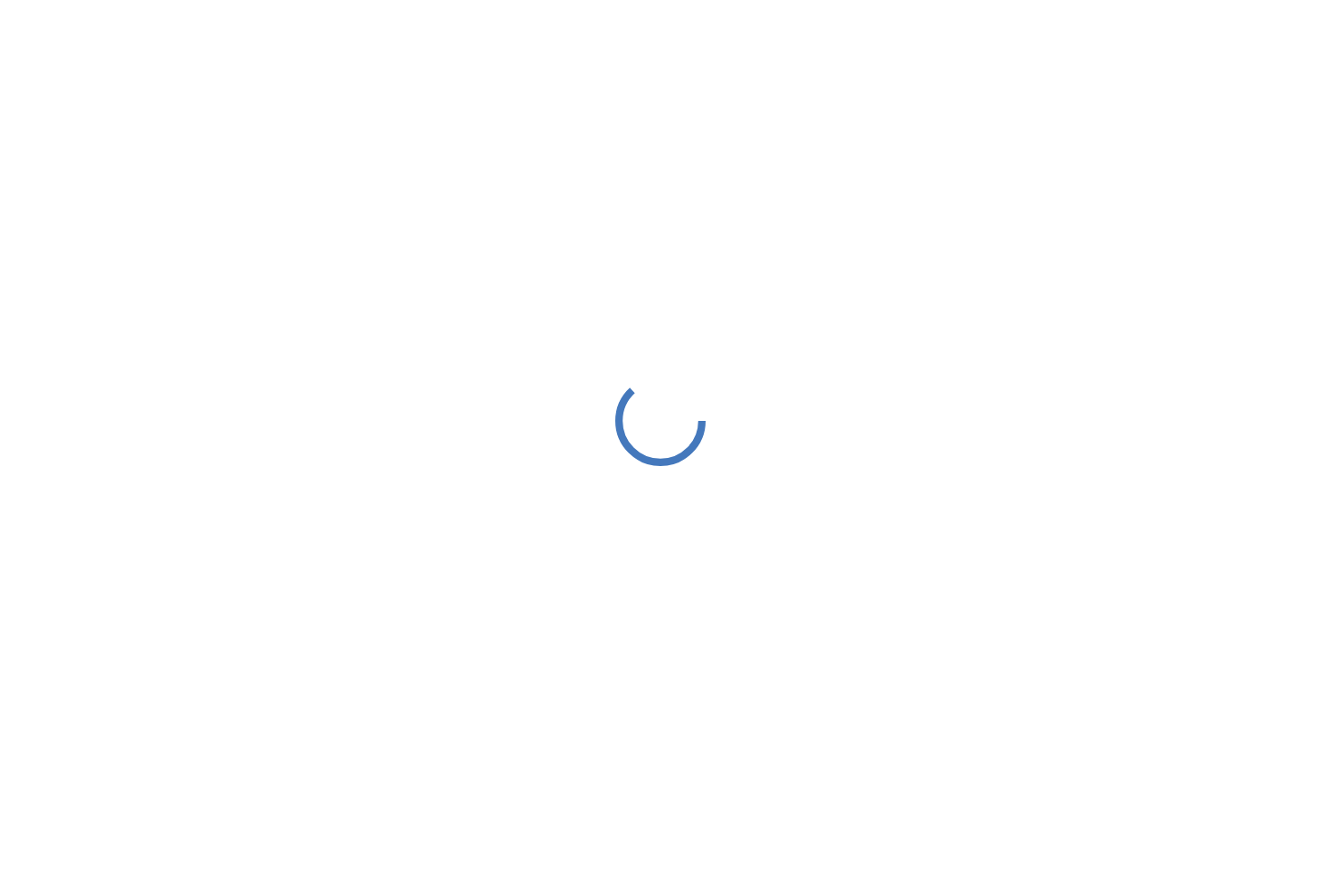 scroll, scrollTop: 0, scrollLeft: 0, axis: both 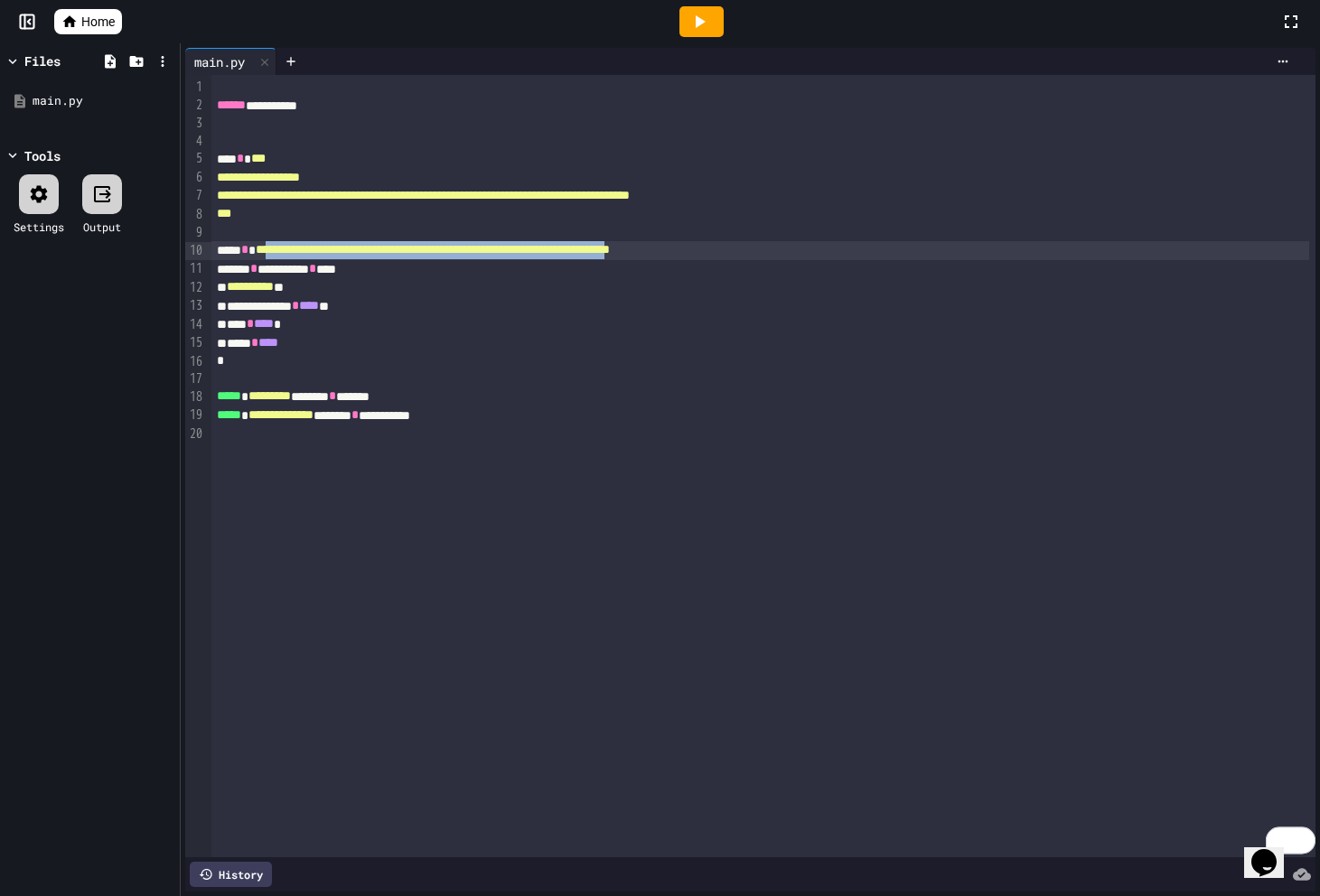 drag, startPoint x: 862, startPoint y: 252, endPoint x: 287, endPoint y: 254, distance: 575.0035 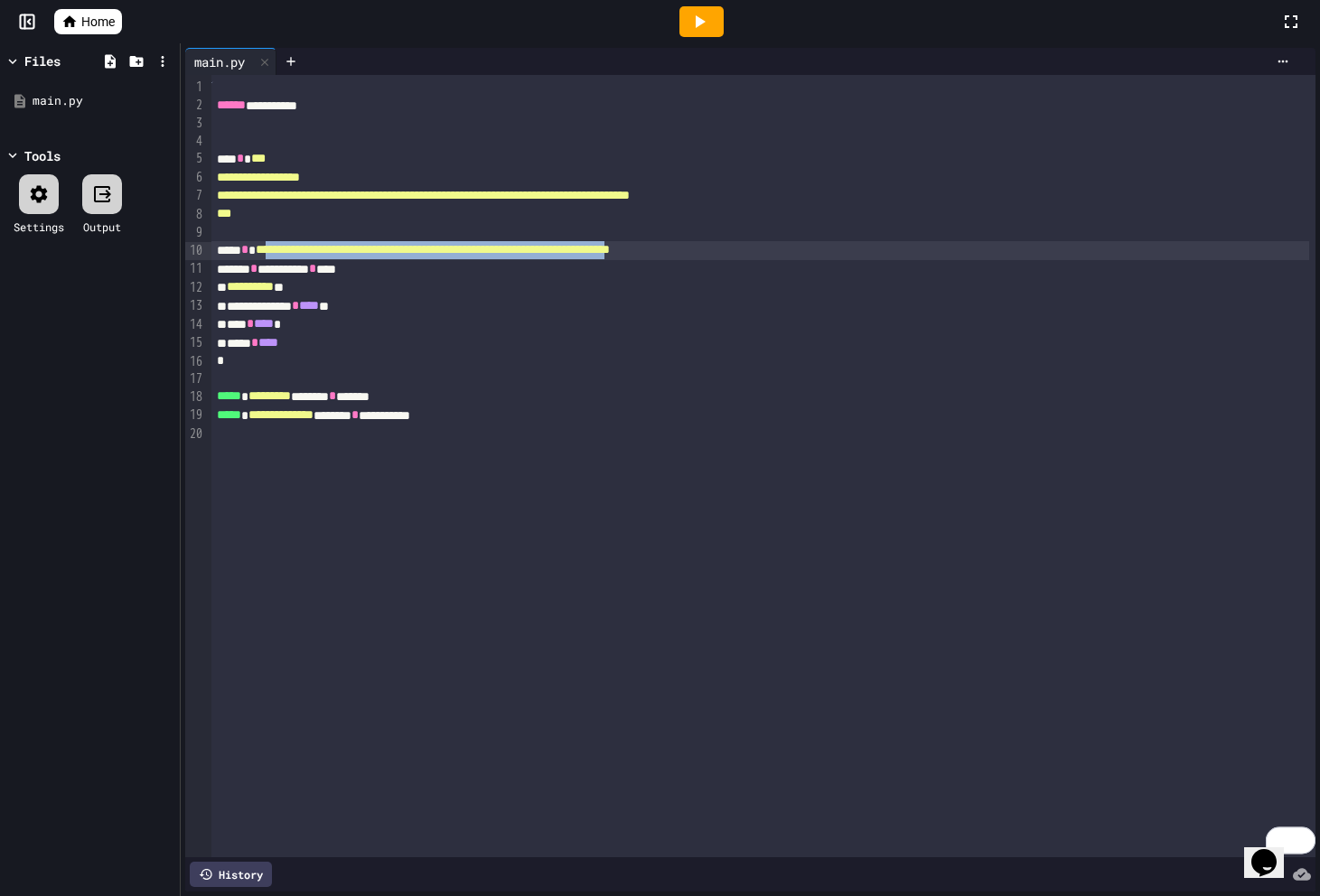 click on "**********" at bounding box center (433, 249) 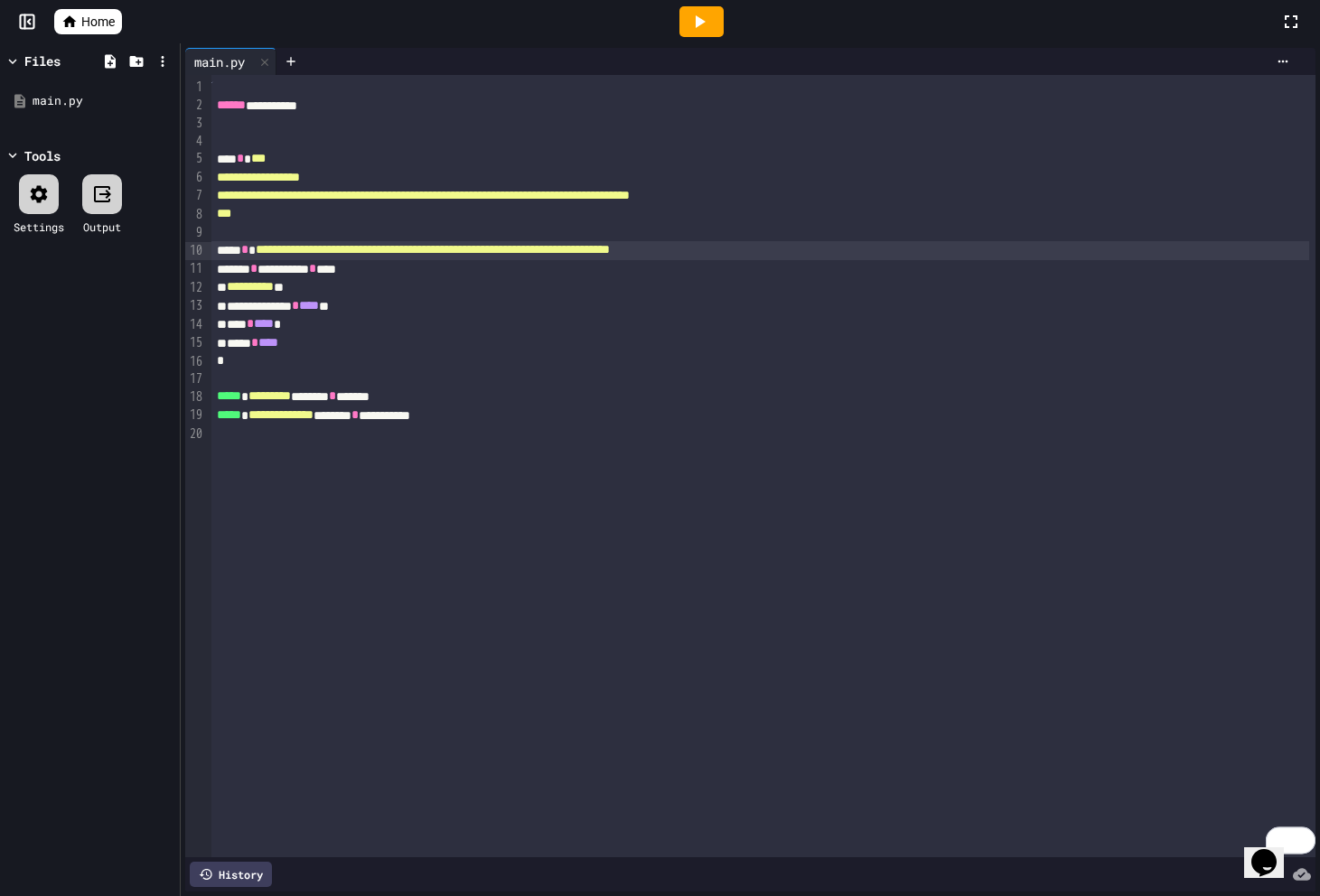 click on "**********" at bounding box center [761, 250] 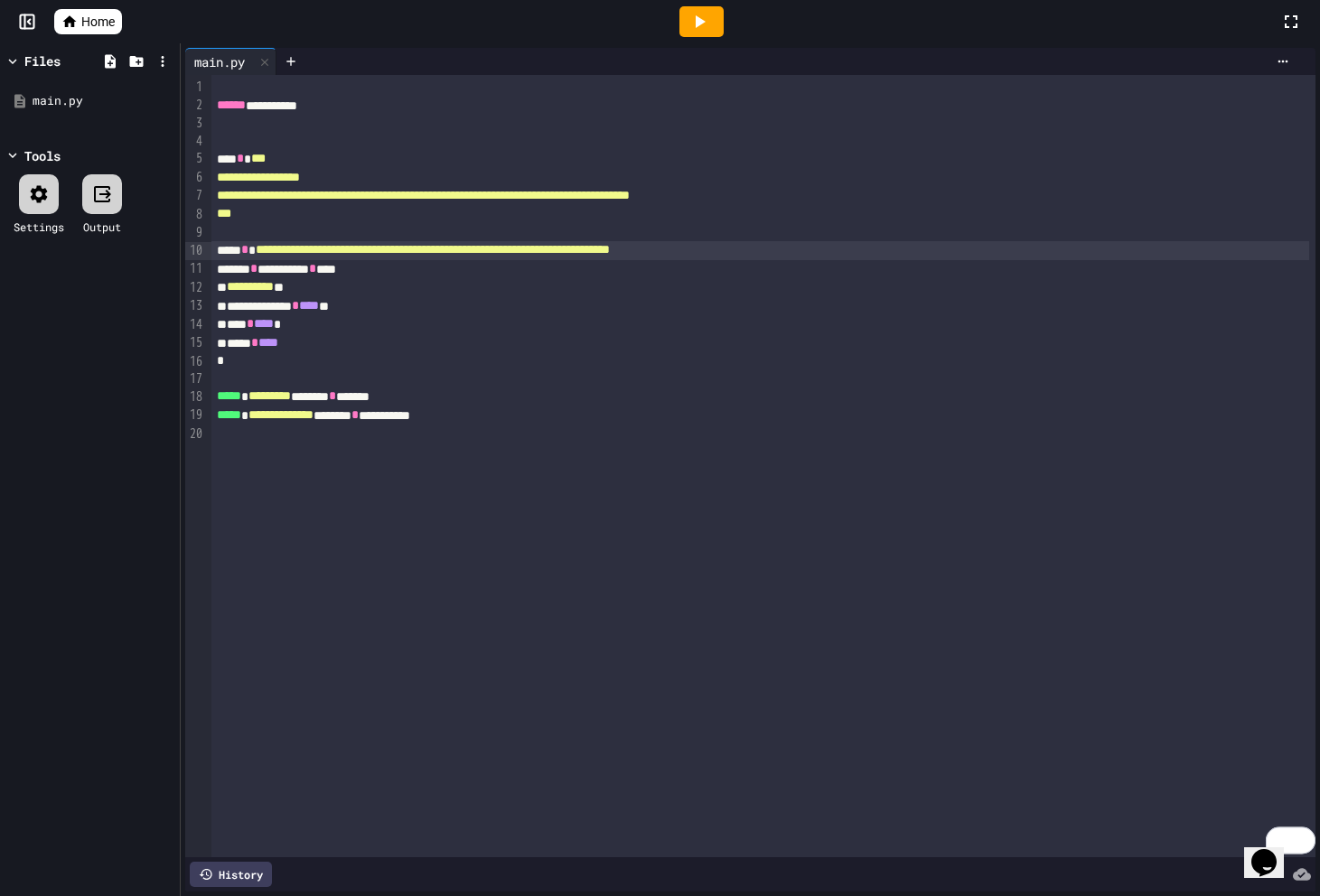 click on "**********" at bounding box center [433, 249] 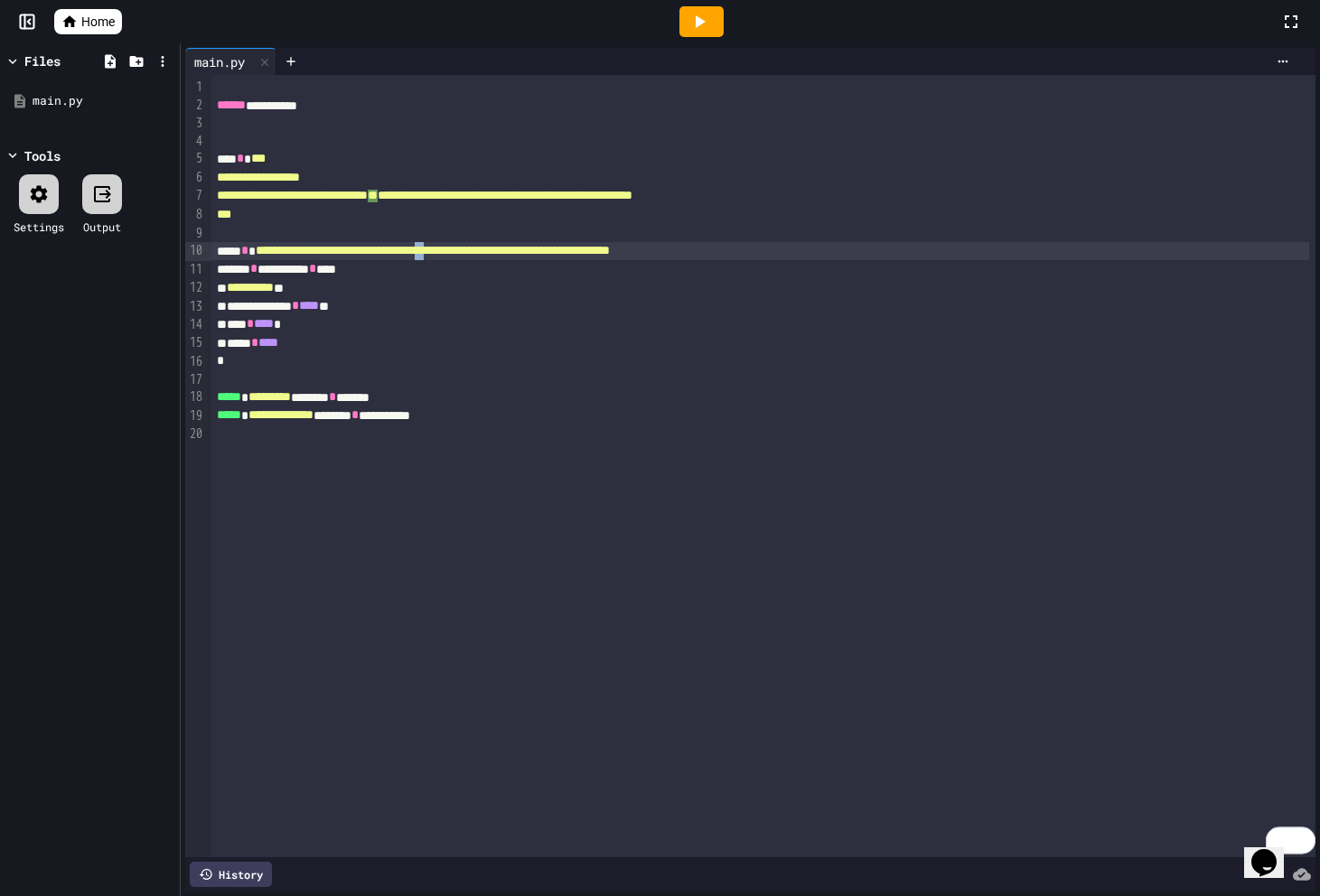 click on "**********" at bounding box center [433, 250] 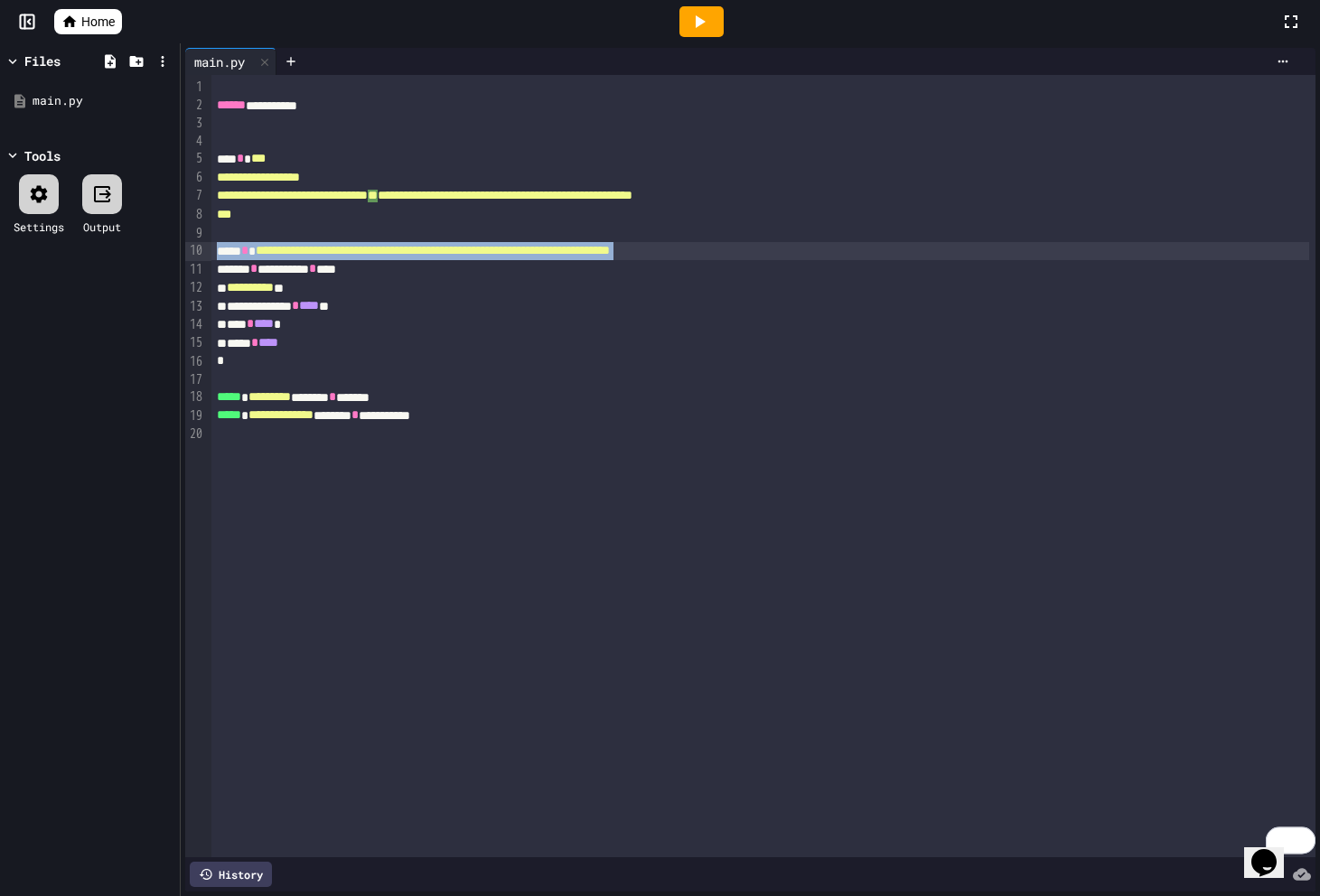 click on "**********" at bounding box center (433, 250) 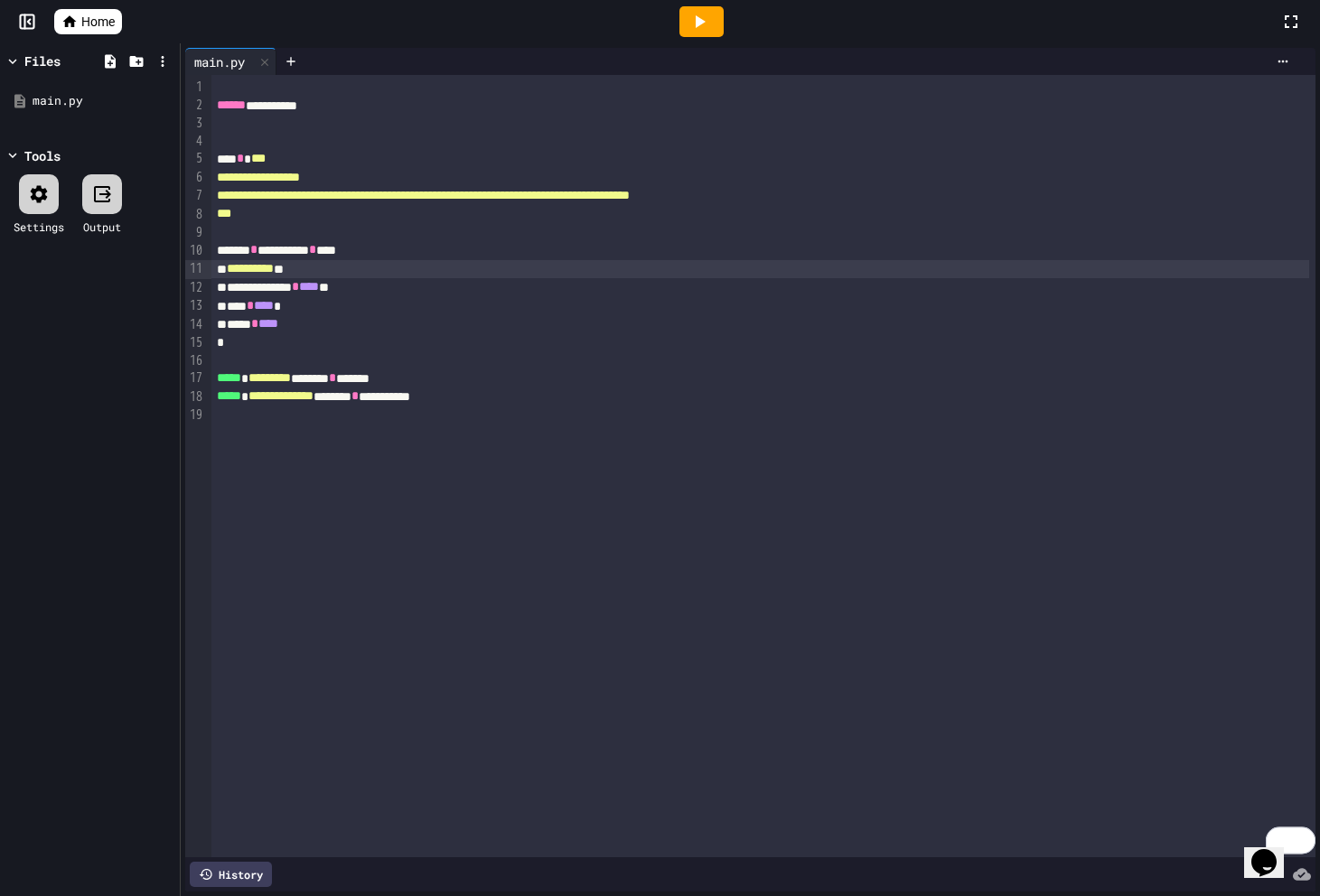 click on "**********" at bounding box center [250, 268] 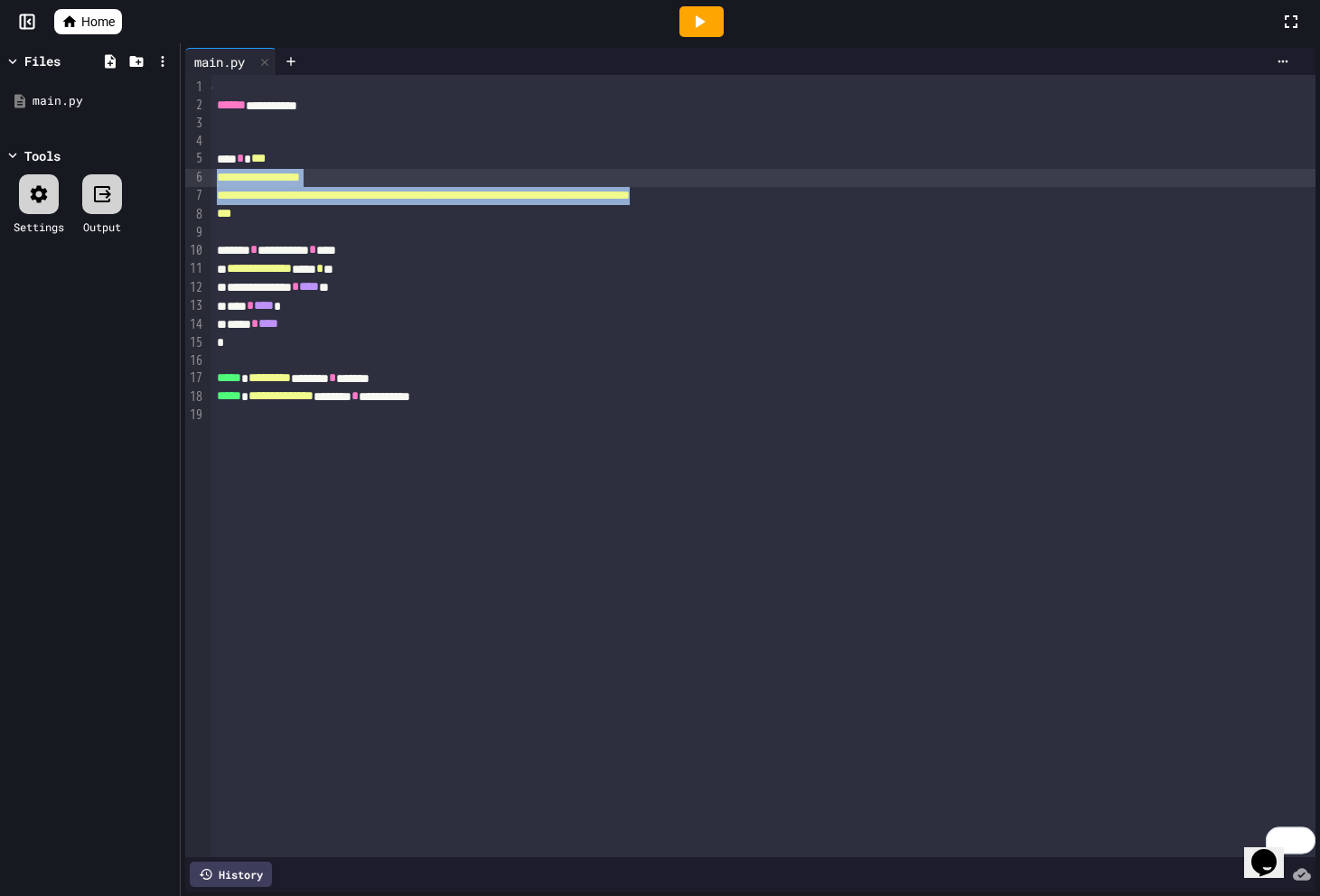 drag, startPoint x: 934, startPoint y: 199, endPoint x: 222, endPoint y: 184, distance: 712.158 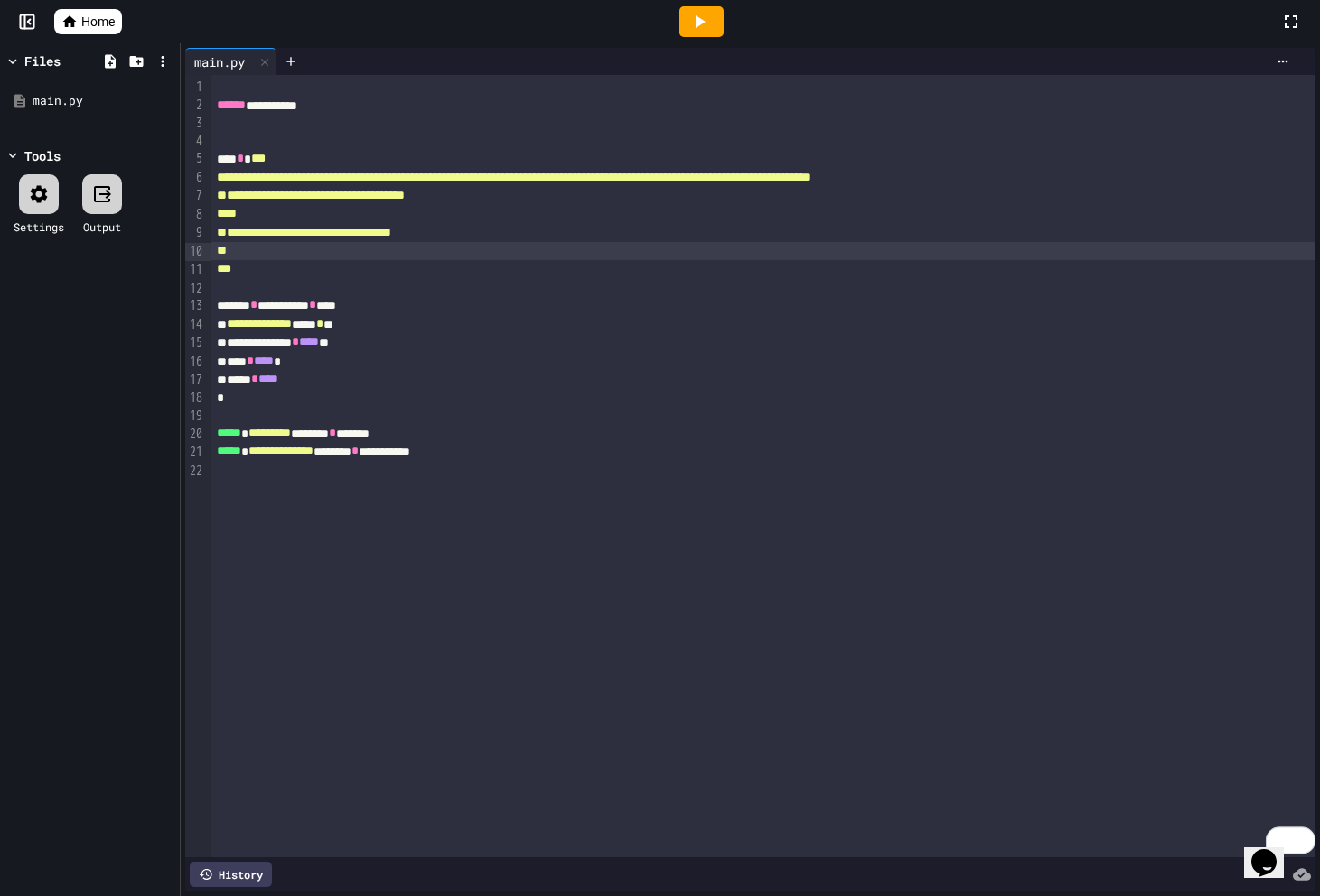 click at bounding box center [701, 22] 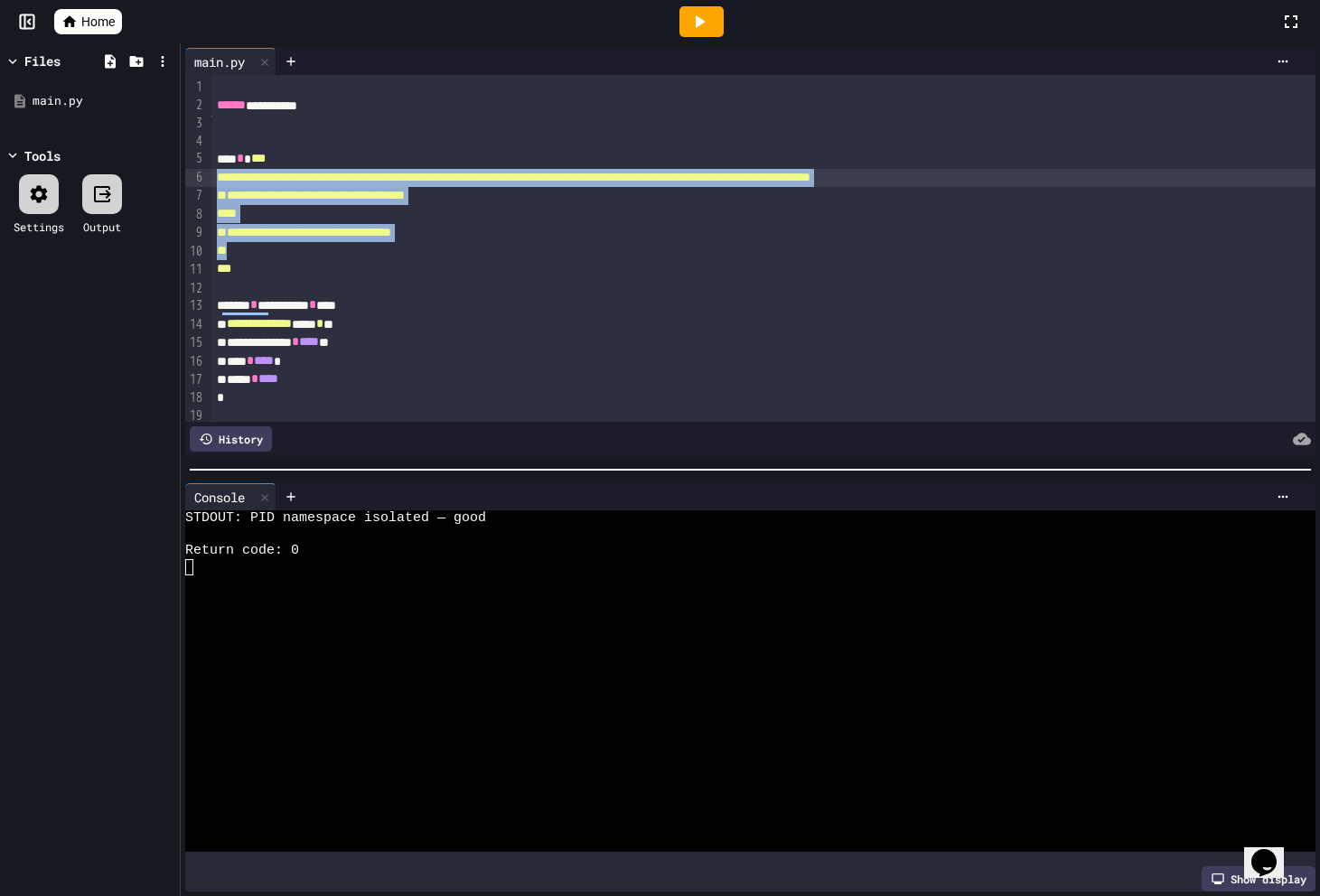 drag, startPoint x: 247, startPoint y: 245, endPoint x: 214, endPoint y: 181, distance: 72.00694 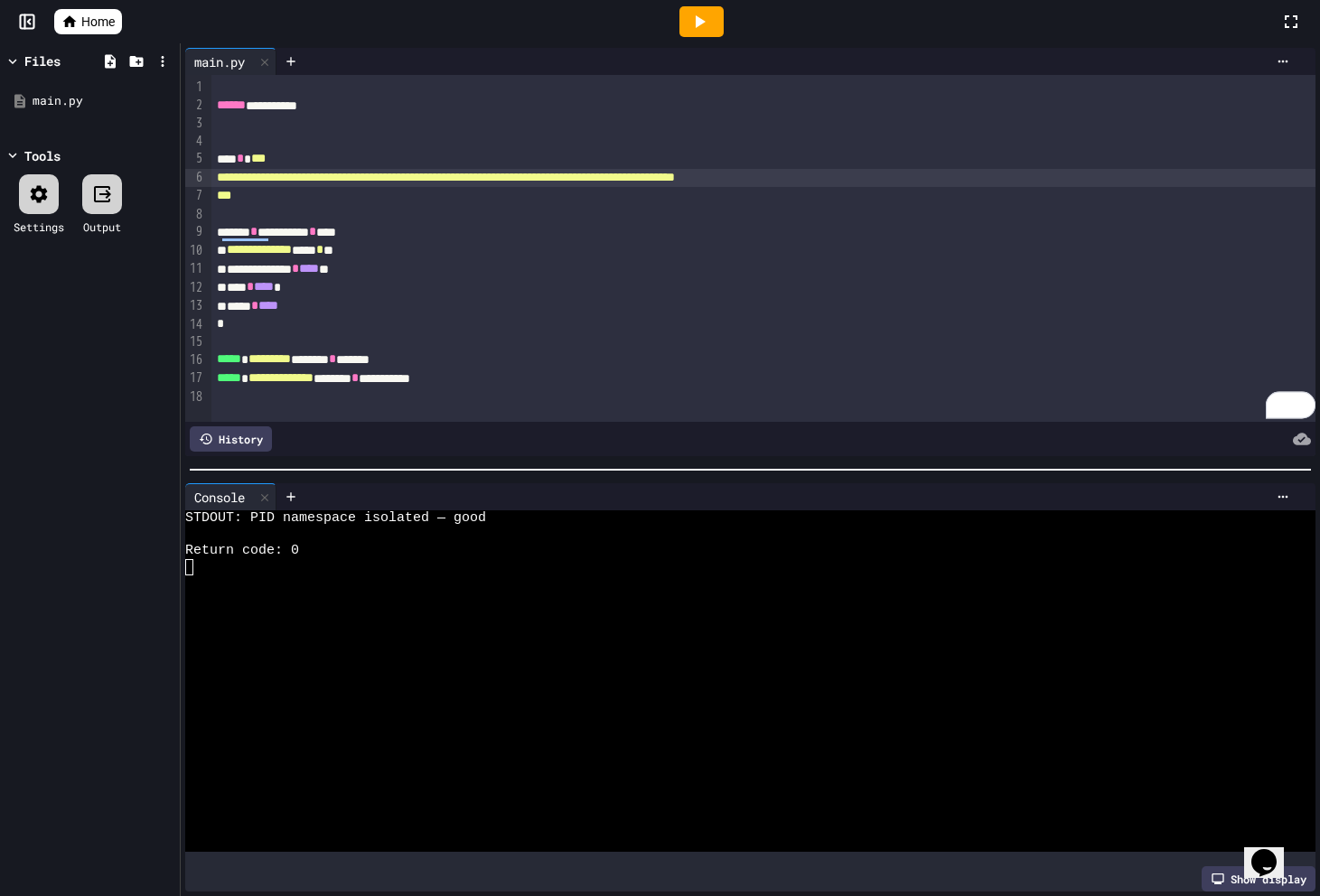 click 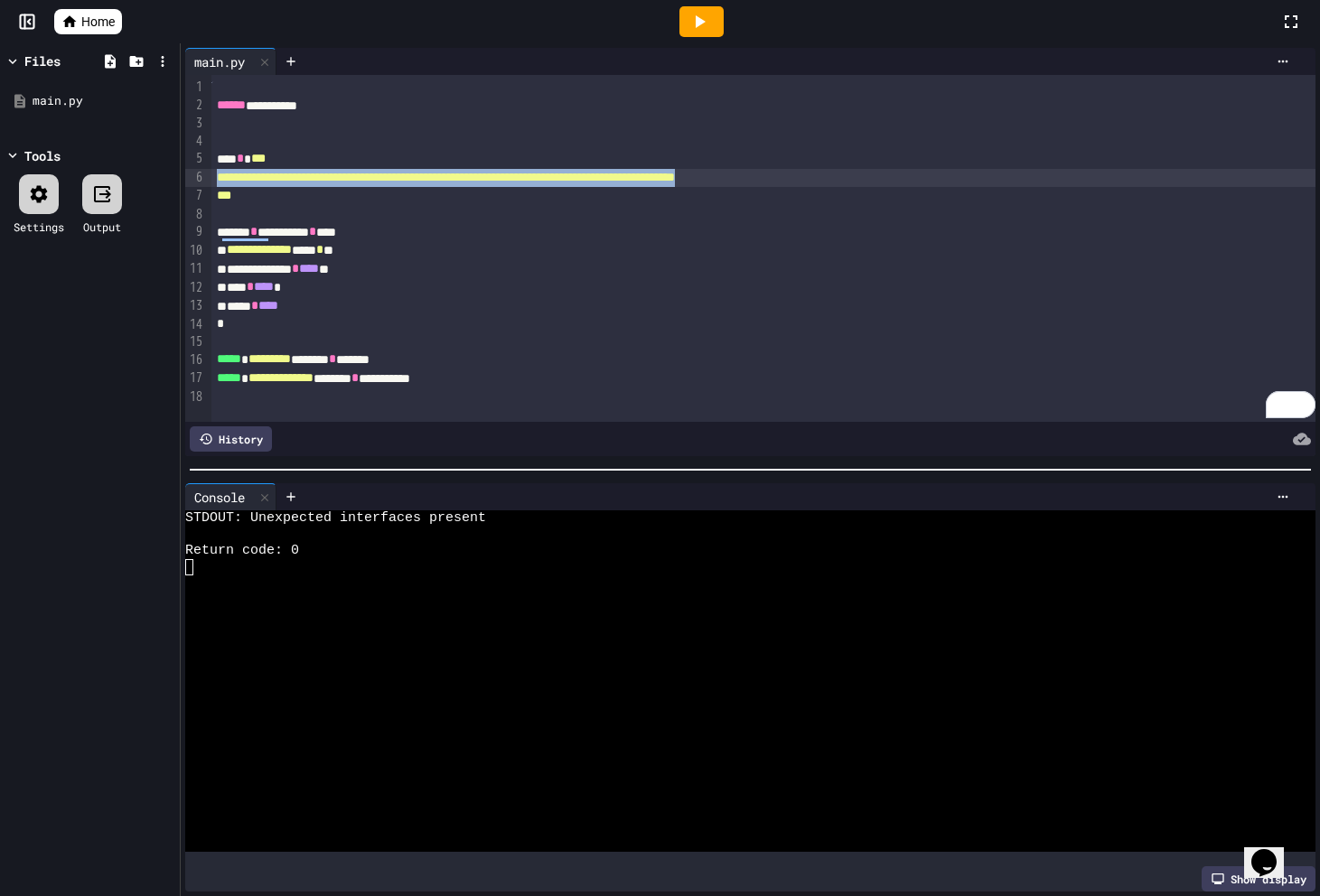 drag, startPoint x: 1036, startPoint y: 185, endPoint x: 213, endPoint y: 178, distance: 823.0298 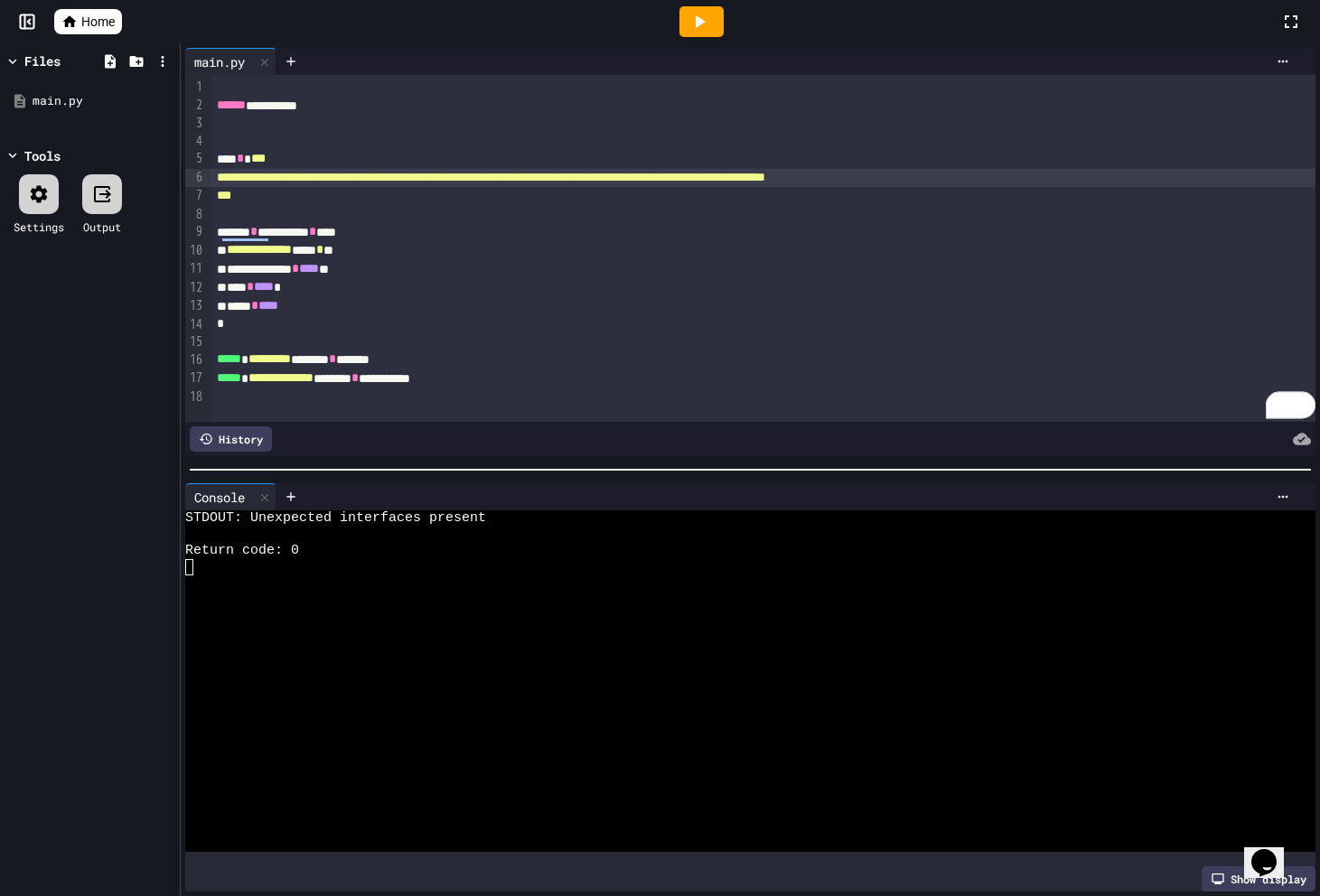 click 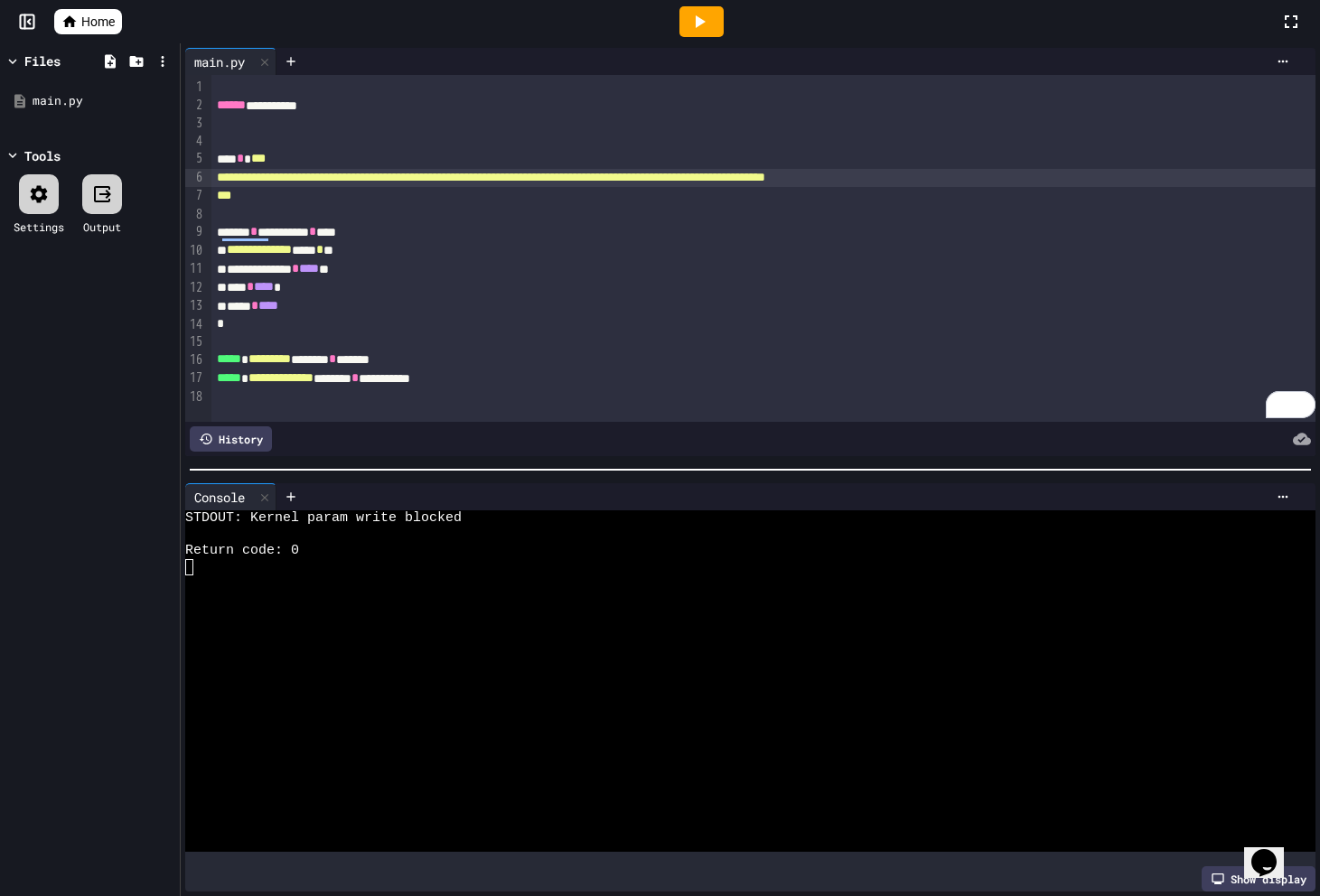 click on "History" at bounding box center [230, 439] 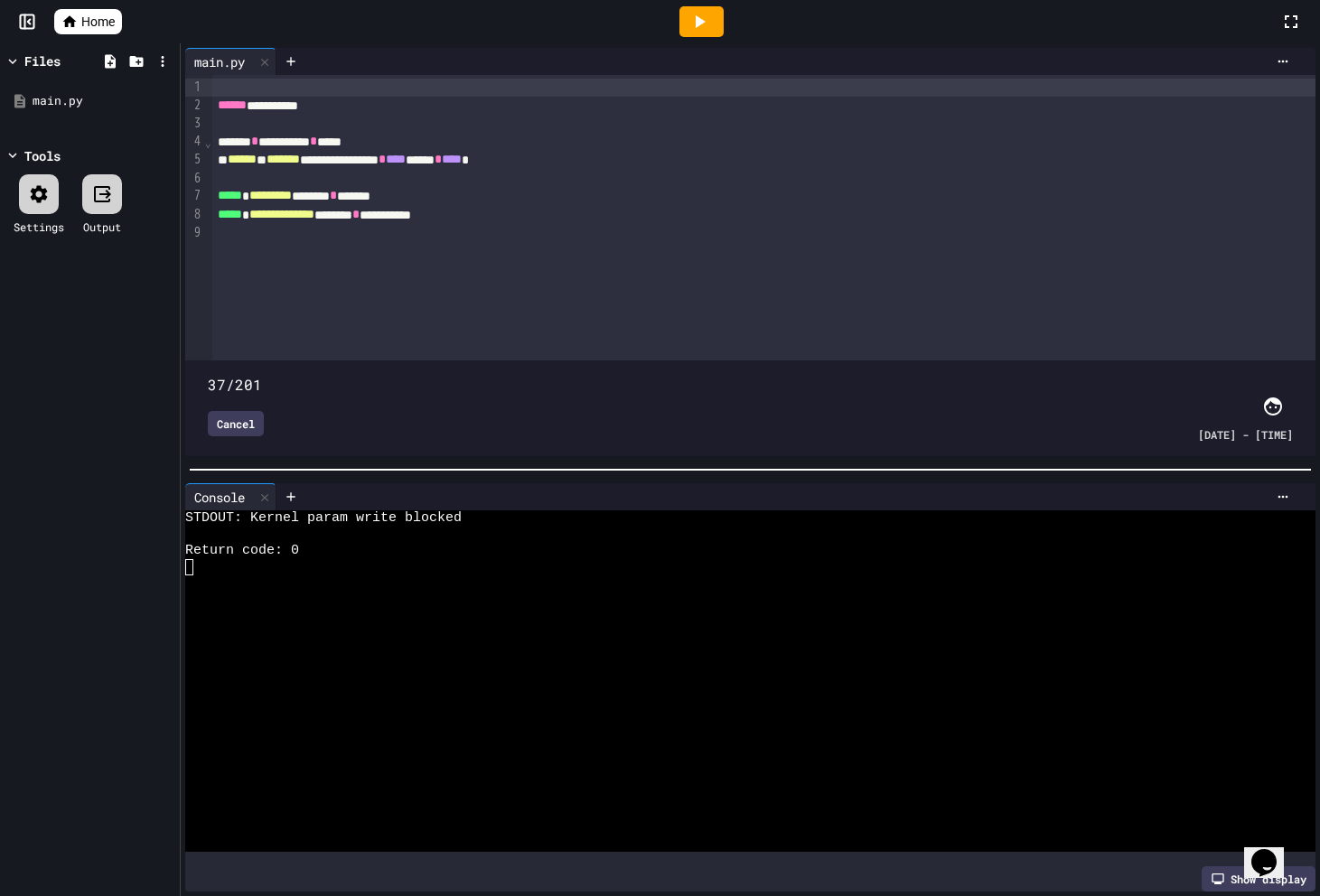 drag, startPoint x: 1299, startPoint y: 361, endPoint x: 401, endPoint y: 340, distance: 898.2455 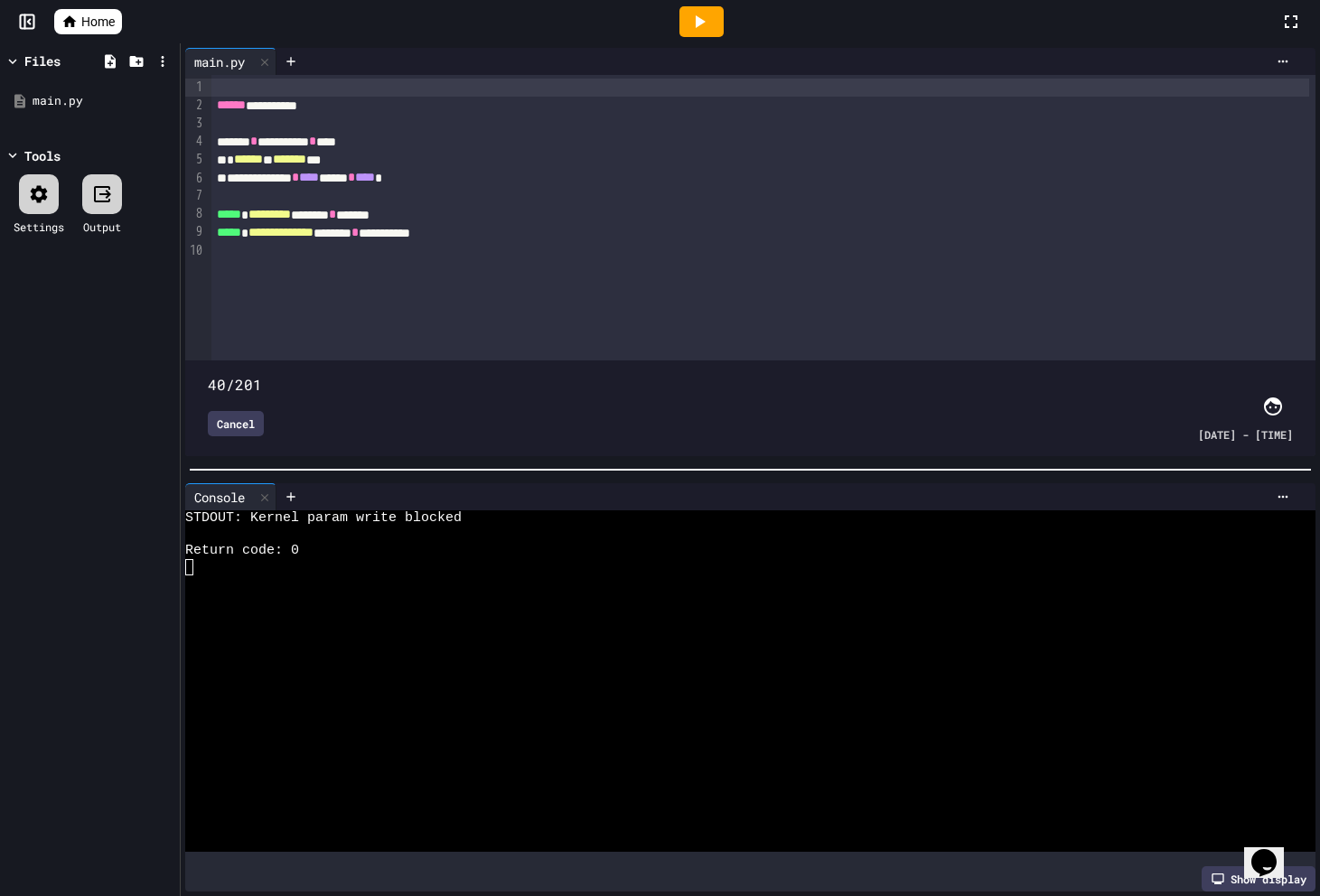 type on "**" 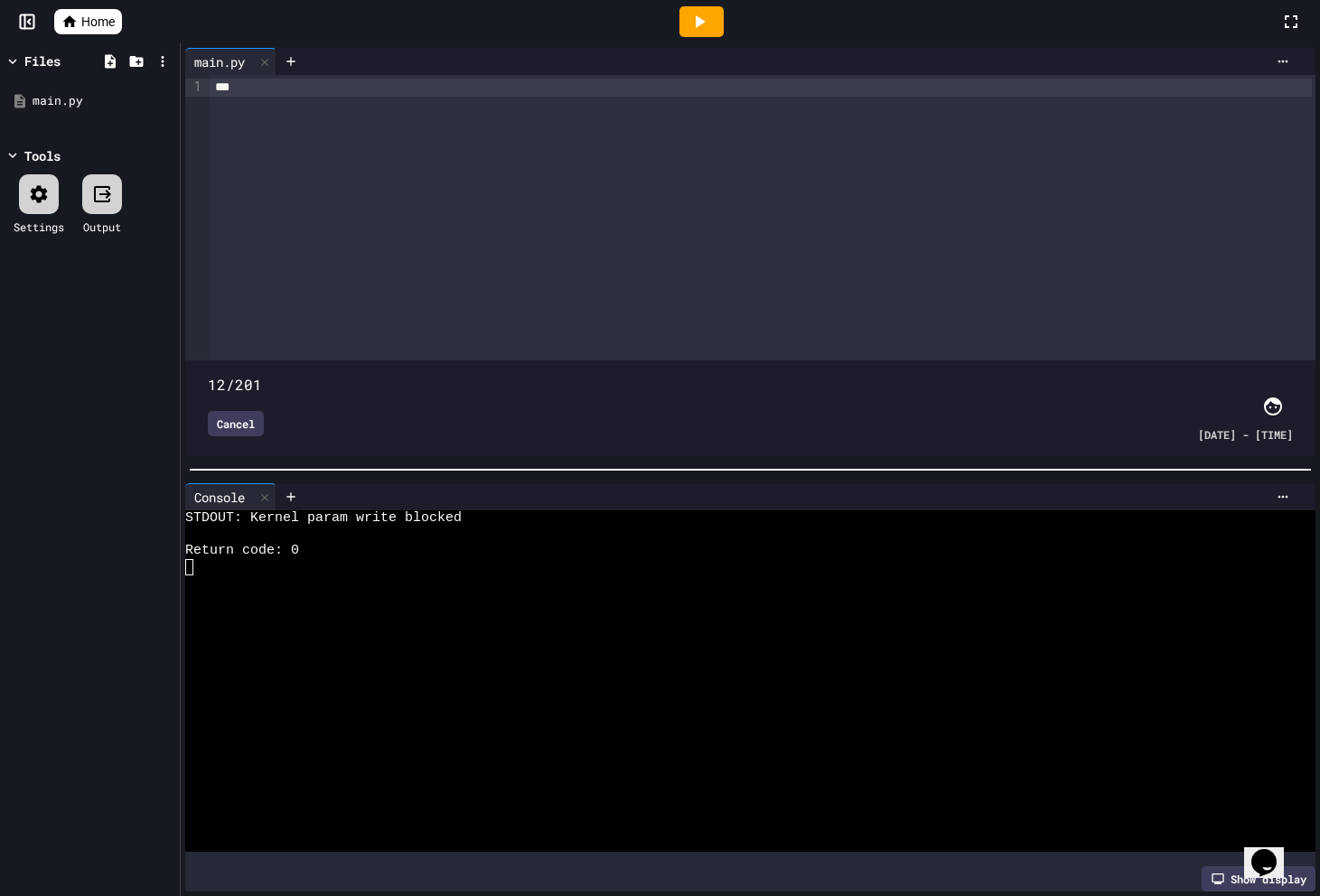 drag, startPoint x: 407, startPoint y: 358, endPoint x: 269, endPoint y: 357, distance: 138.00362 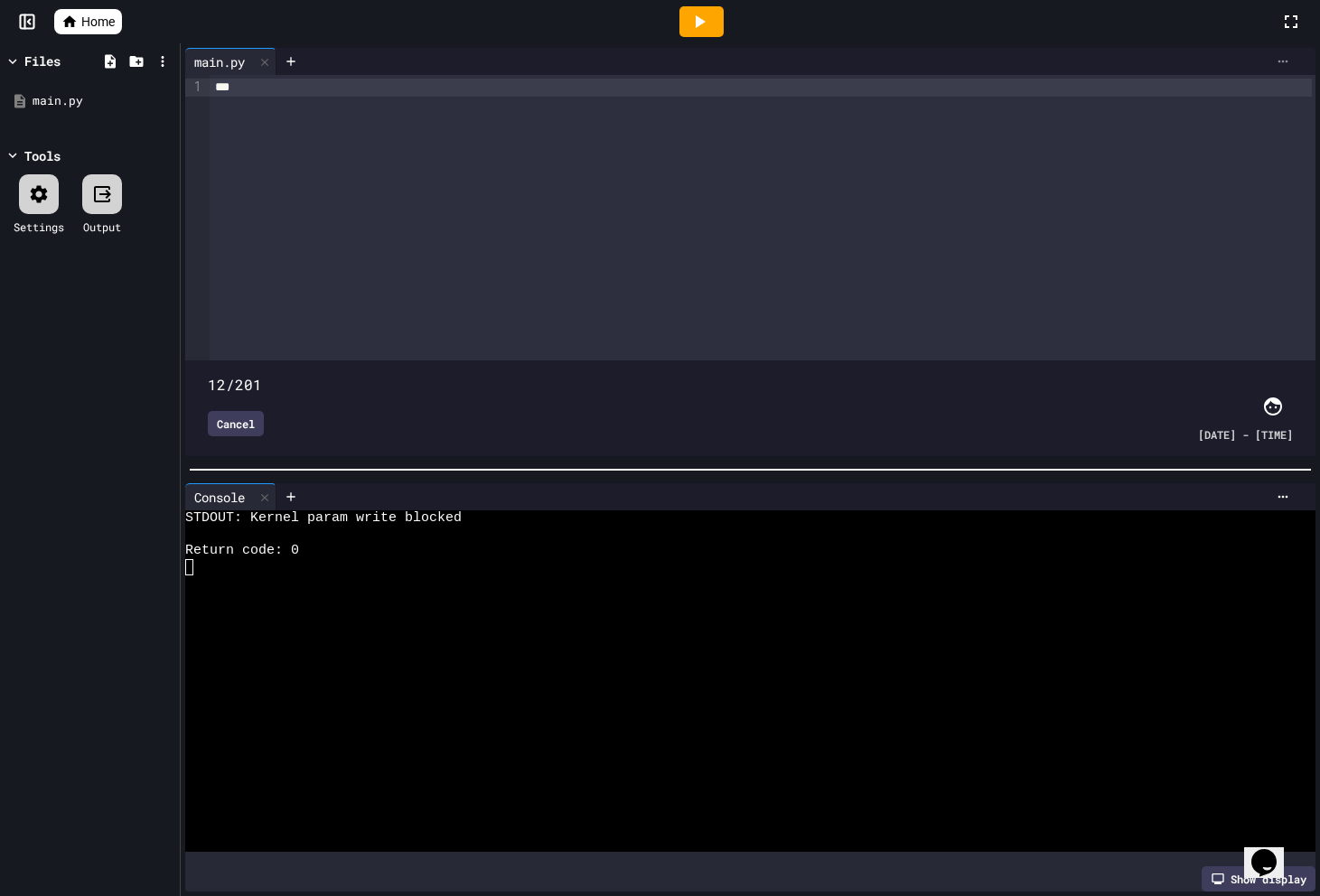 click 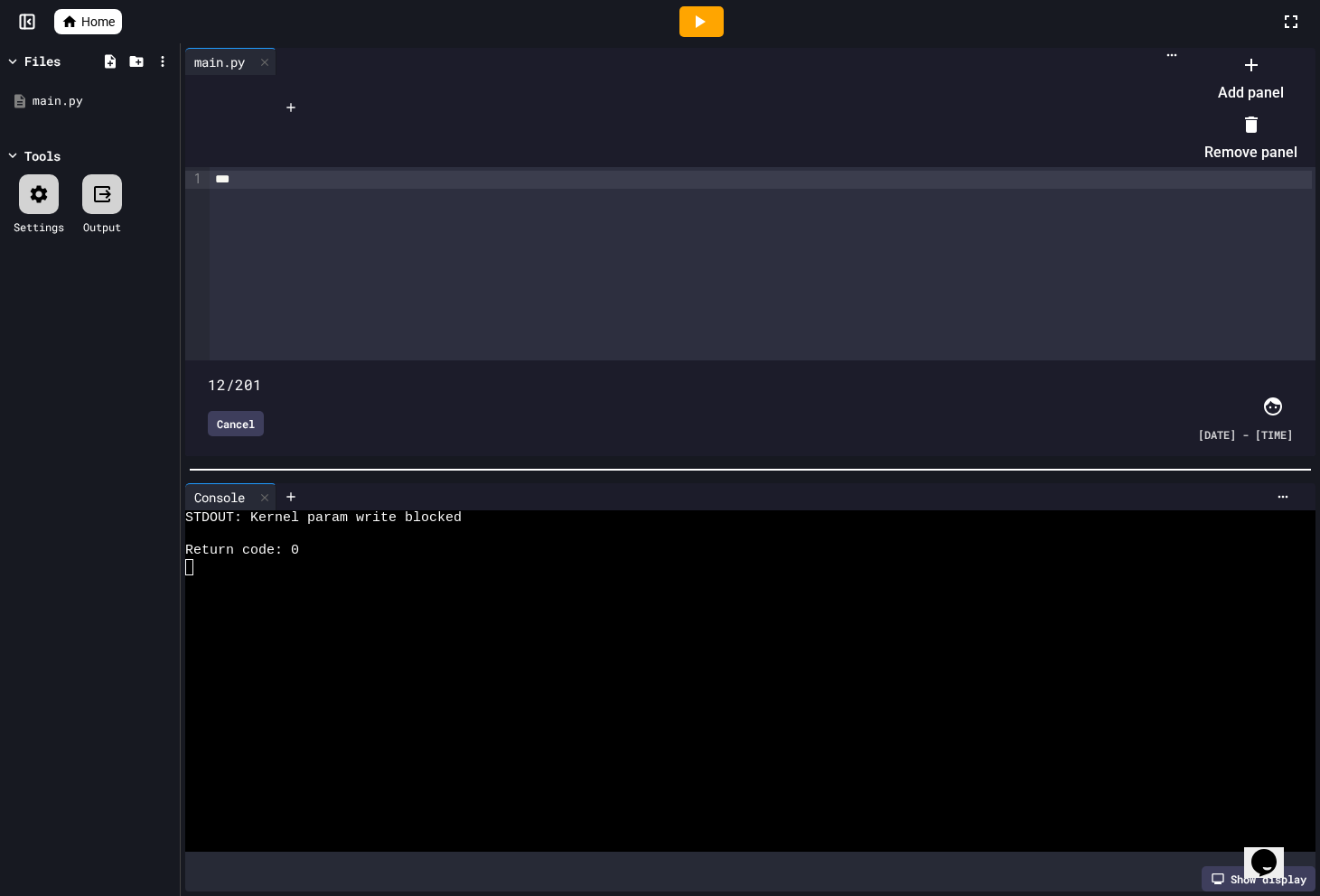 click on "Remove panel" at bounding box center (1250, 138) 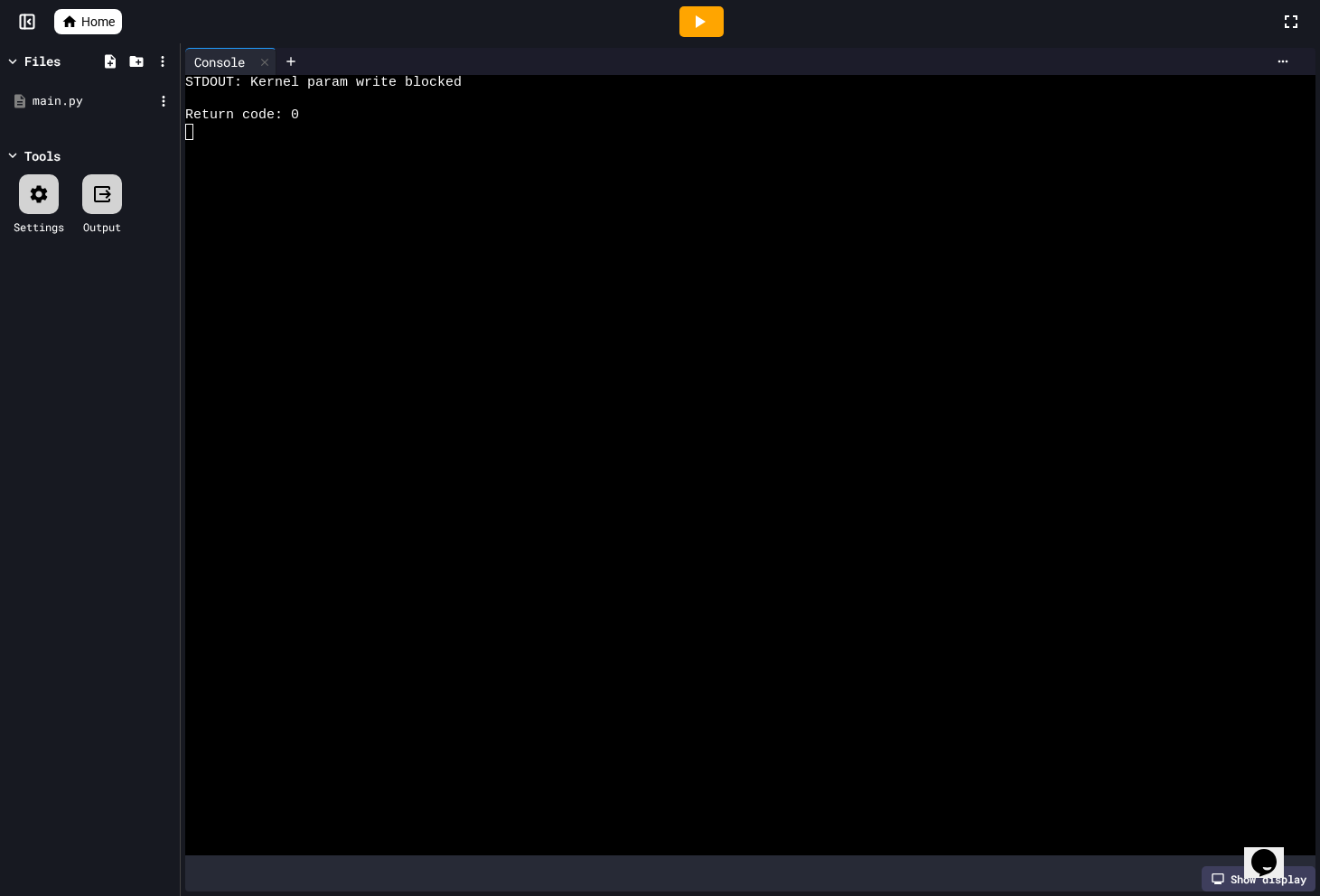 click on "main.py" at bounding box center [93, 101] 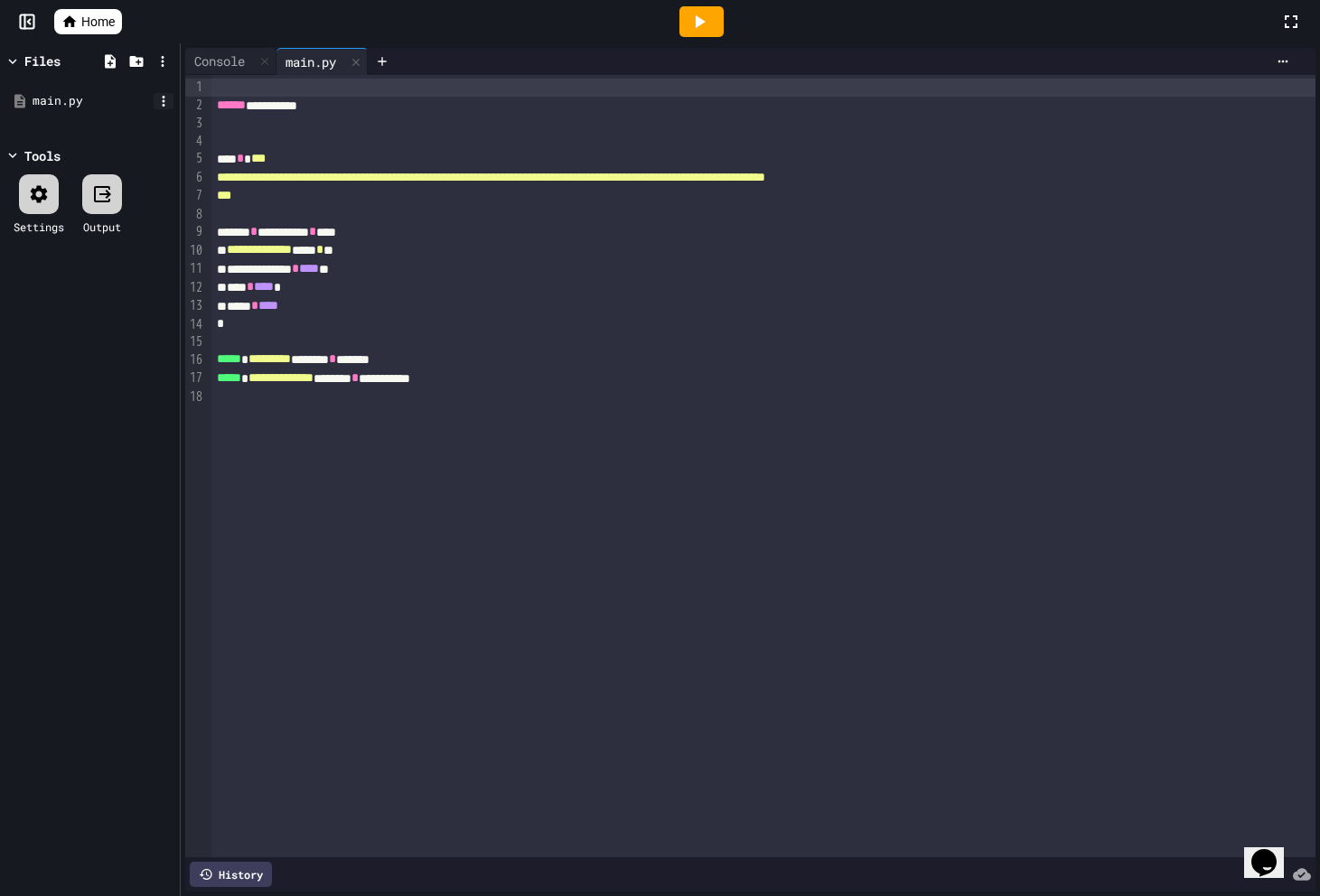 click 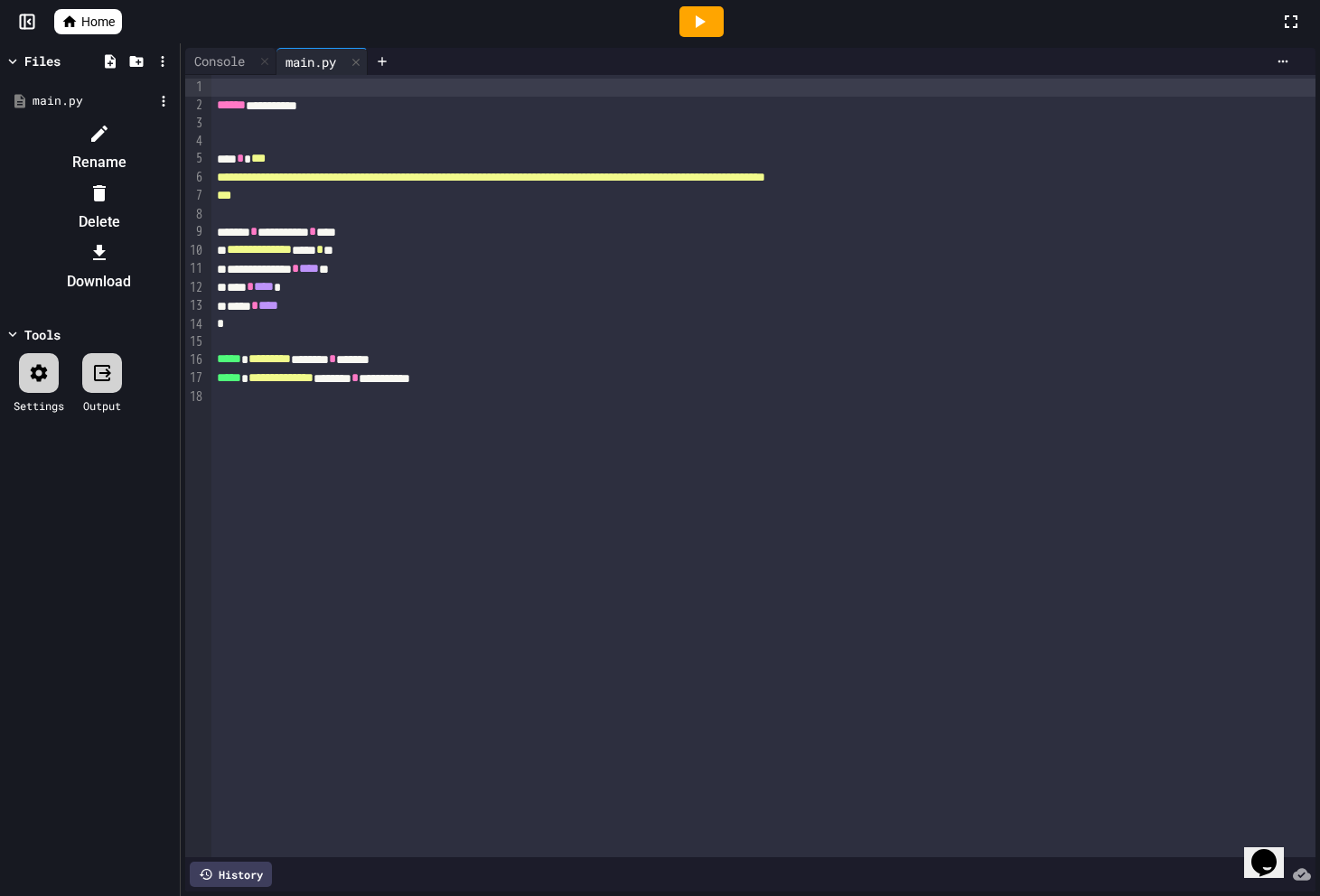 click on "Delete" at bounding box center [98, 208] 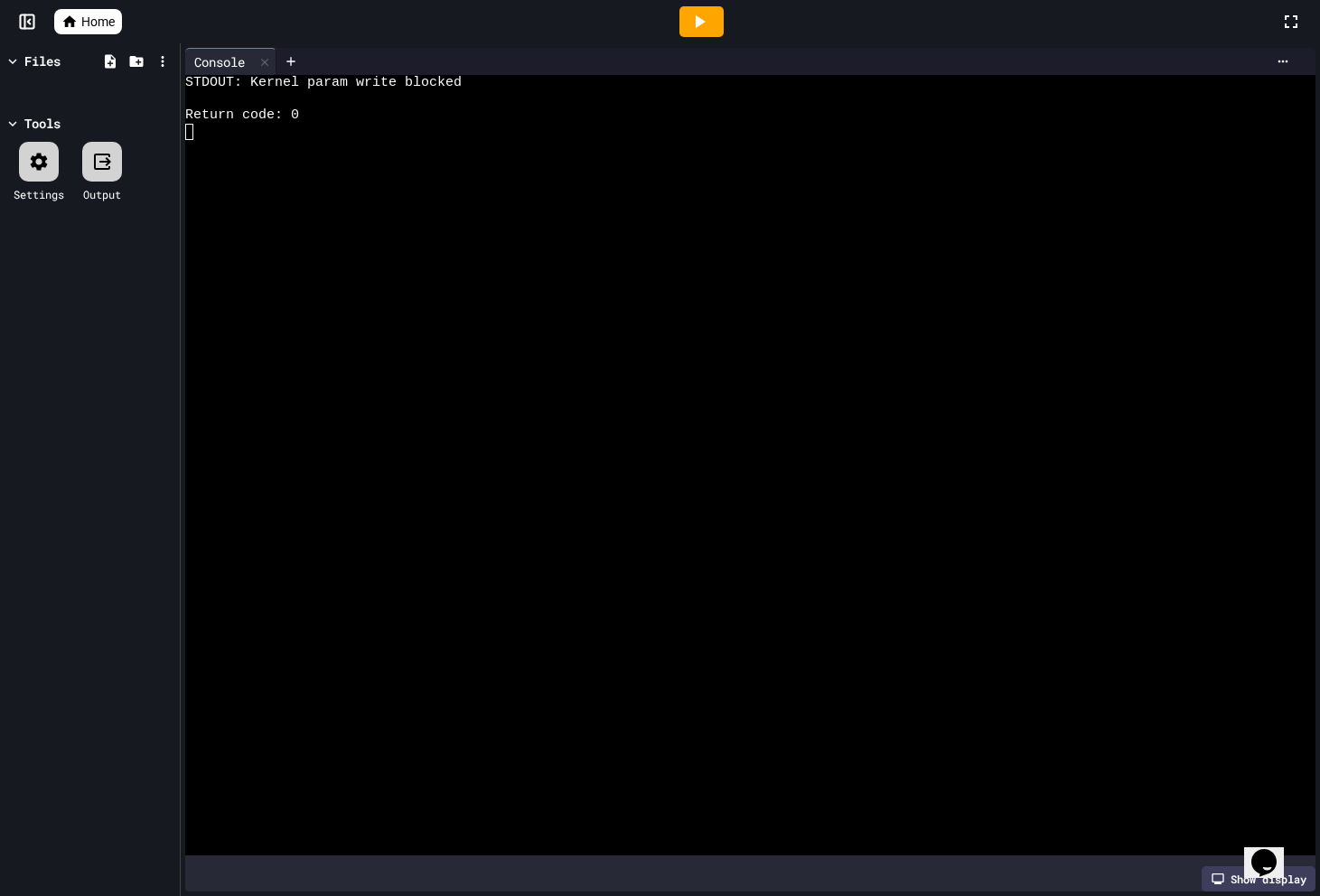 click on "Home" at bounding box center (98, 22) 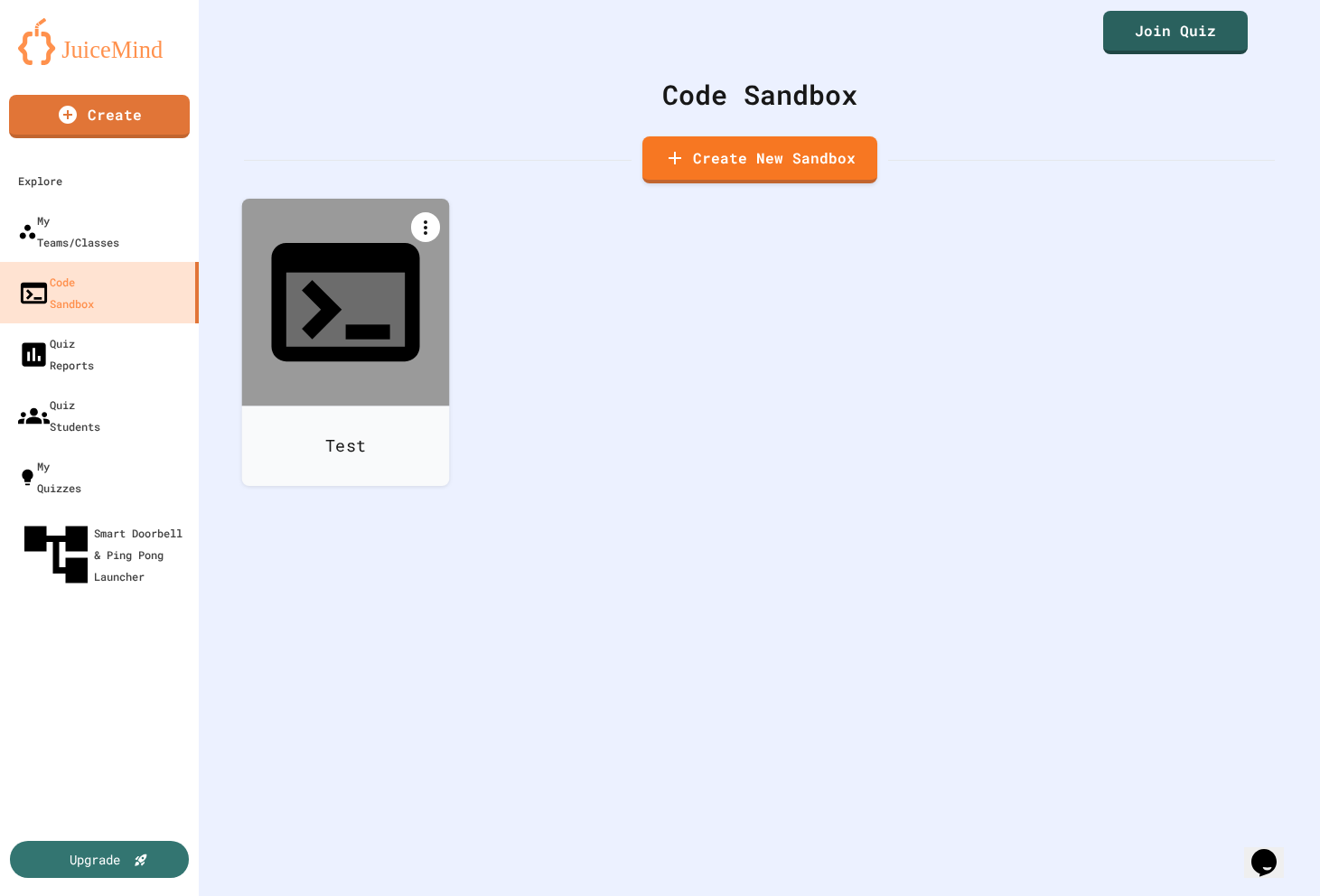 click 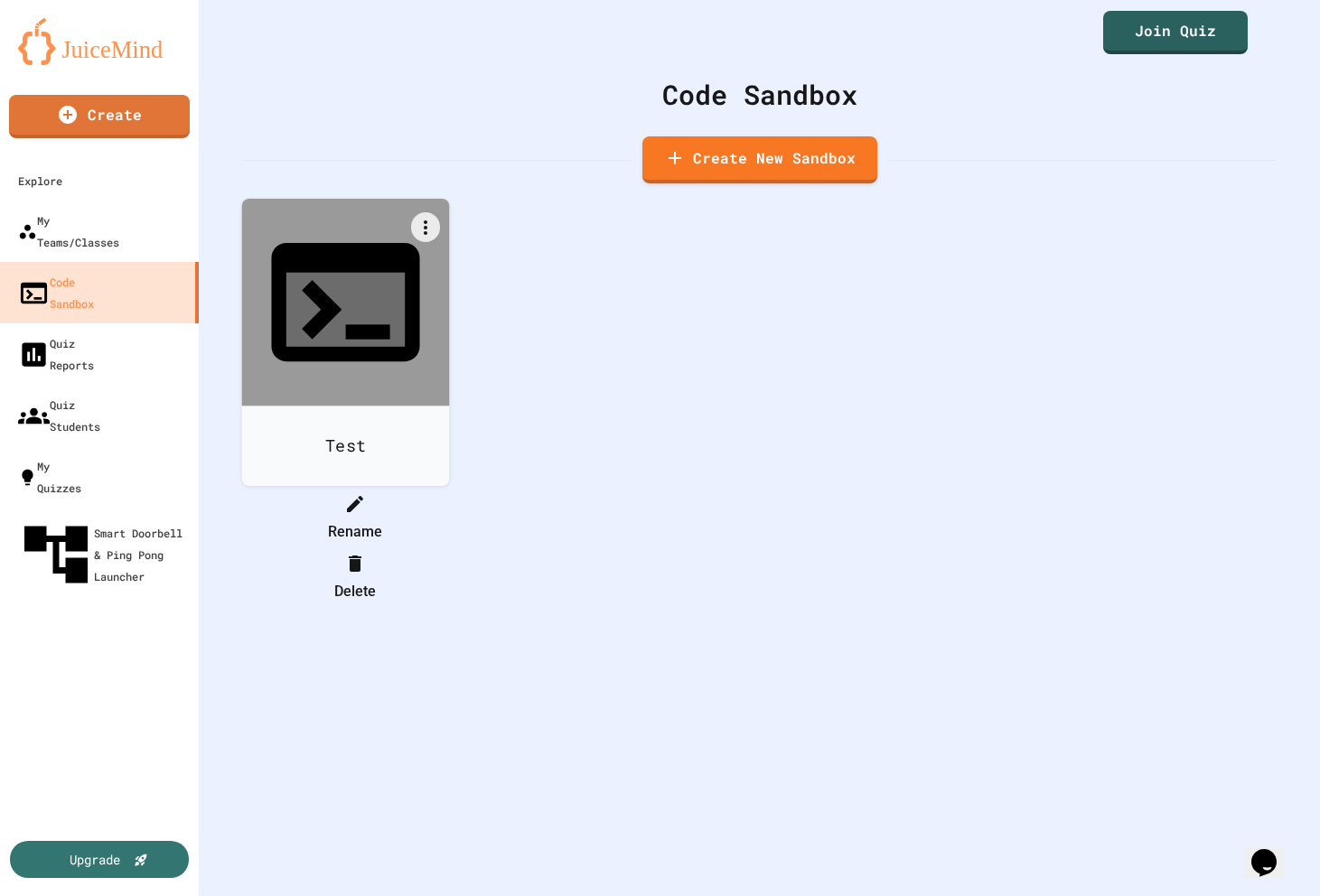 click at bounding box center [354, 563] 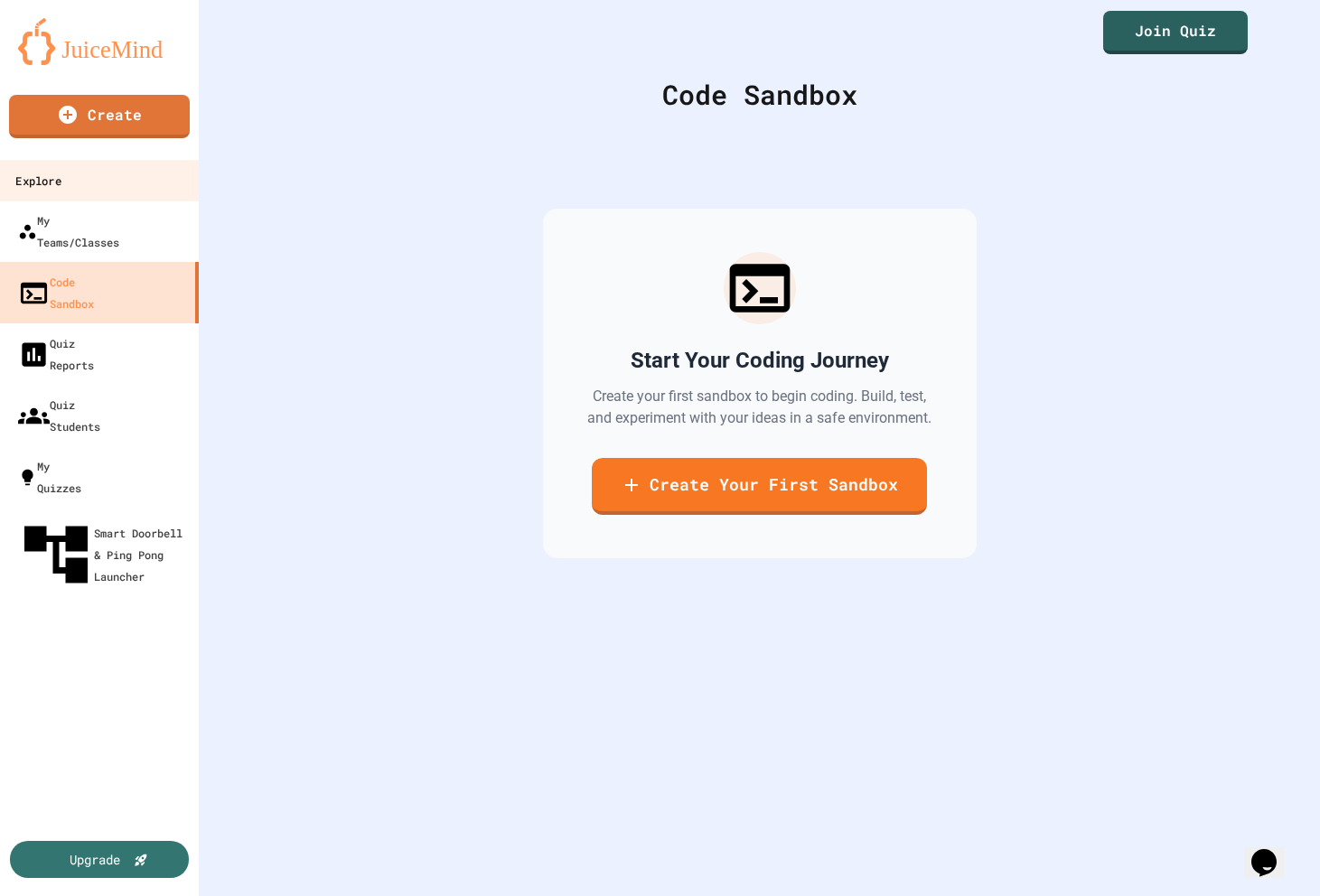 click on "Explore" at bounding box center [38, 181] 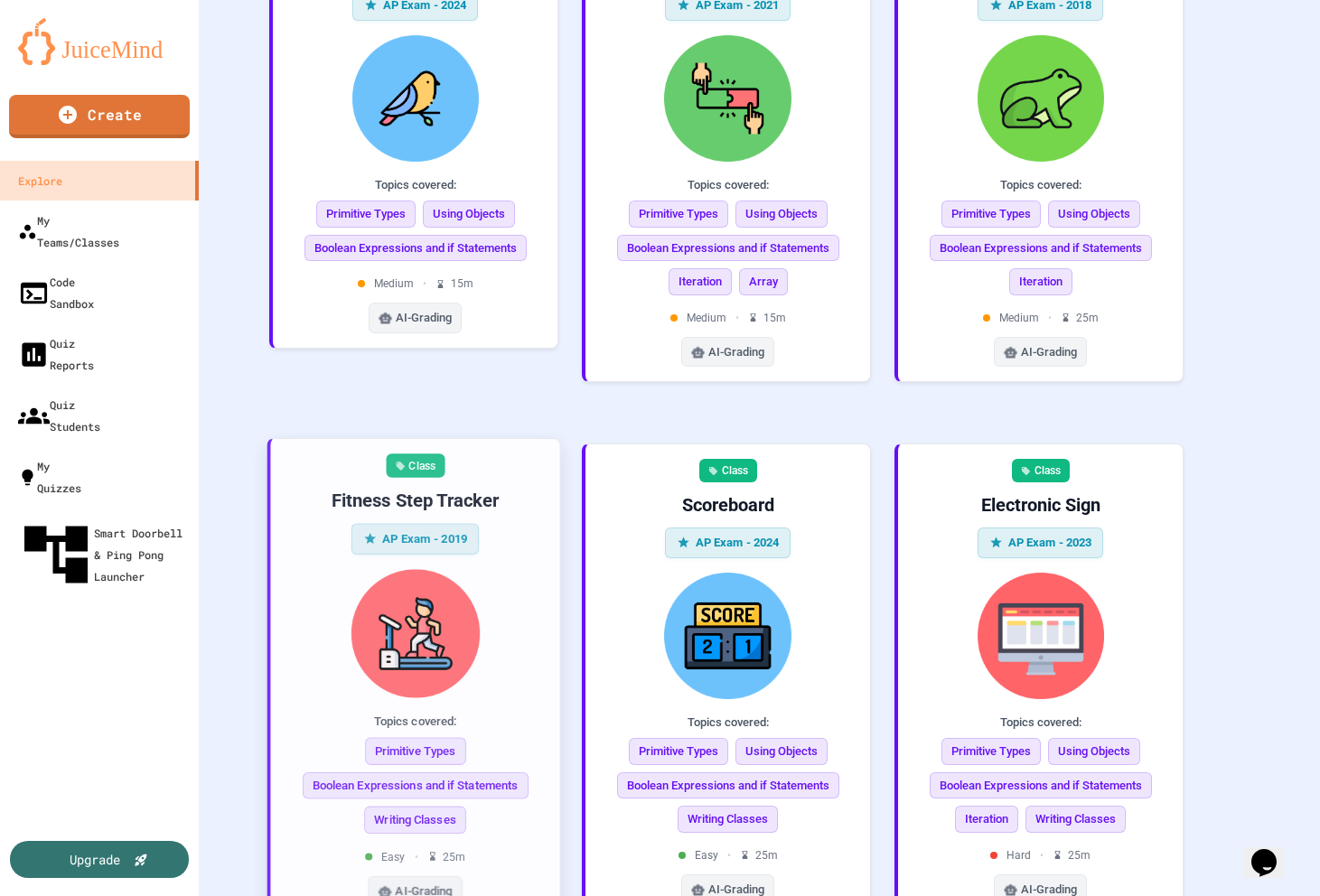 scroll, scrollTop: 0, scrollLeft: 0, axis: both 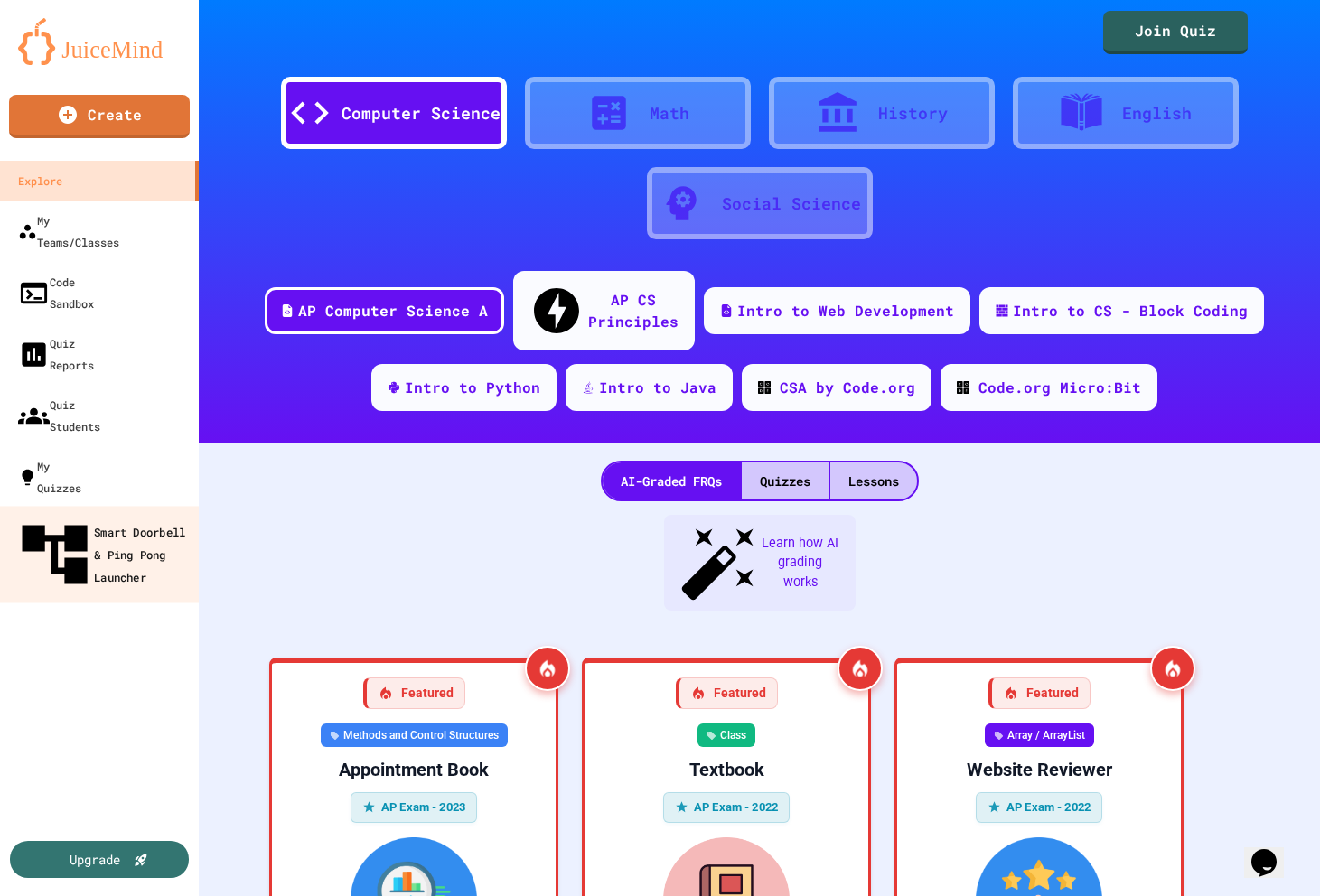 click on "Smart Doorbell & Ping Pong Launcher" at bounding box center (105, 555) 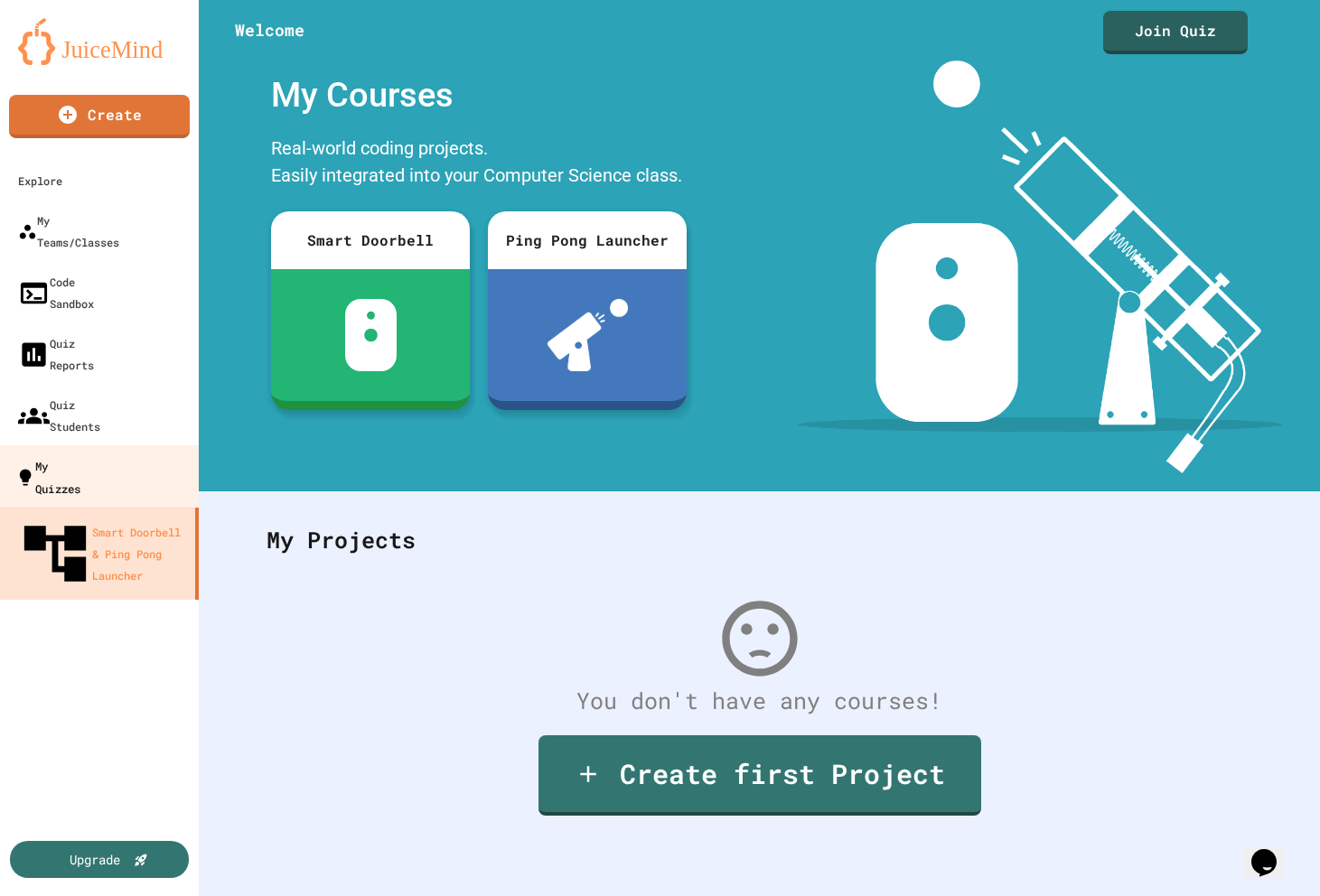 click on "My Quizzes" at bounding box center (48, 476) 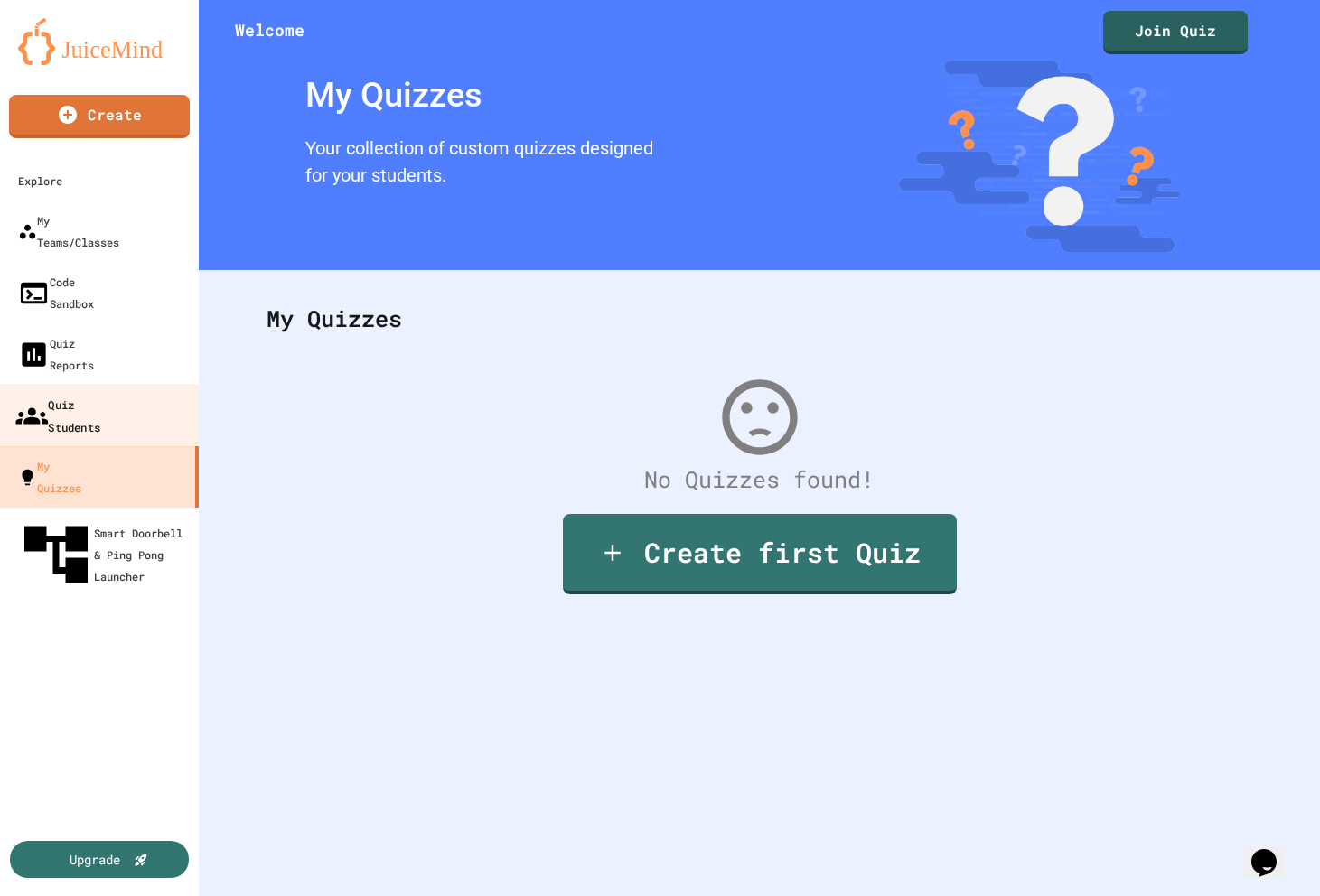 click on "Quiz Students" at bounding box center (58, 415) 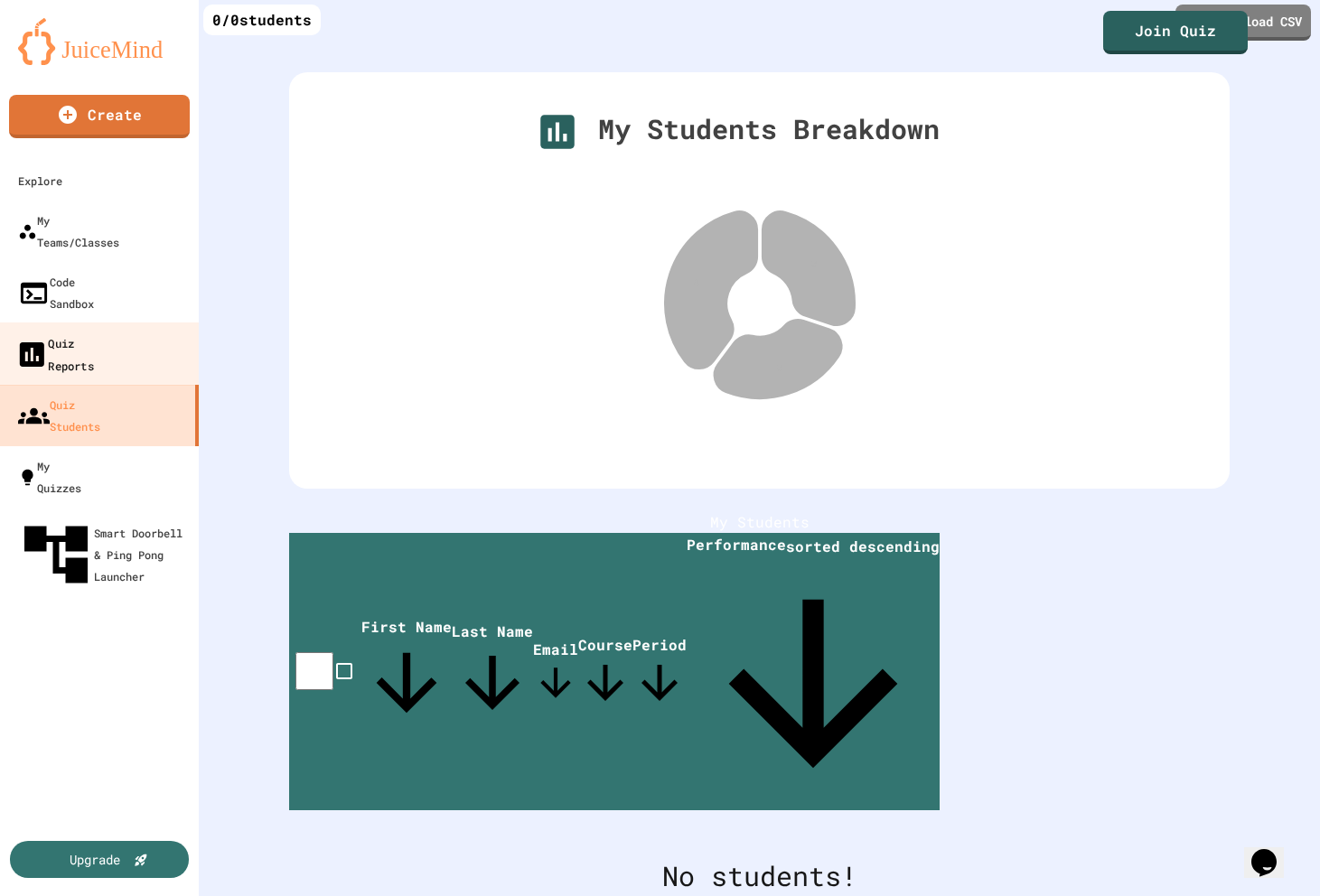 click on "Quiz Reports" at bounding box center [99, 354] 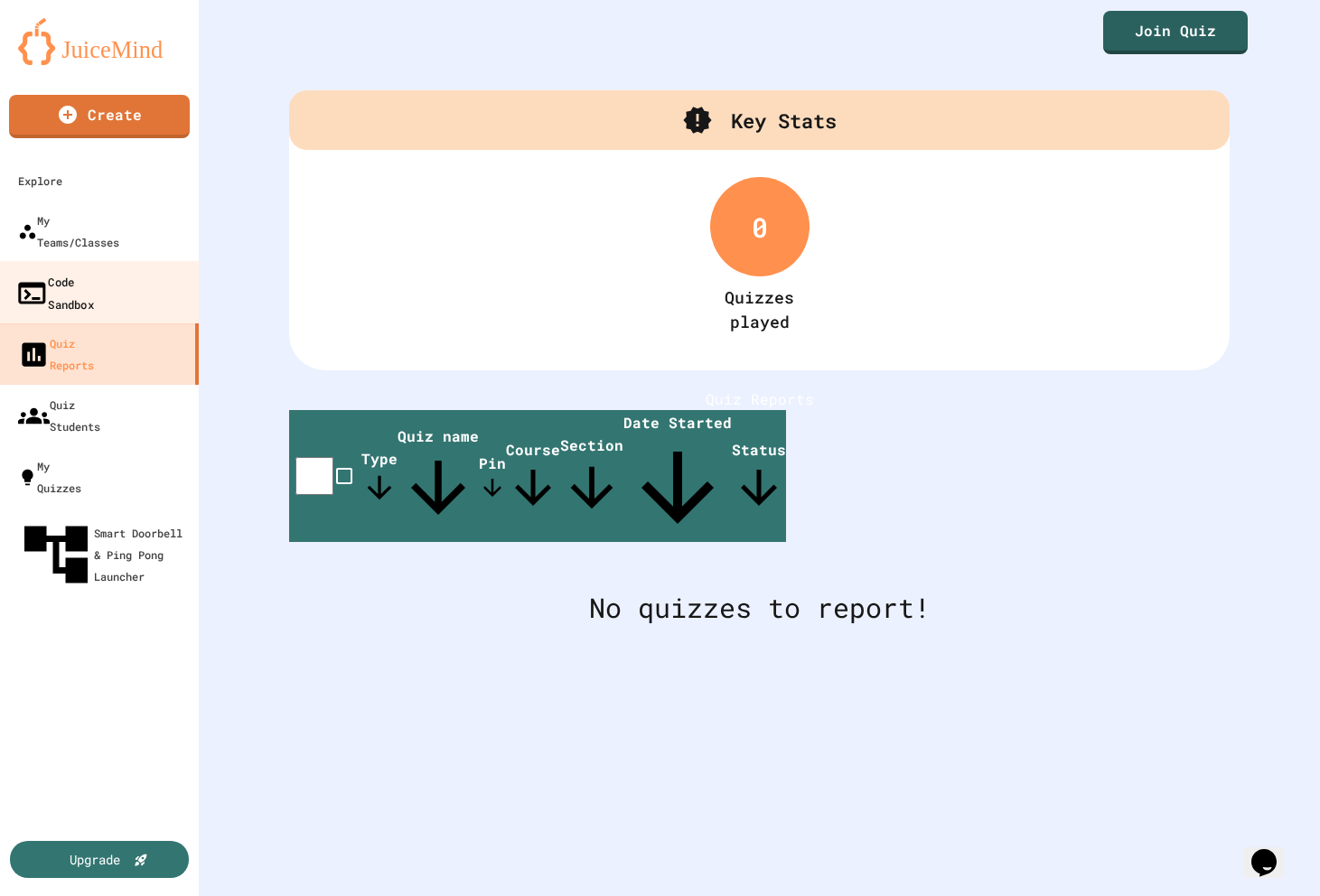 click on "Code Sandbox" at bounding box center (54, 292) 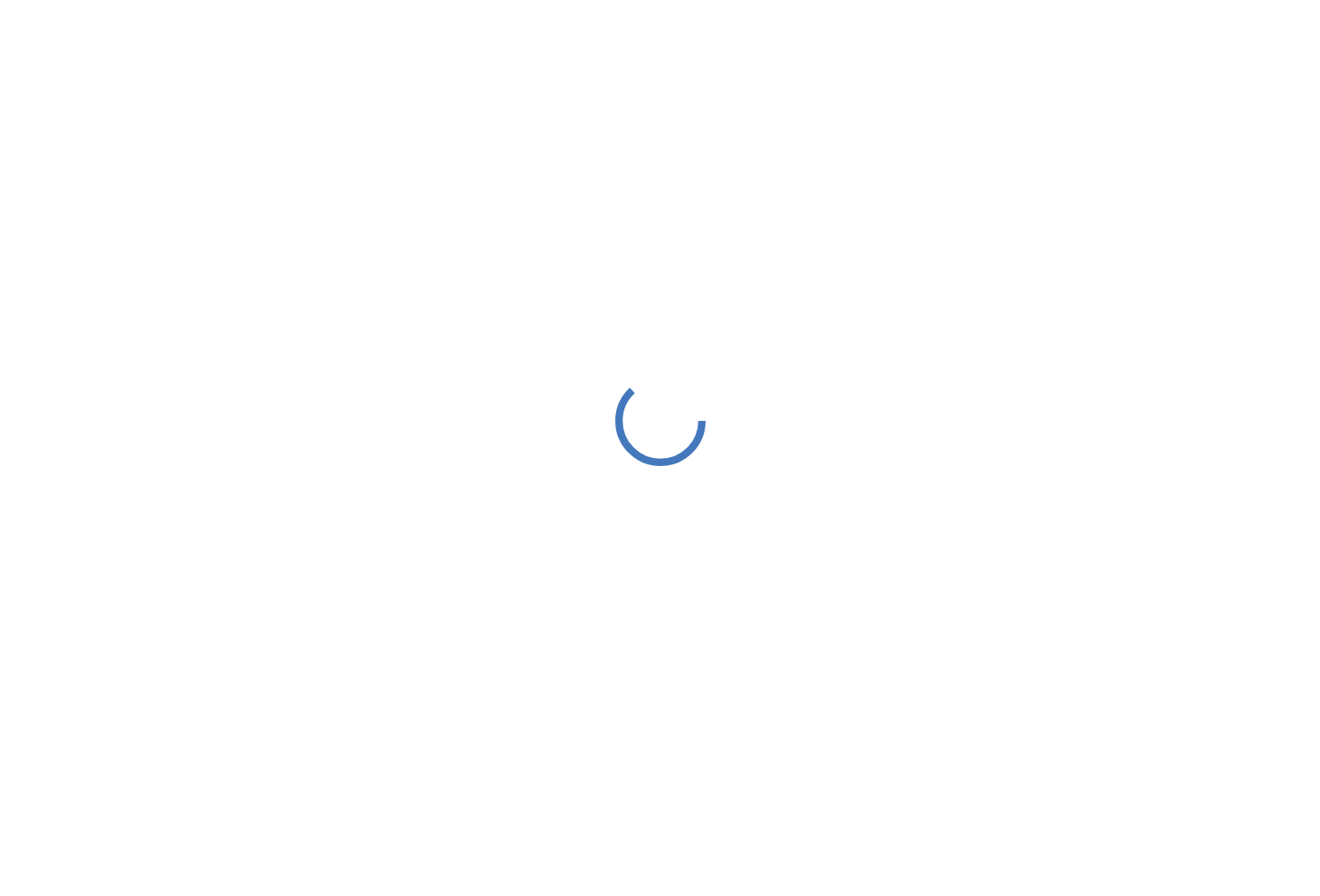 scroll, scrollTop: 0, scrollLeft: 0, axis: both 